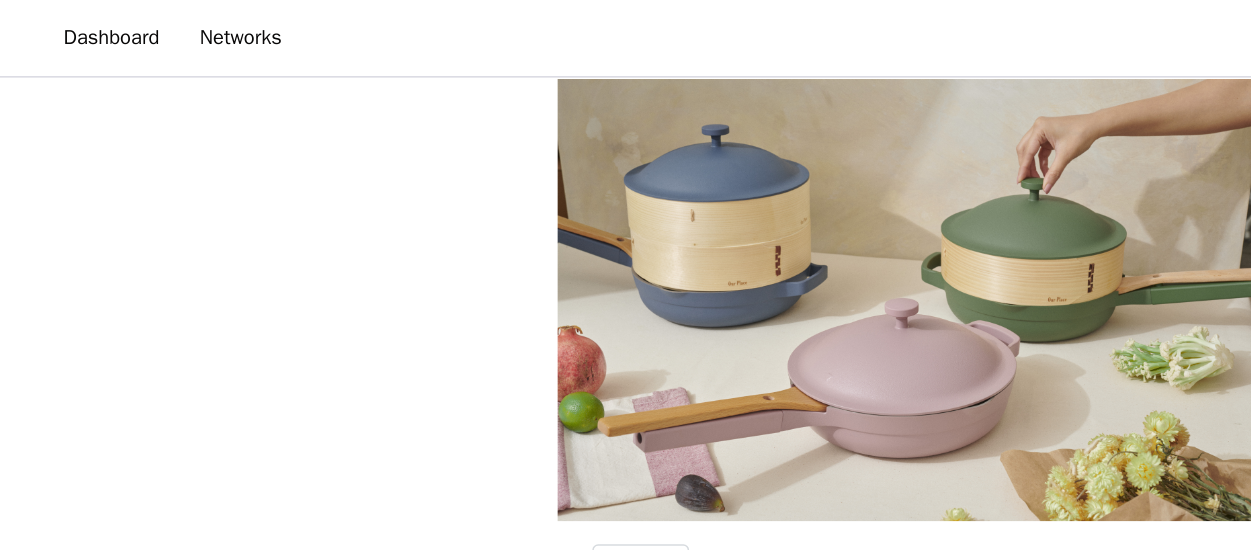 scroll, scrollTop: 0, scrollLeft: 0, axis: both 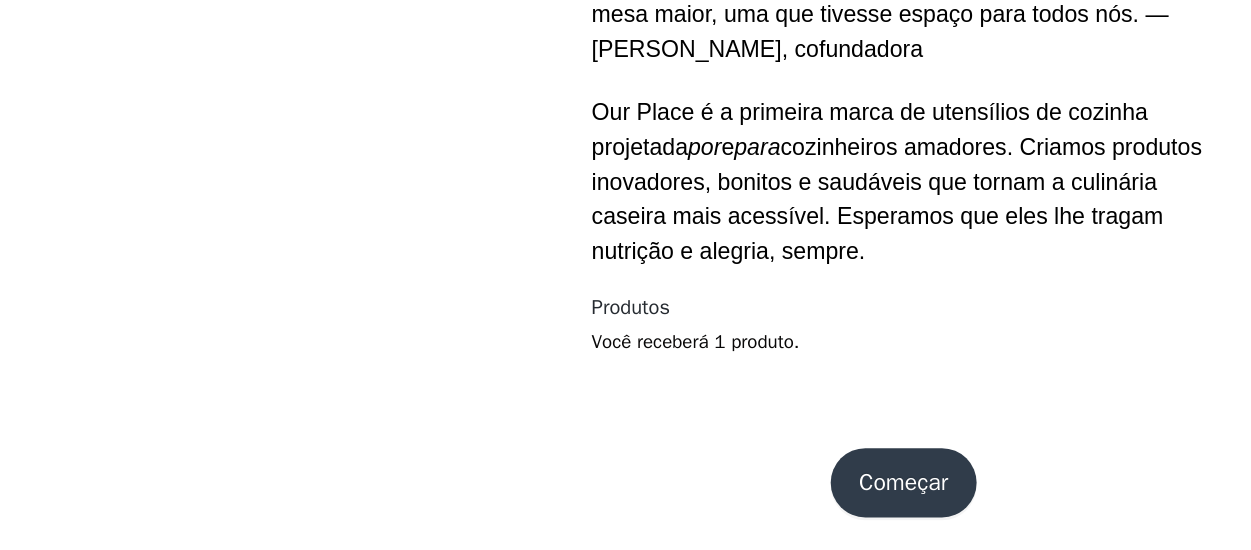 click on "Começar" at bounding box center (626, 503) 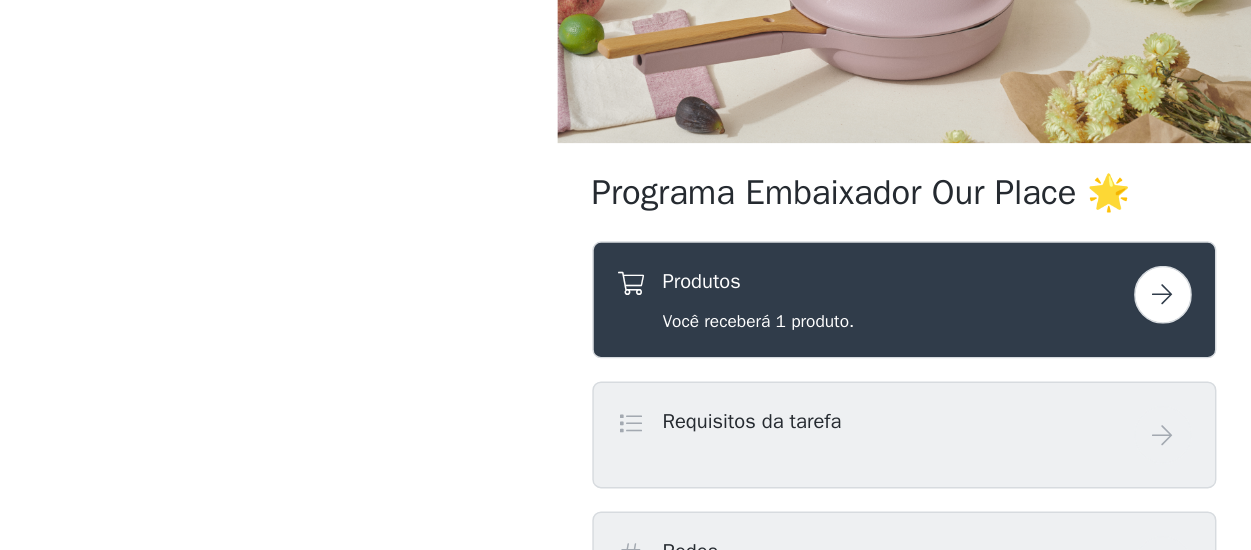 scroll, scrollTop: 153, scrollLeft: 0, axis: vertical 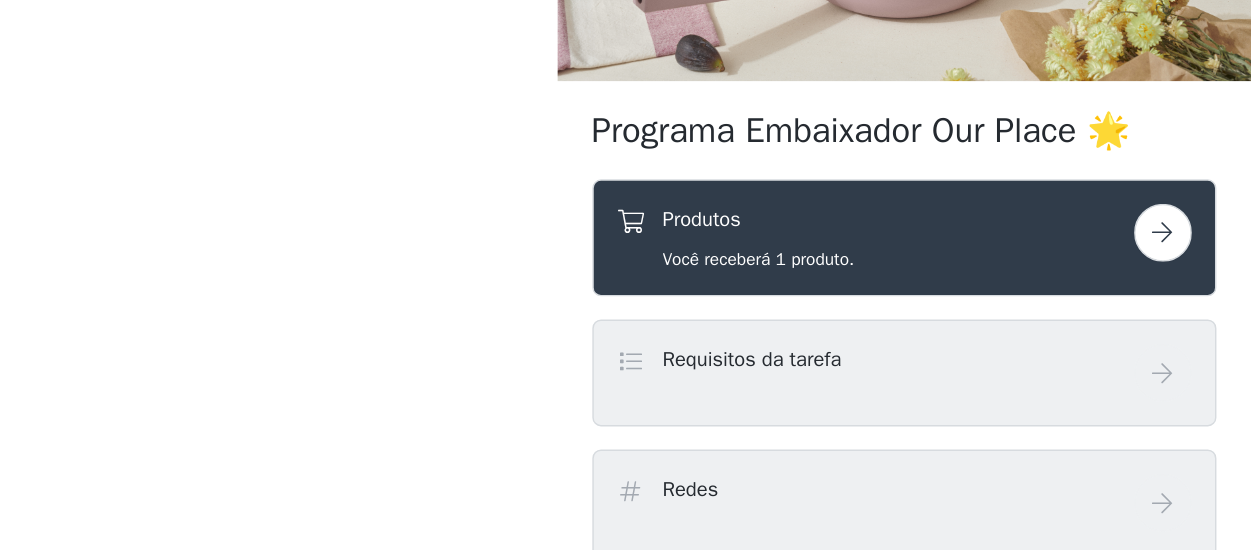 click at bounding box center [805, 330] 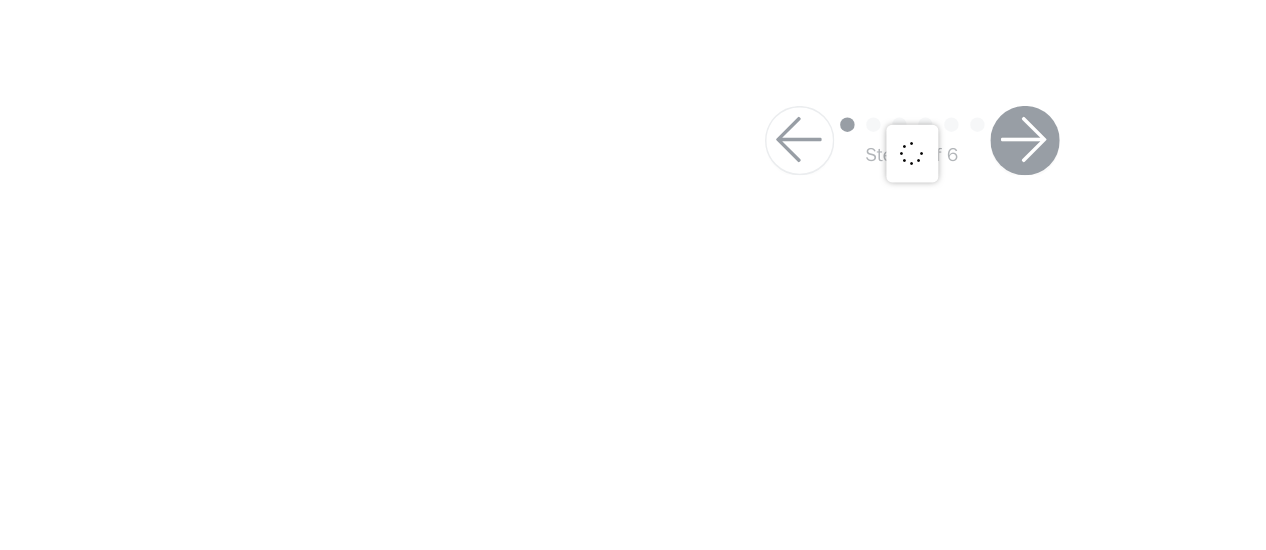 scroll, scrollTop: 0, scrollLeft: 0, axis: both 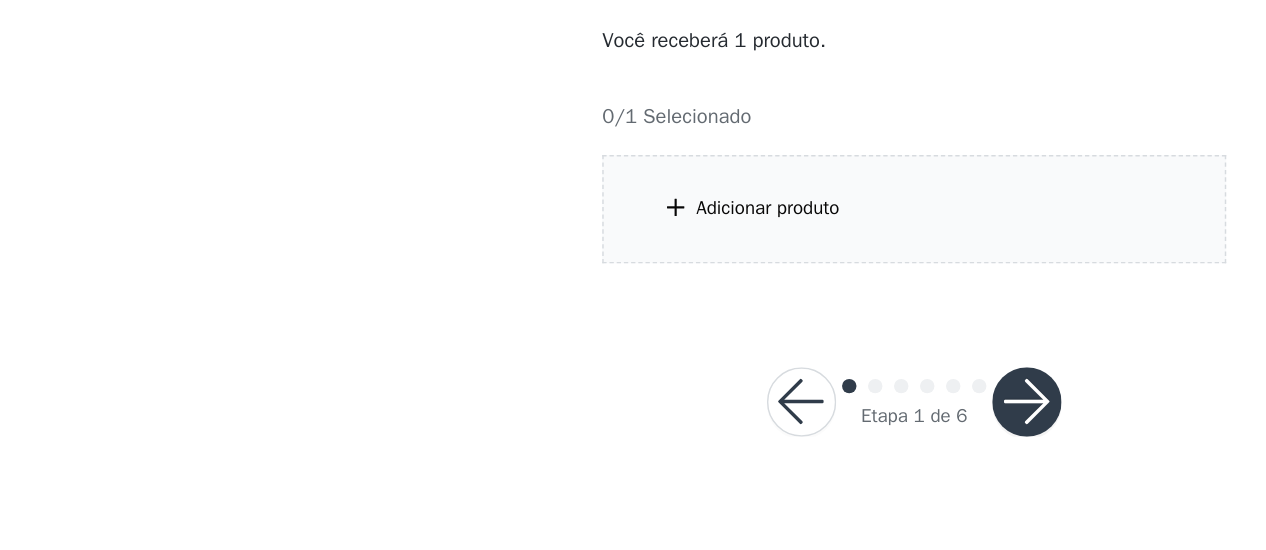 click on "Adicionar produto" at bounding box center (531, 312) 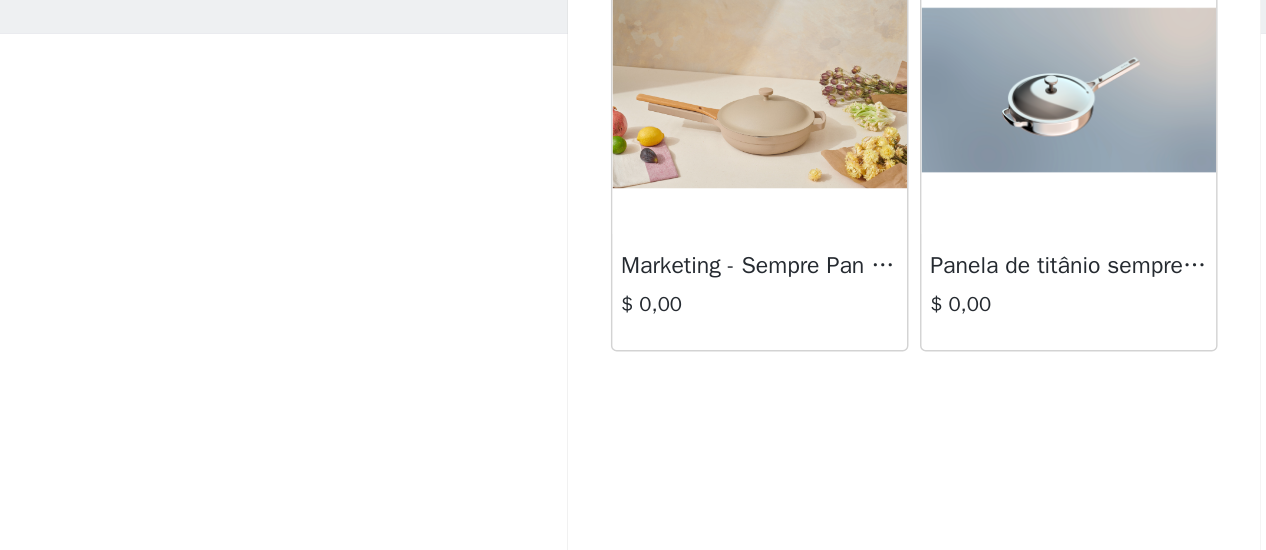 click on "Marketing - Sempre Pan 2.0" at bounding box center (528, 323) 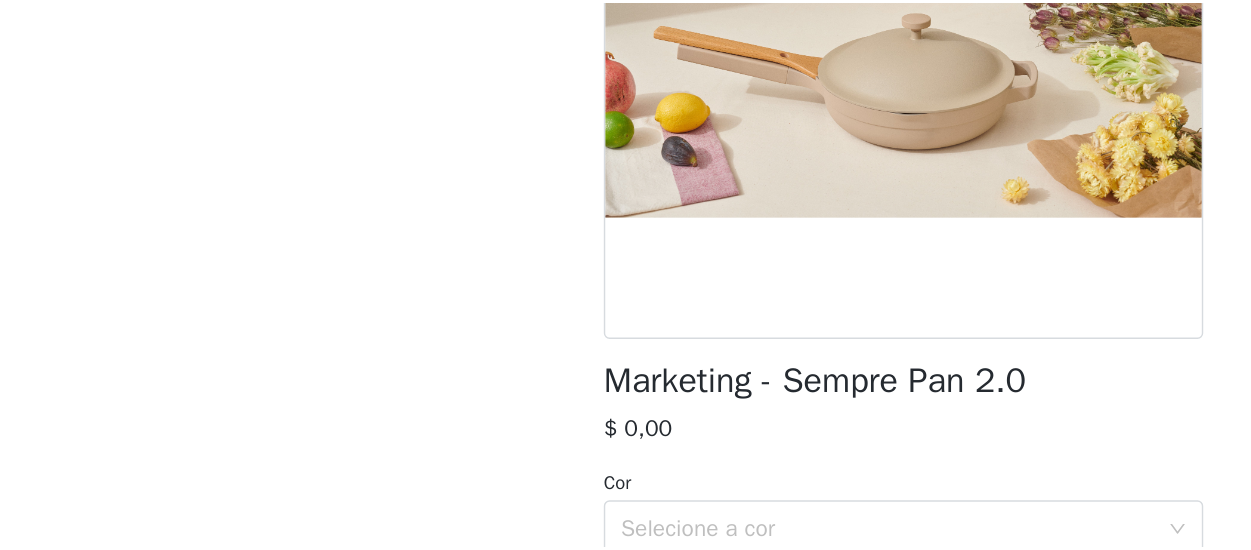 scroll, scrollTop: 236, scrollLeft: 0, axis: vertical 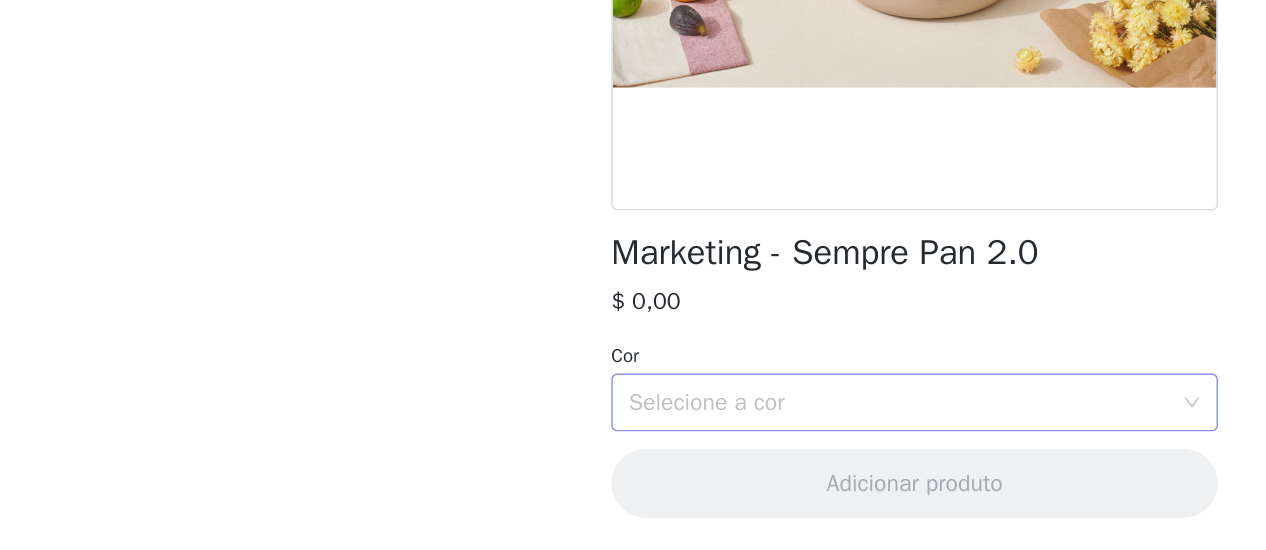 click 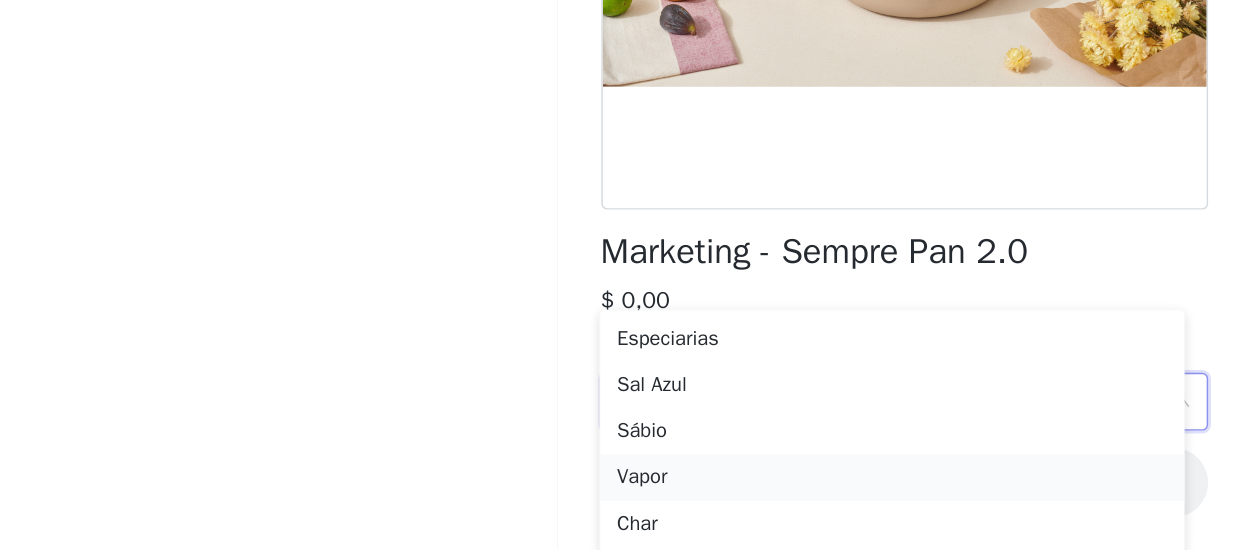 scroll, scrollTop: 88, scrollLeft: 0, axis: vertical 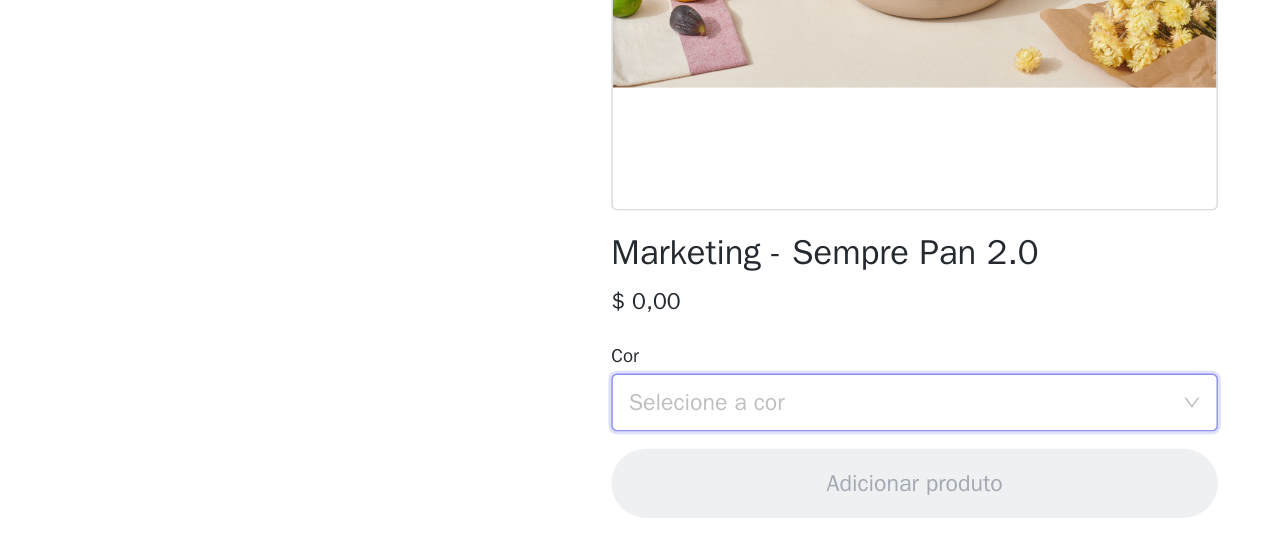 drag, startPoint x: 871, startPoint y: 344, endPoint x: 867, endPoint y: 533, distance: 189.04233 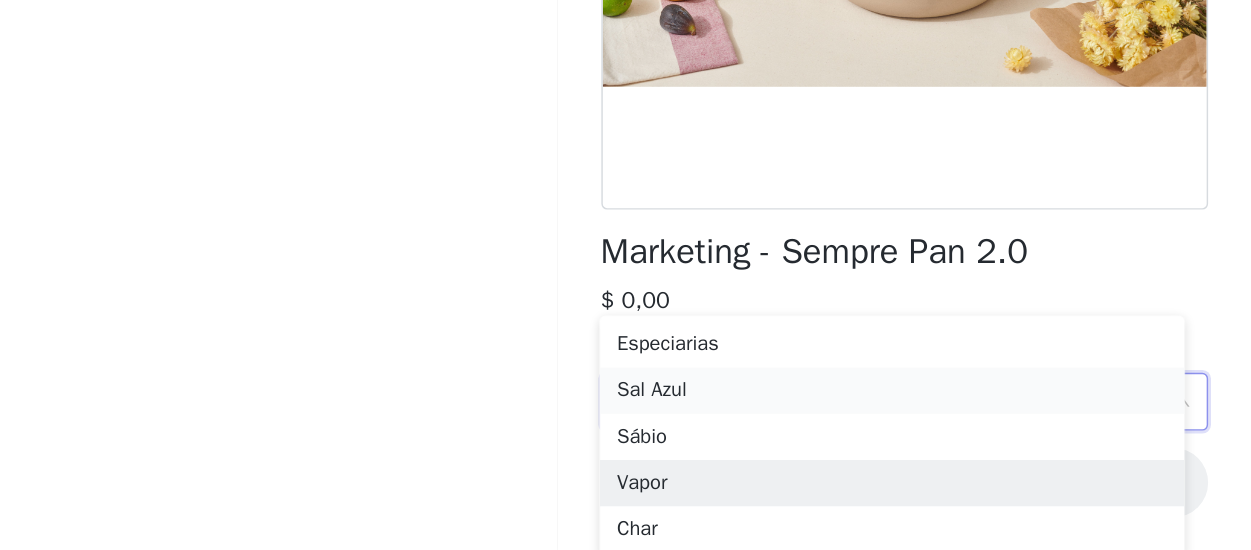 scroll, scrollTop: 131, scrollLeft: 0, axis: vertical 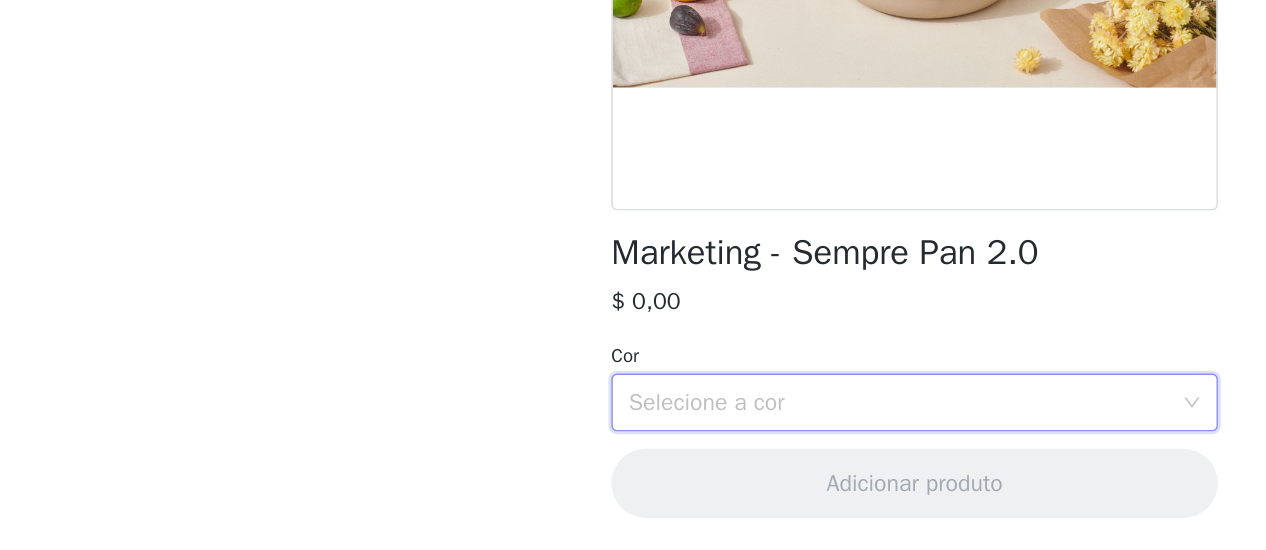 click on "Painel Redes
PASSO 1 DE 6
Produtos
Você receberá 1 produto.       0/1 Selecionado           Adicionar produto       Voltar     Marketing - Sempre Pan 2.0       $ 0,00         Cor   Selecione a cor     Adicionar produto
Etapa 1 de 6
Texto original Avalie a tradução O feedback vai ser usado para ajudar a melhorar o Google Tradutor
Especiarias Sal Azul Sábio Vapor Char" at bounding box center [633, 275] 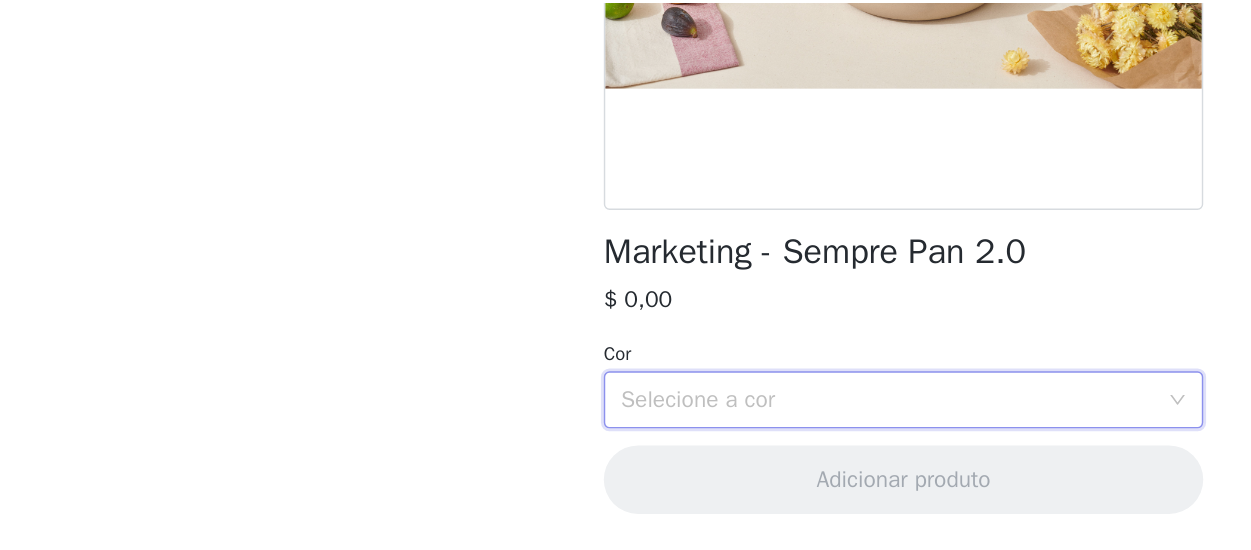 scroll, scrollTop: 91, scrollLeft: 0, axis: vertical 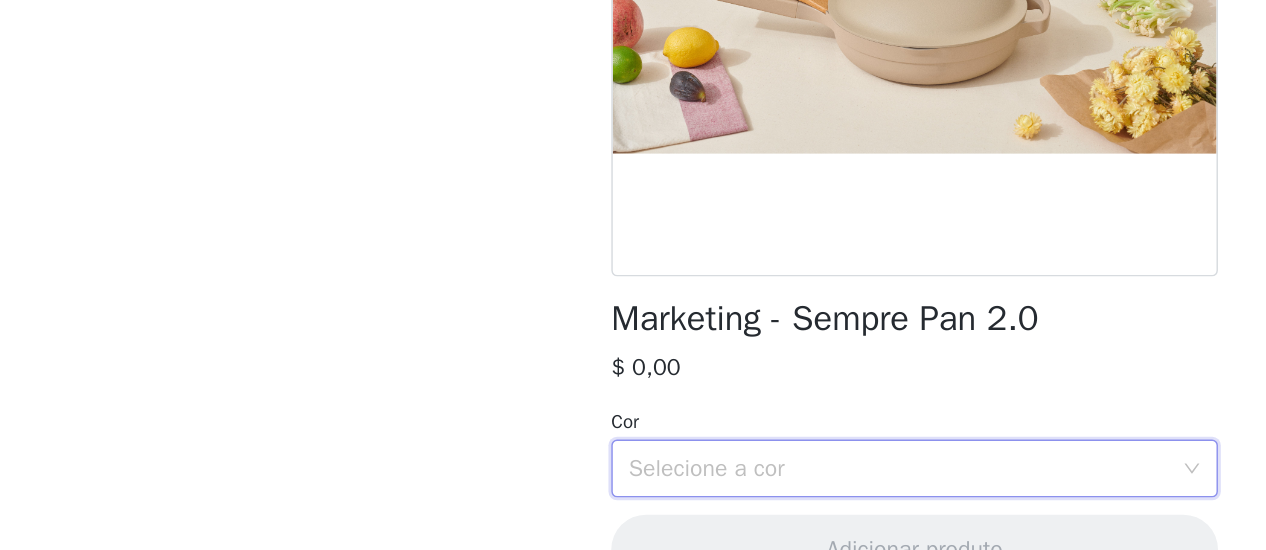 click 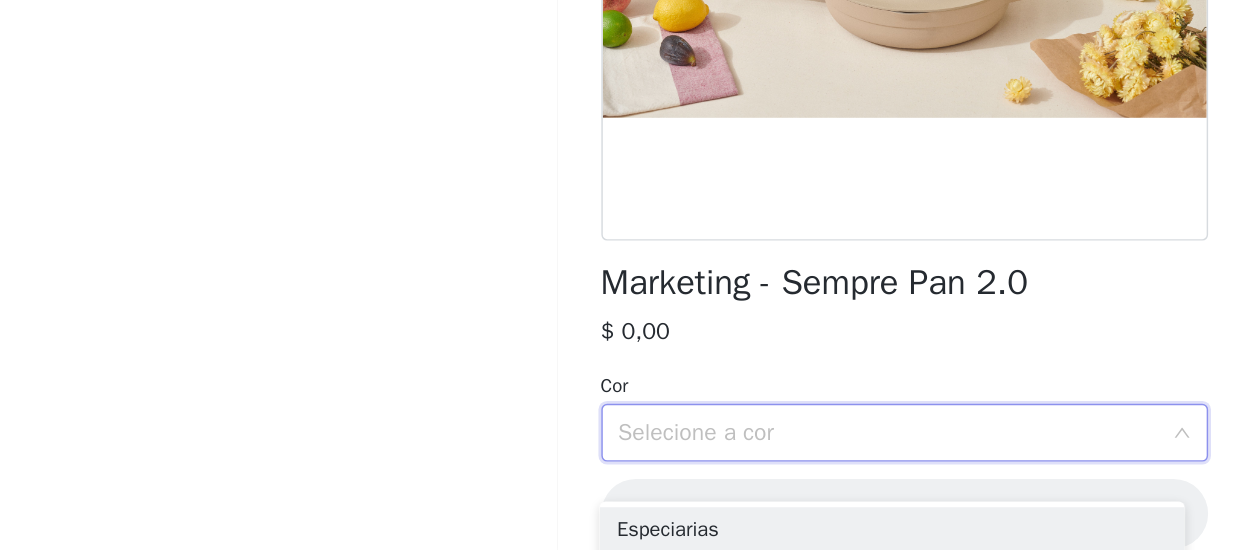 scroll, scrollTop: 236, scrollLeft: 0, axis: vertical 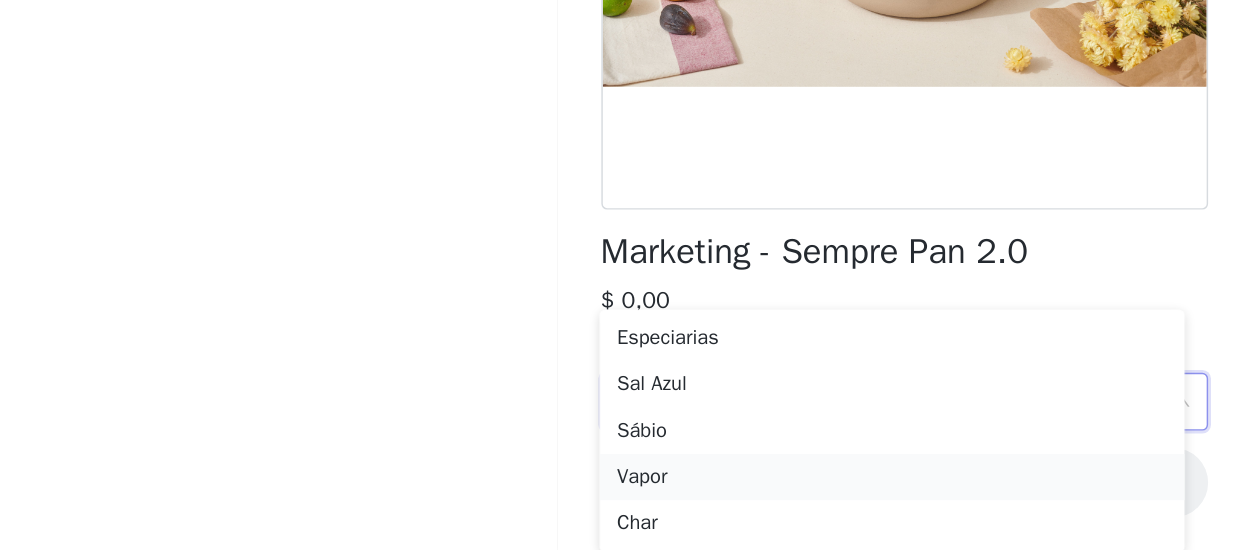 click on "Vapor" at bounding box center [444, 498] 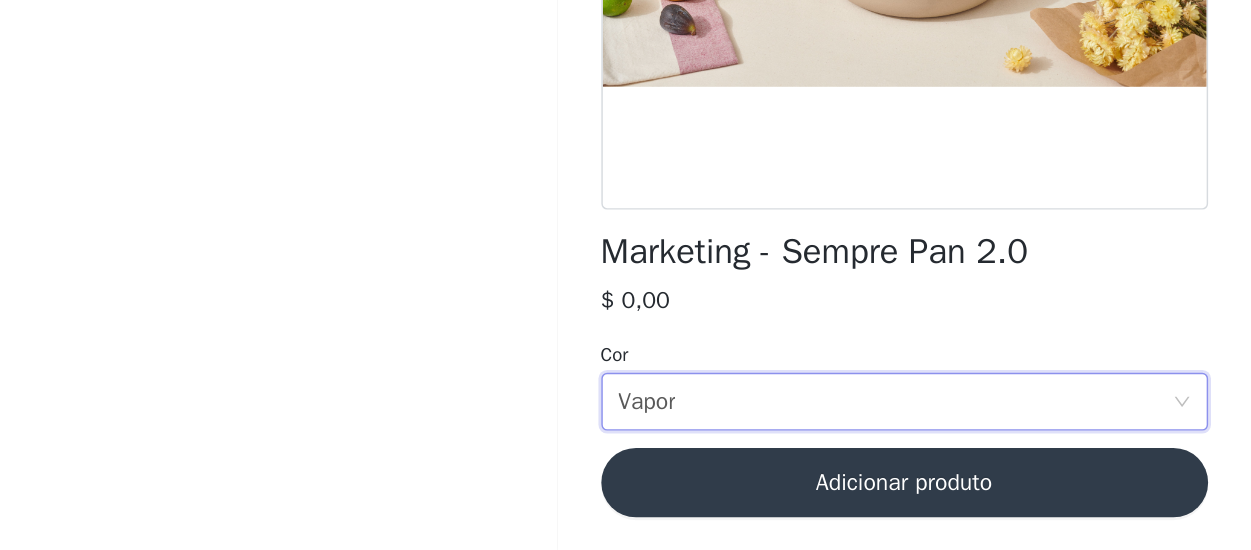 scroll, scrollTop: 0, scrollLeft: 0, axis: both 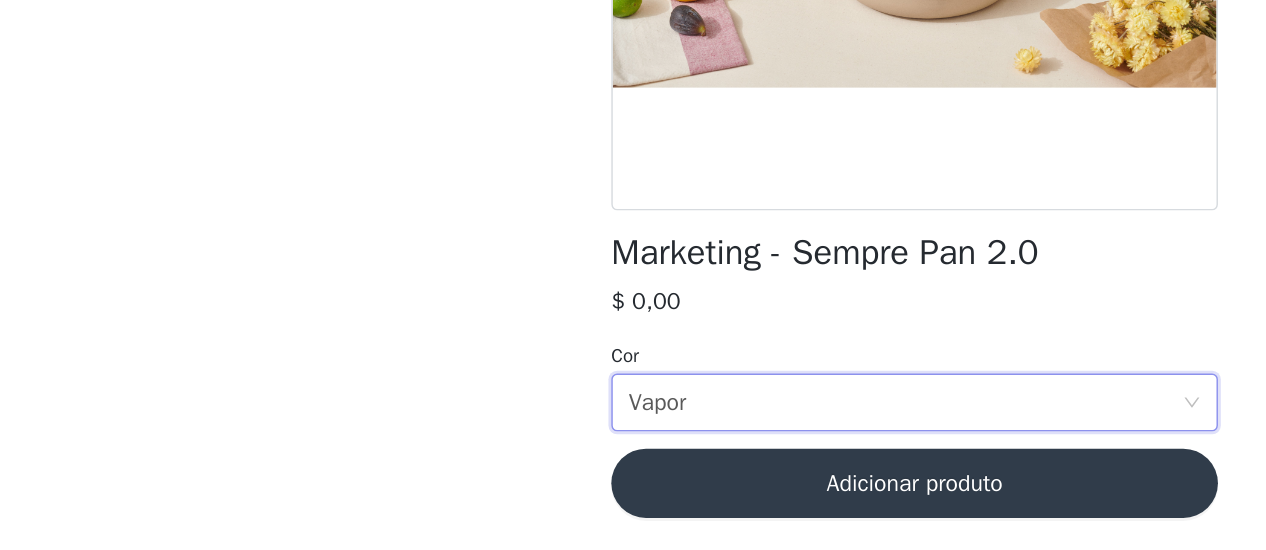 click on "Adicionar produto" at bounding box center [633, 503] 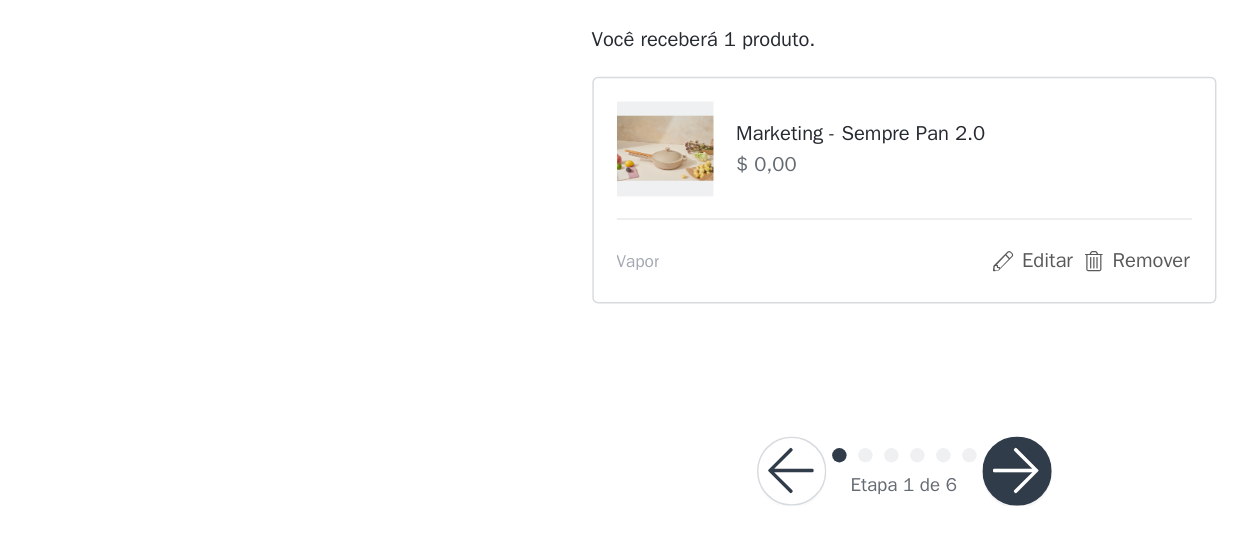 scroll, scrollTop: 15, scrollLeft: 0, axis: vertical 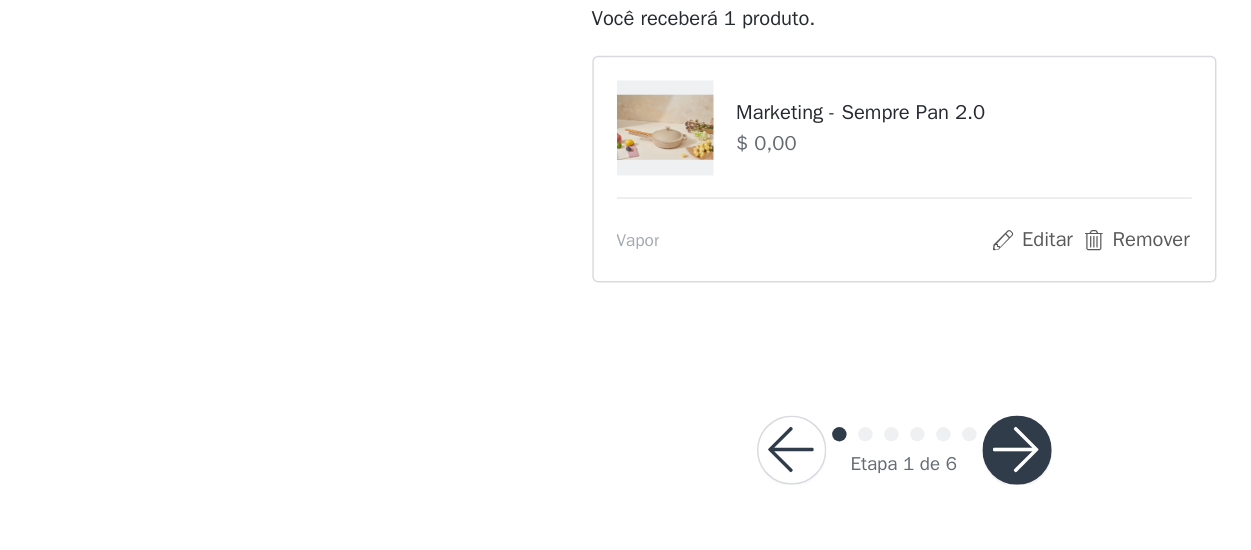 click at bounding box center (704, 480) 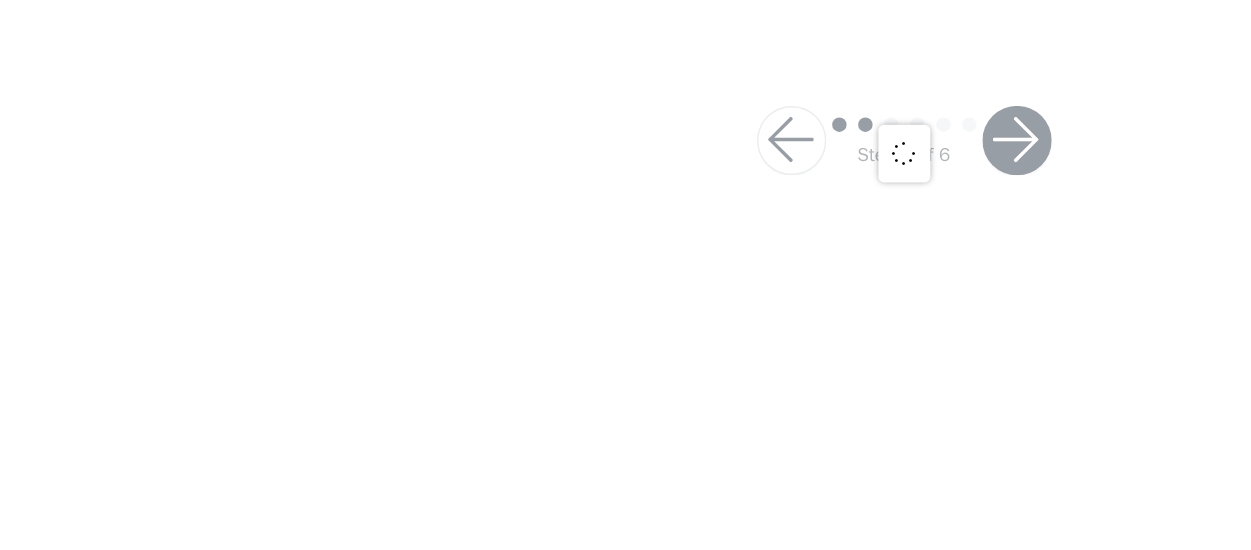 scroll, scrollTop: 0, scrollLeft: 0, axis: both 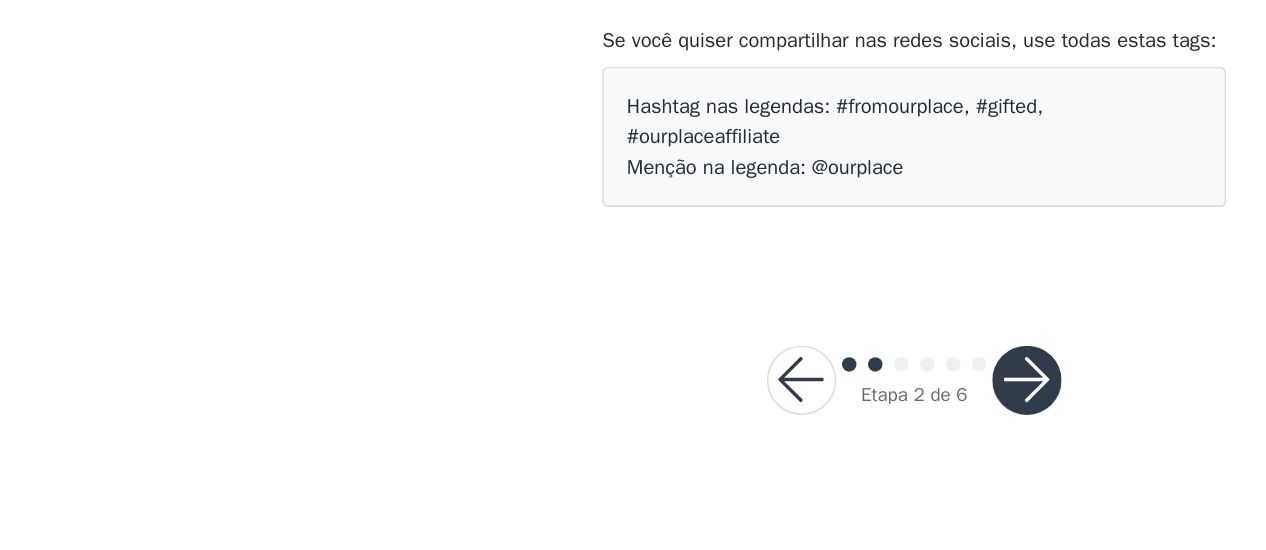 click at bounding box center (711, 432) 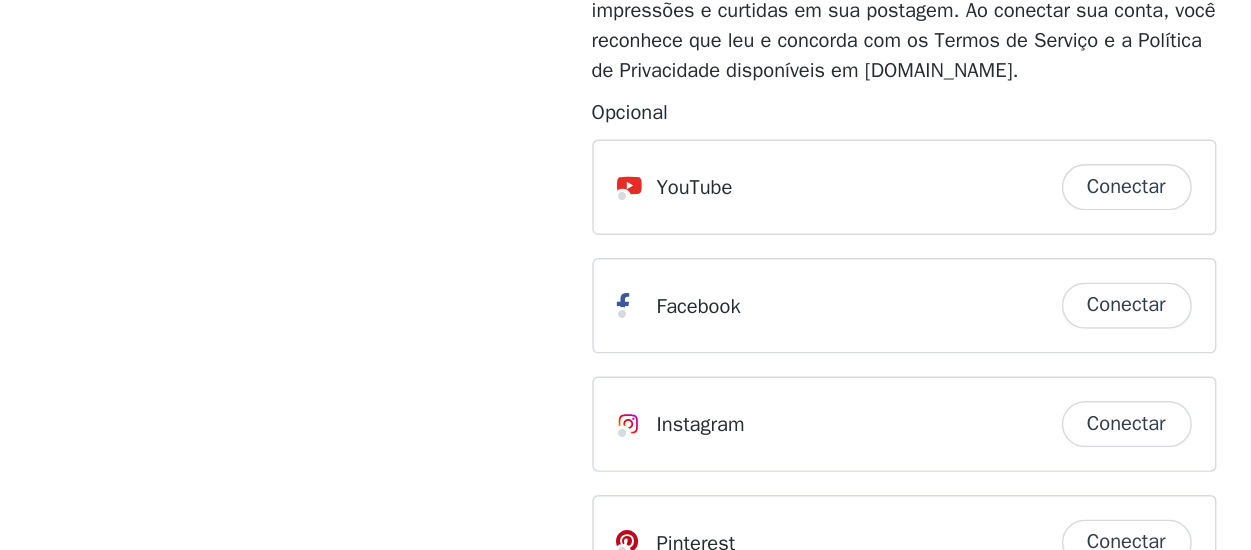 scroll, scrollTop: 138, scrollLeft: 0, axis: vertical 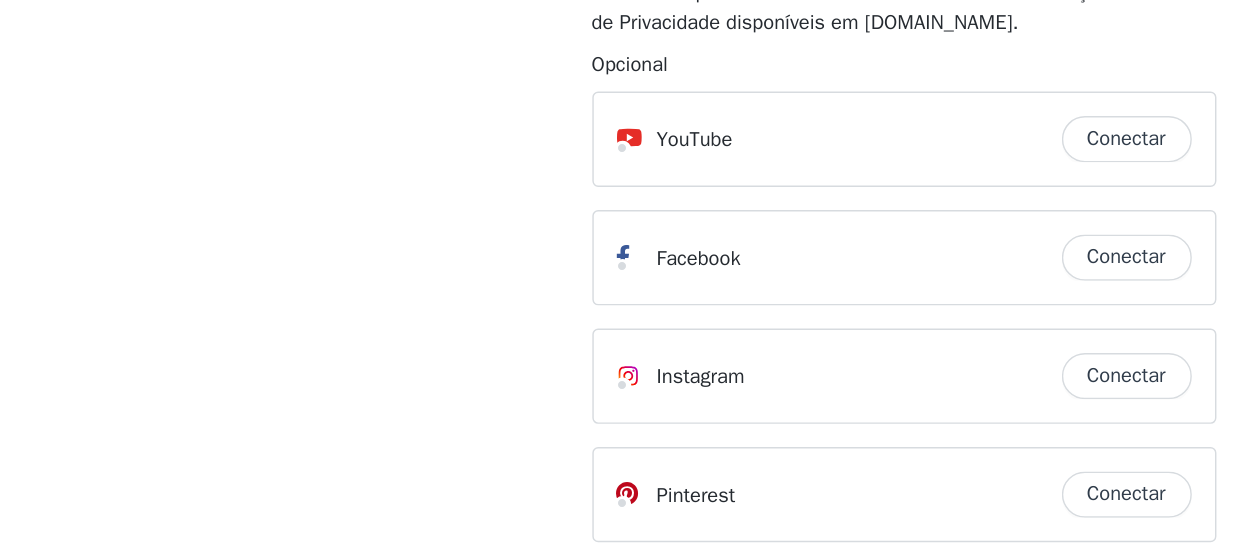 click on "Conectar" at bounding box center (780, 347) 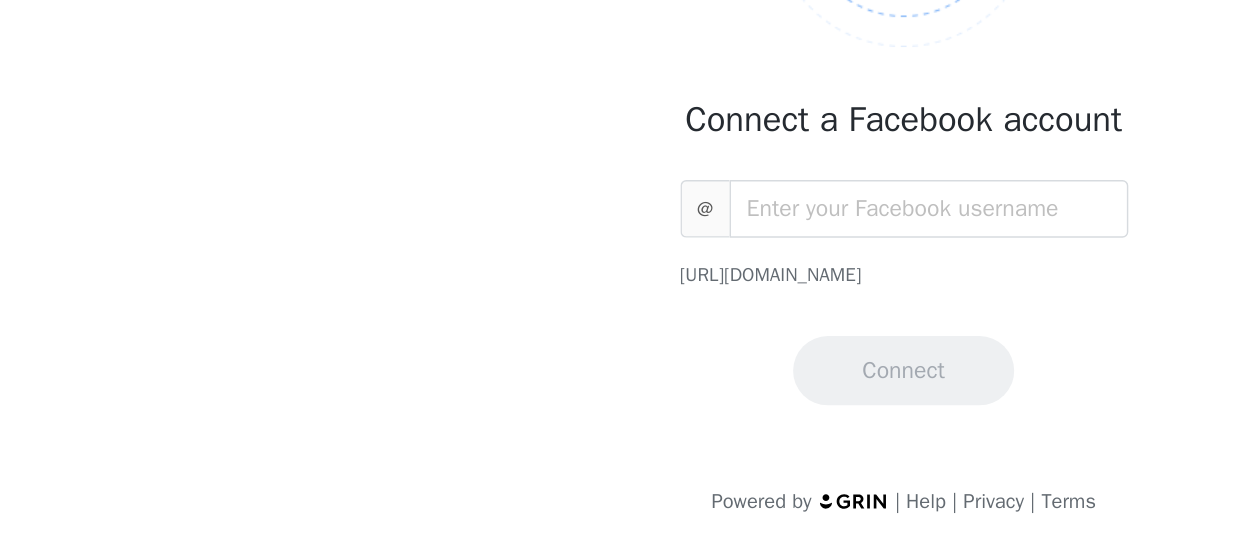 scroll, scrollTop: 95, scrollLeft: 0, axis: vertical 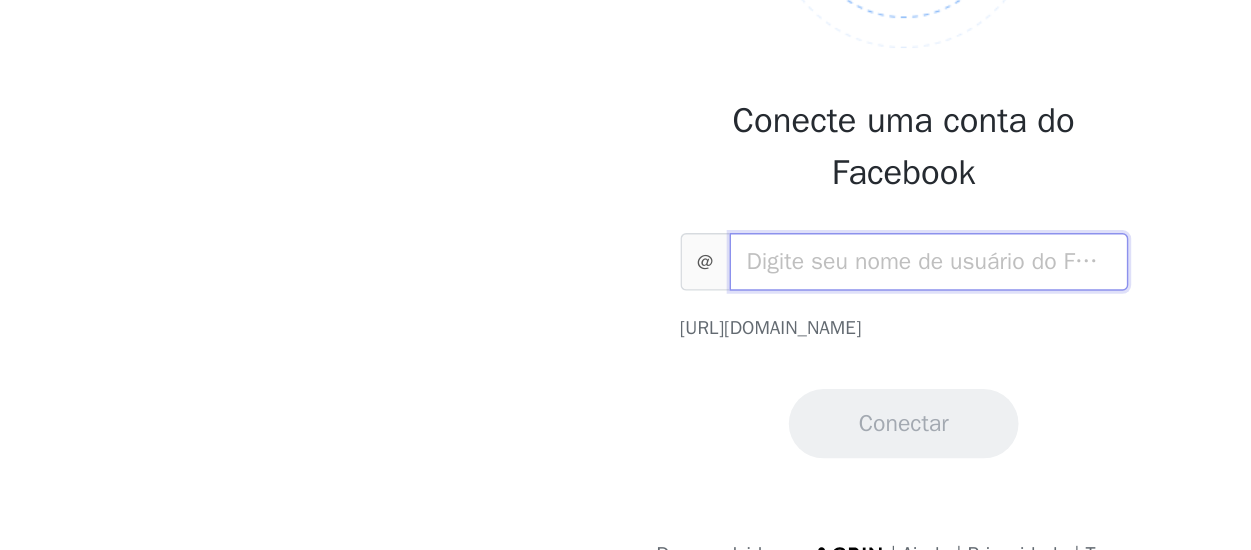 click at bounding box center [643, 350] 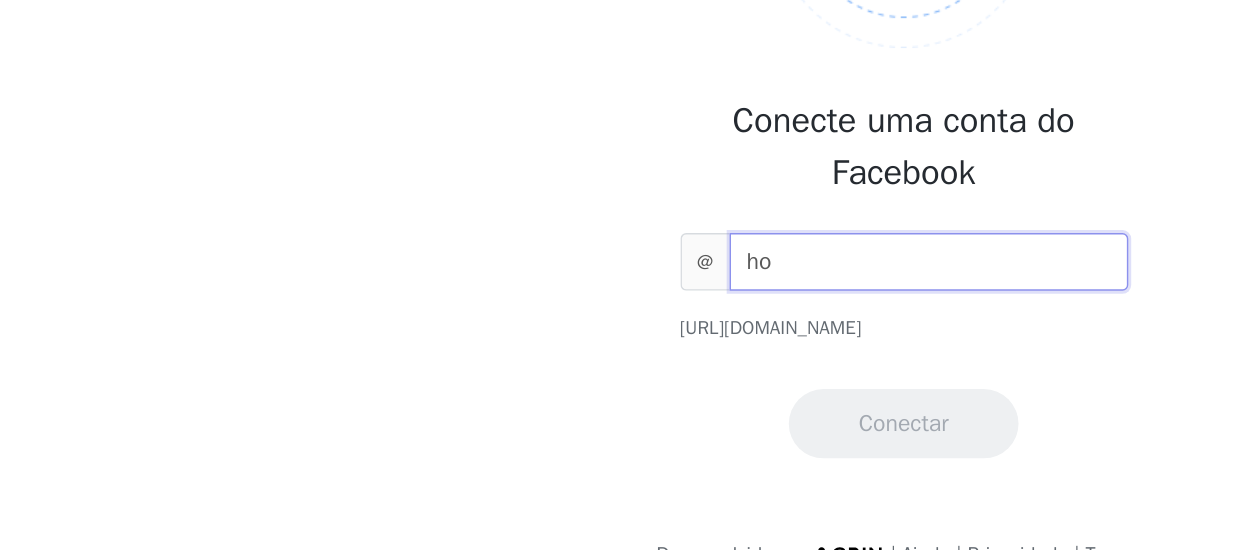 type on "h" 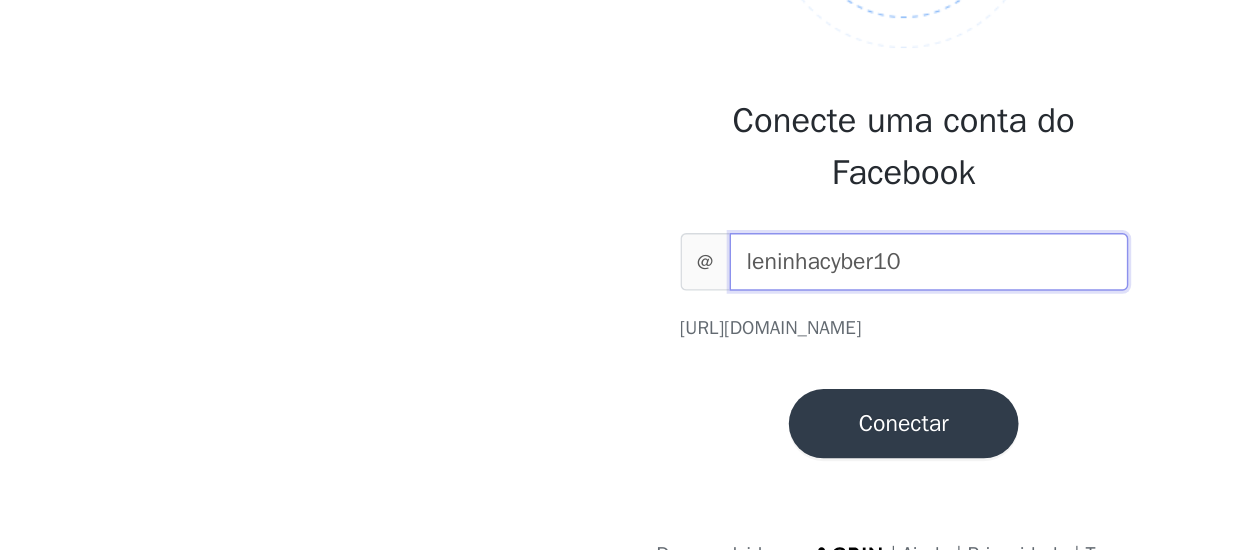 type on "leninhacyber10" 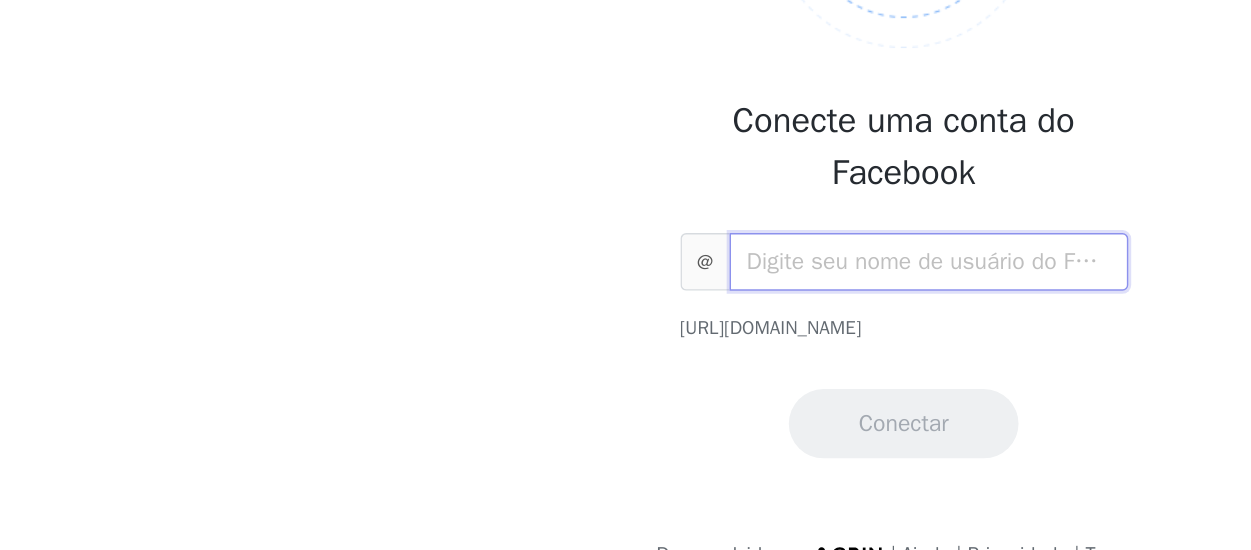 paste on "leninha.[PERSON_NAME].583" 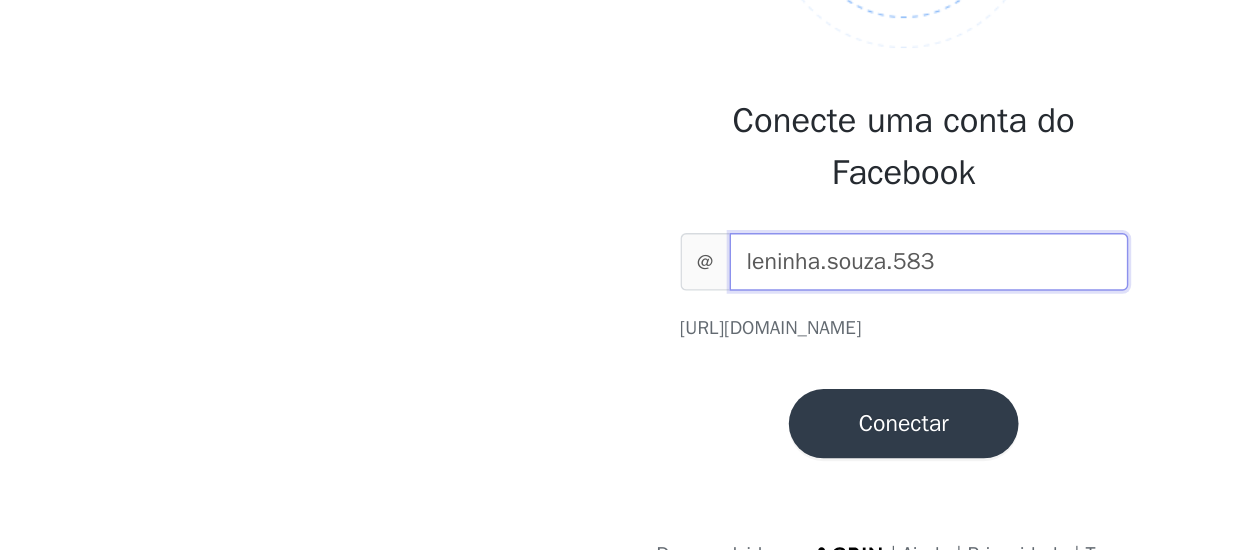 type on "leninha.[PERSON_NAME].583" 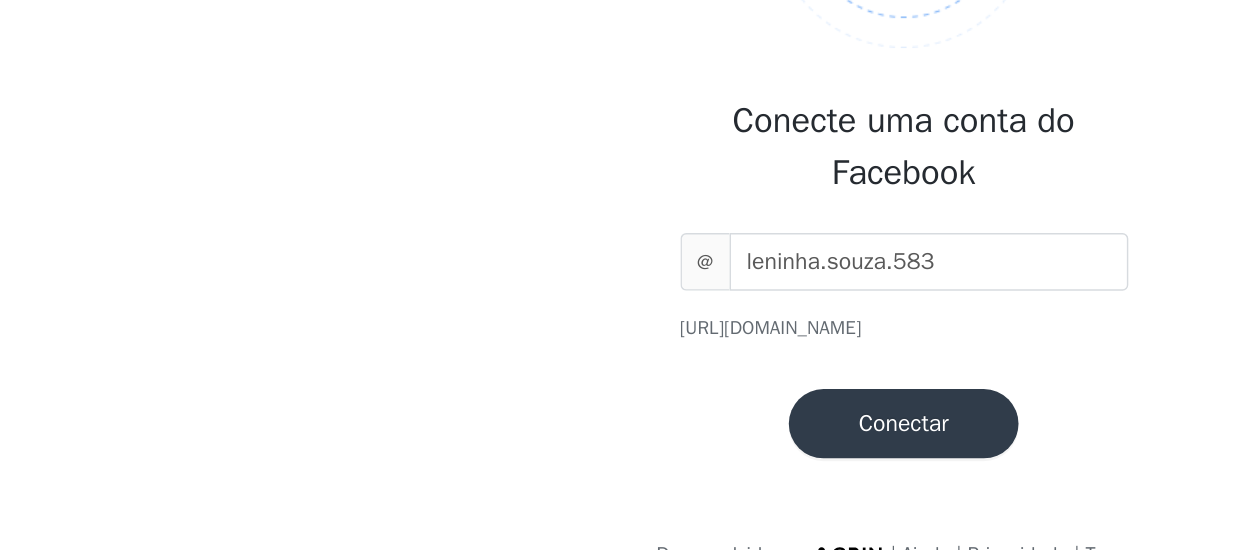 click on "Conectar" at bounding box center (625, 462) 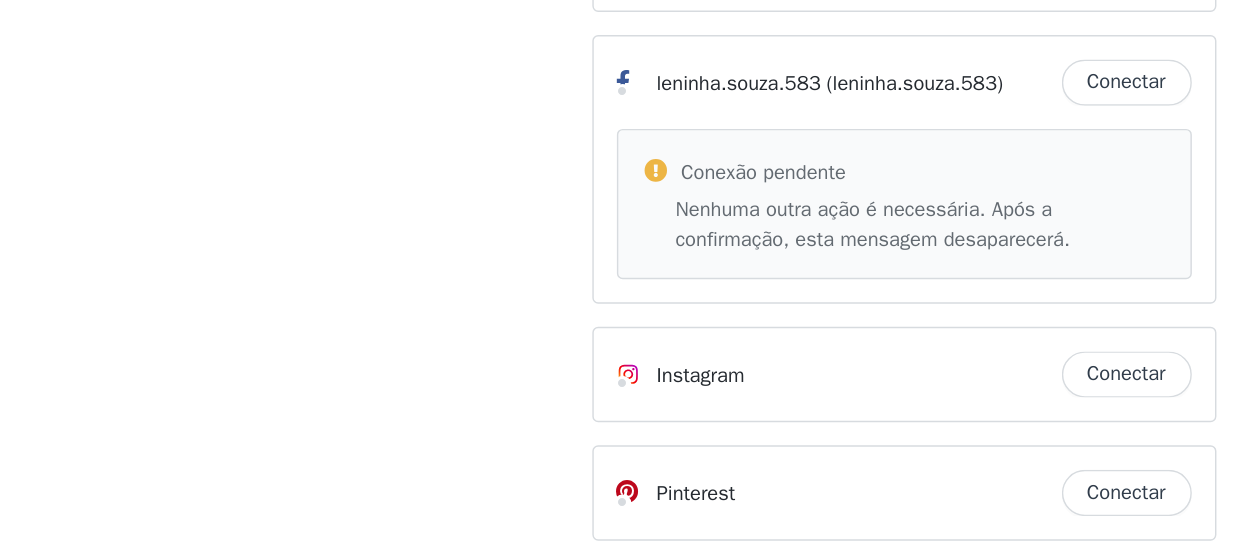 scroll, scrollTop: 291, scrollLeft: 0, axis: vertical 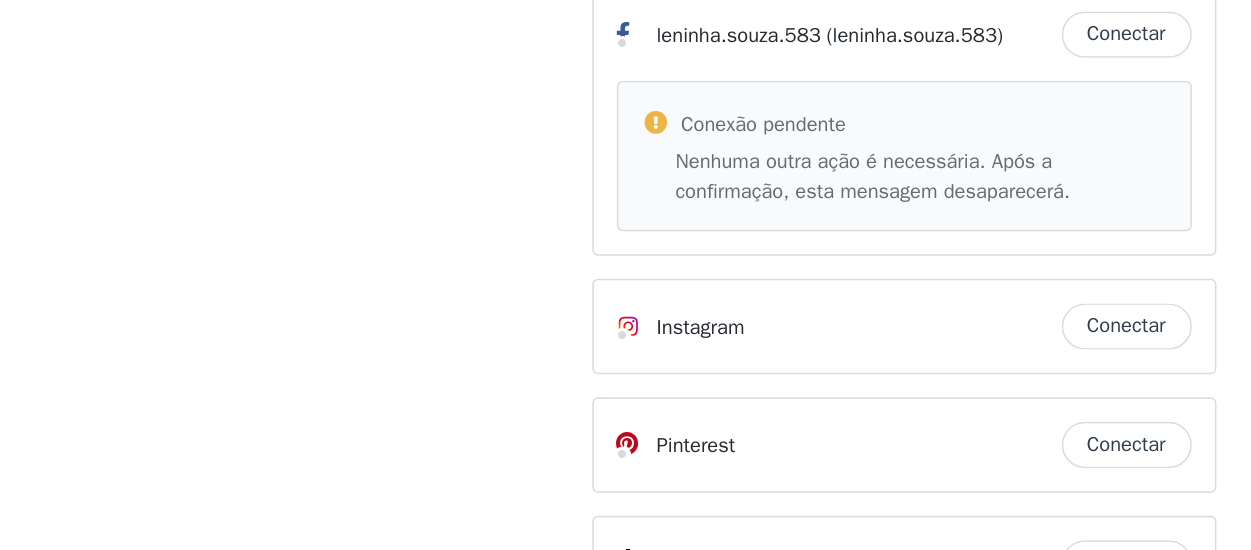 click on "Conectar" at bounding box center [780, 395] 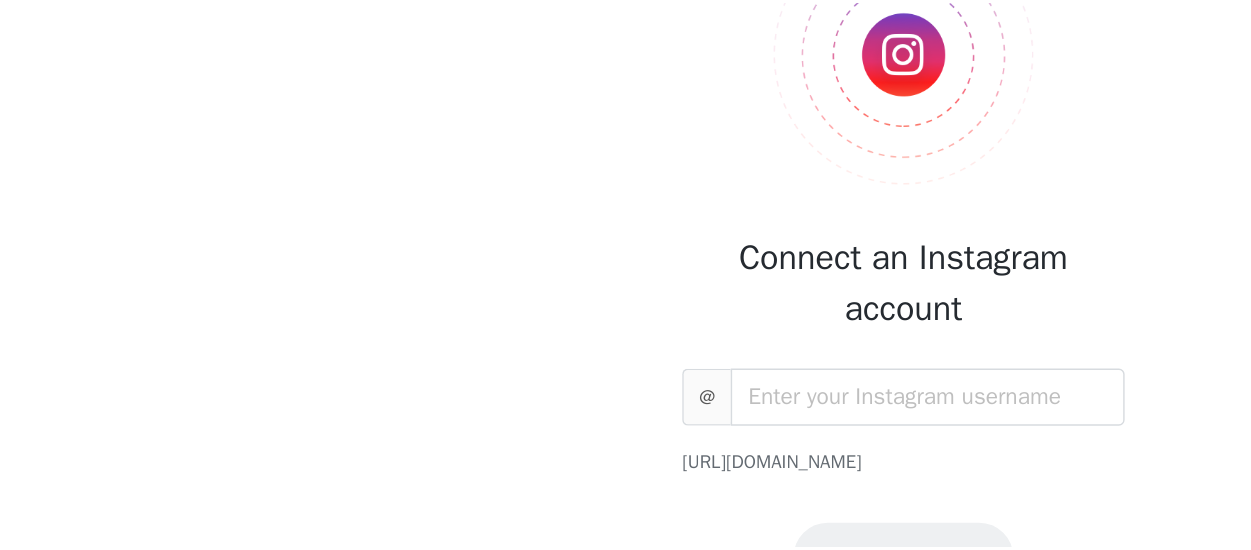 scroll, scrollTop: 149, scrollLeft: 0, axis: vertical 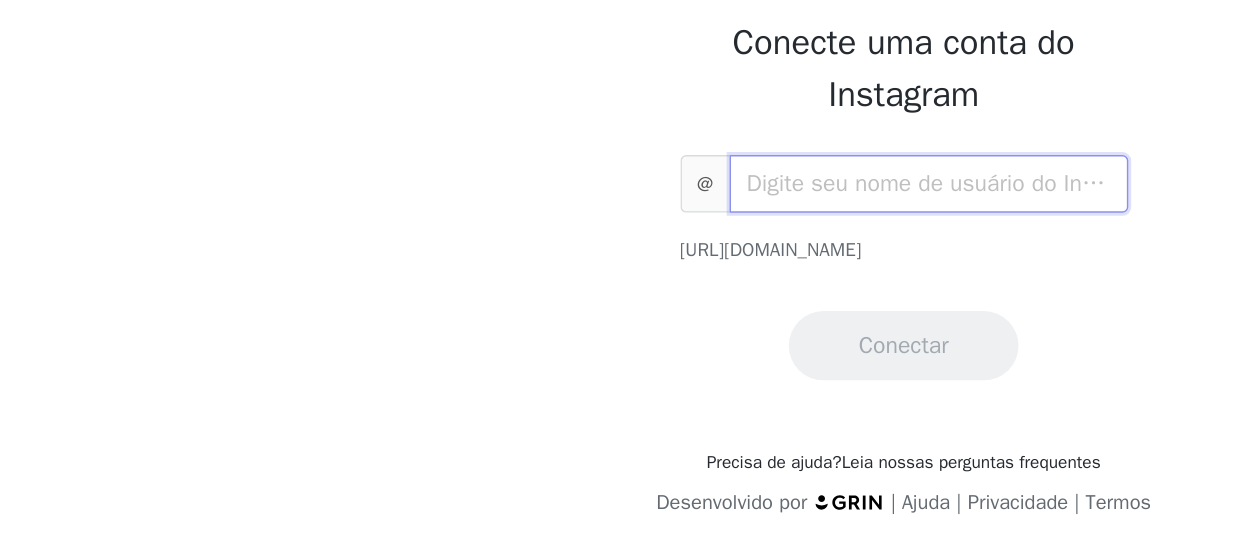 click at bounding box center (643, 296) 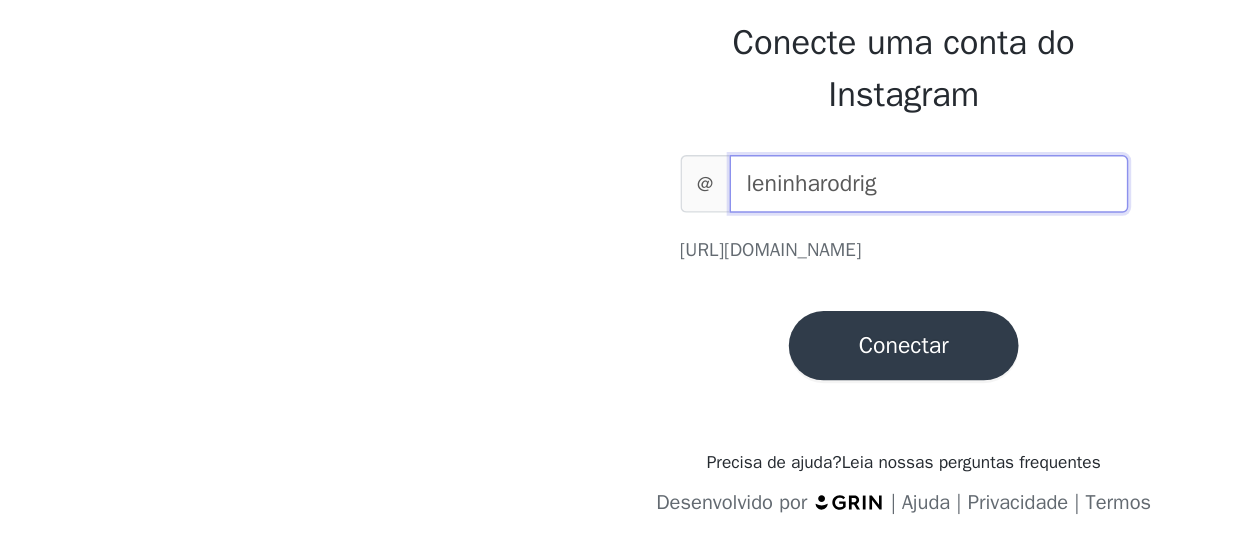 type on "leninharodrig" 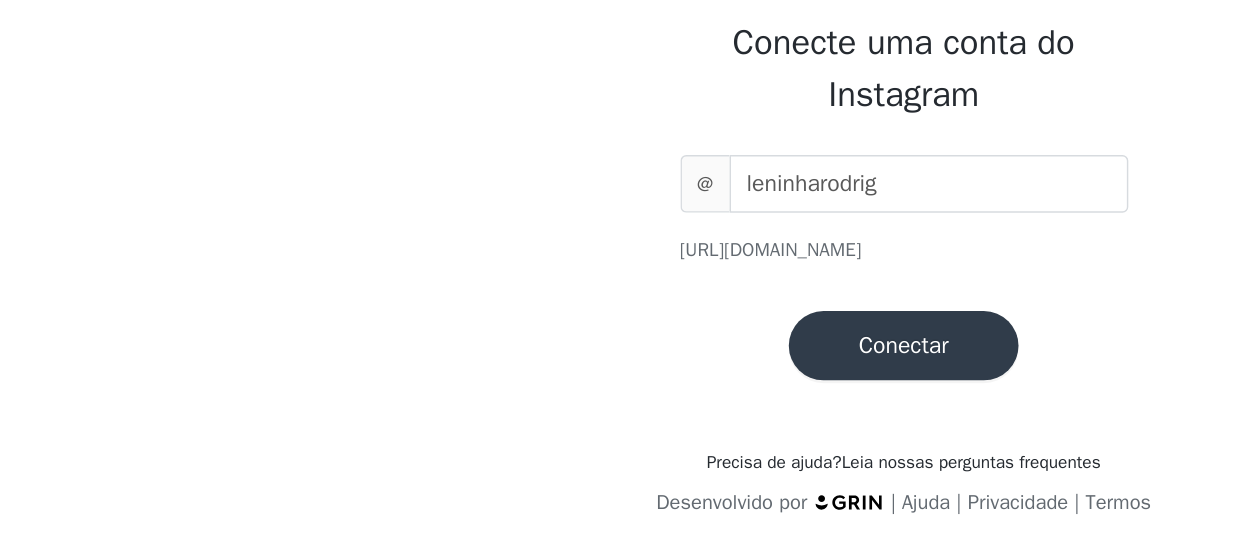 click on "Conectar" at bounding box center (625, 408) 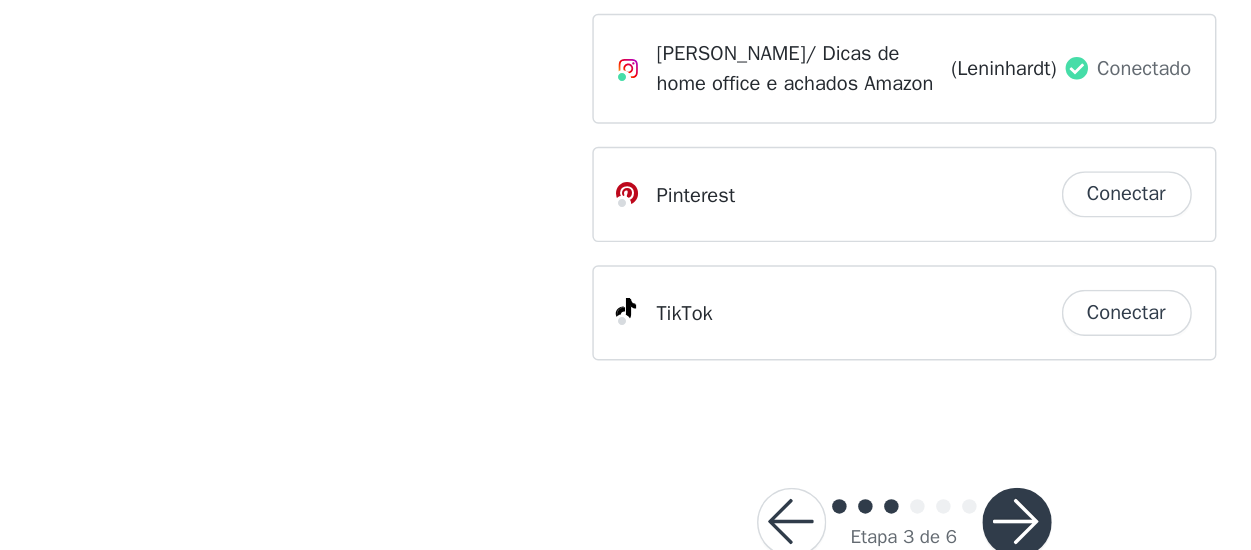 scroll, scrollTop: 500, scrollLeft: 0, axis: vertical 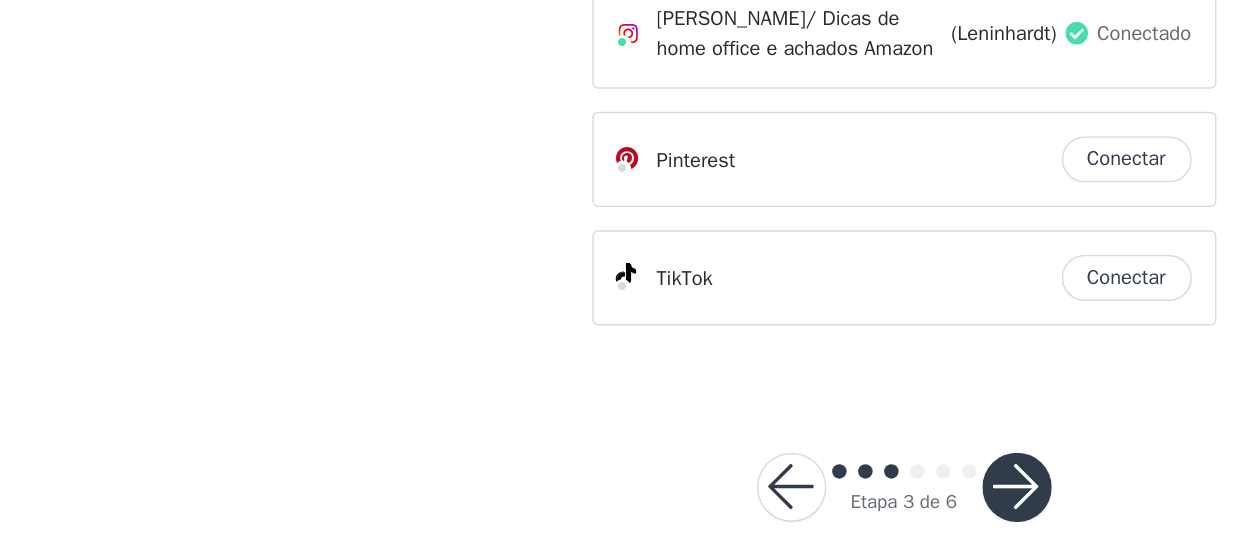 click on "Conectar" at bounding box center [780, 361] 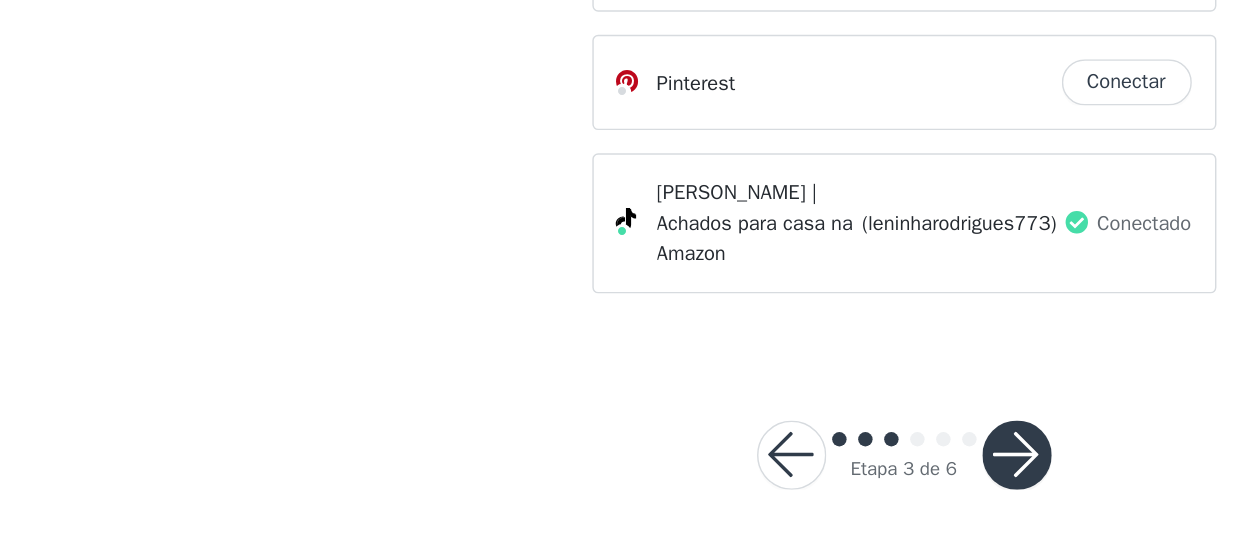 scroll, scrollTop: 554, scrollLeft: 0, axis: vertical 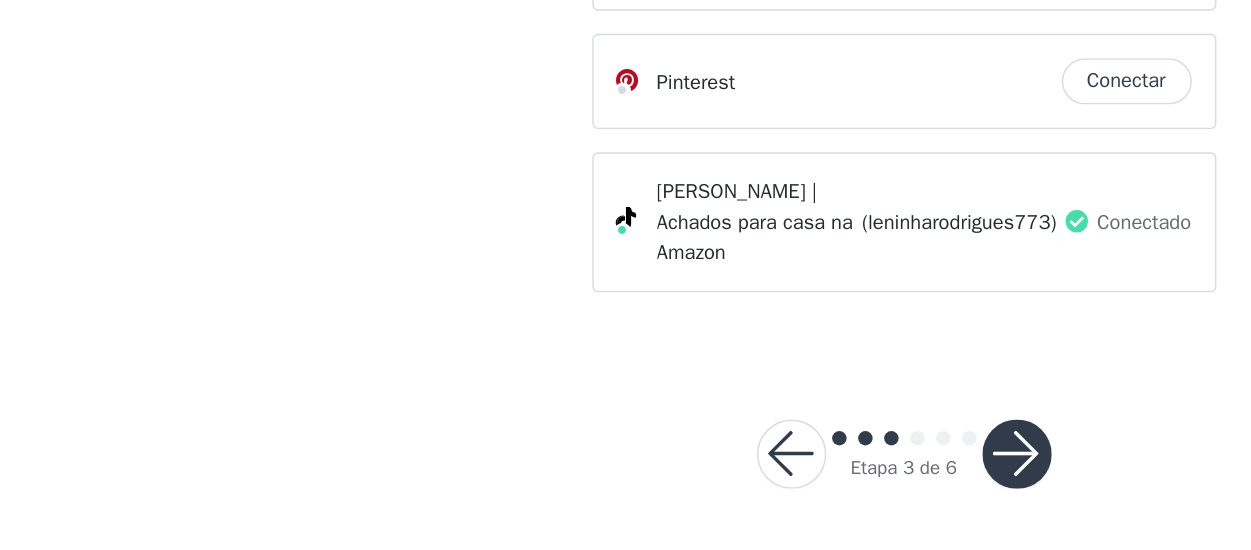 click at bounding box center [704, 483] 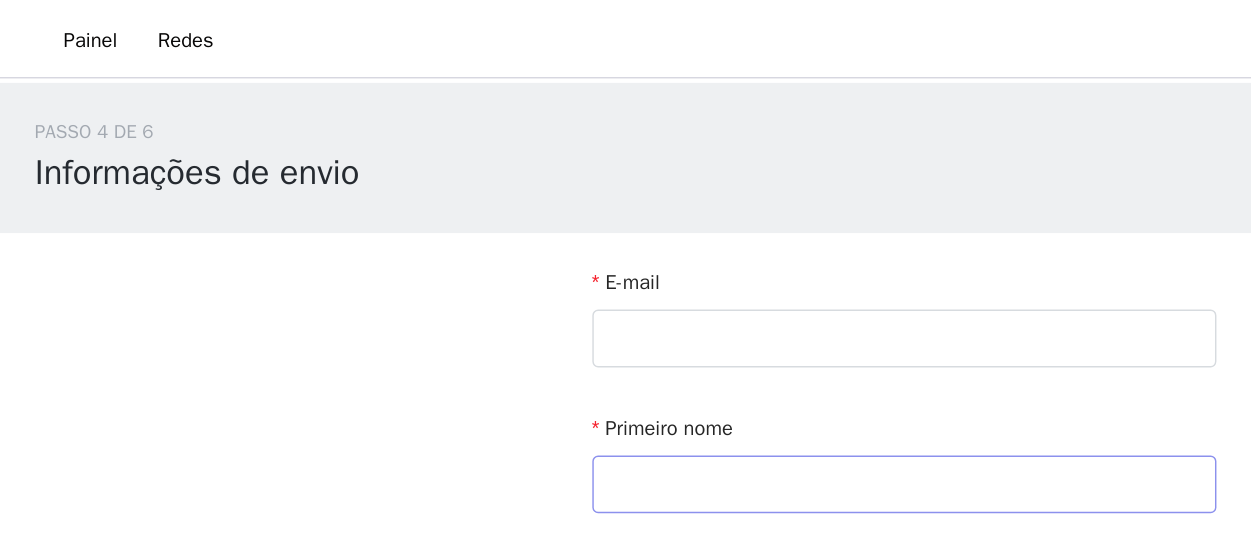 scroll, scrollTop: 0, scrollLeft: 0, axis: both 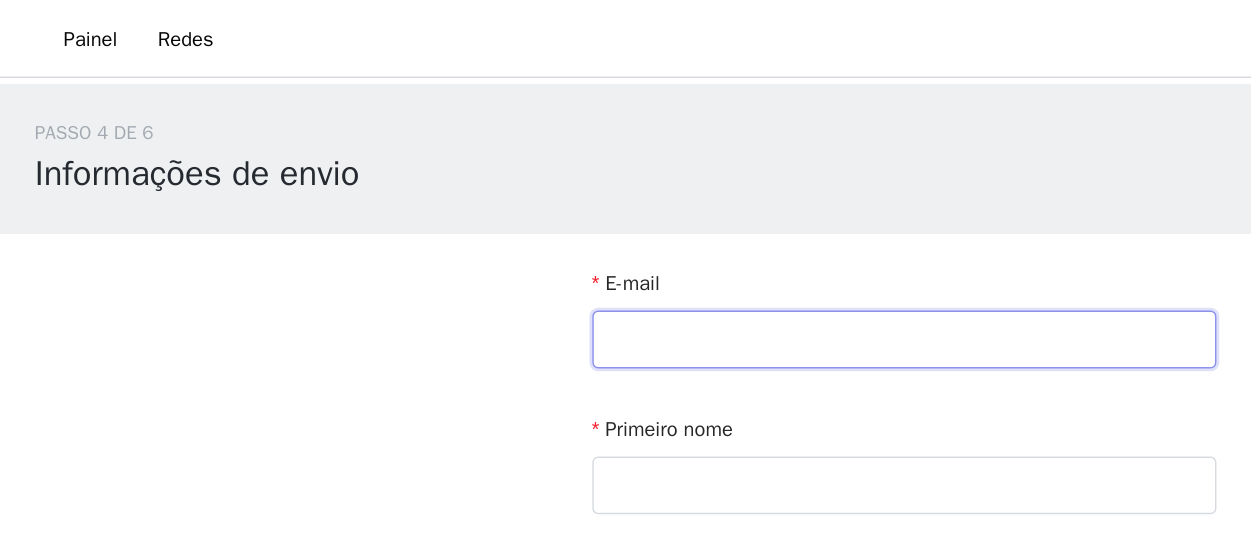 click at bounding box center [626, 235] 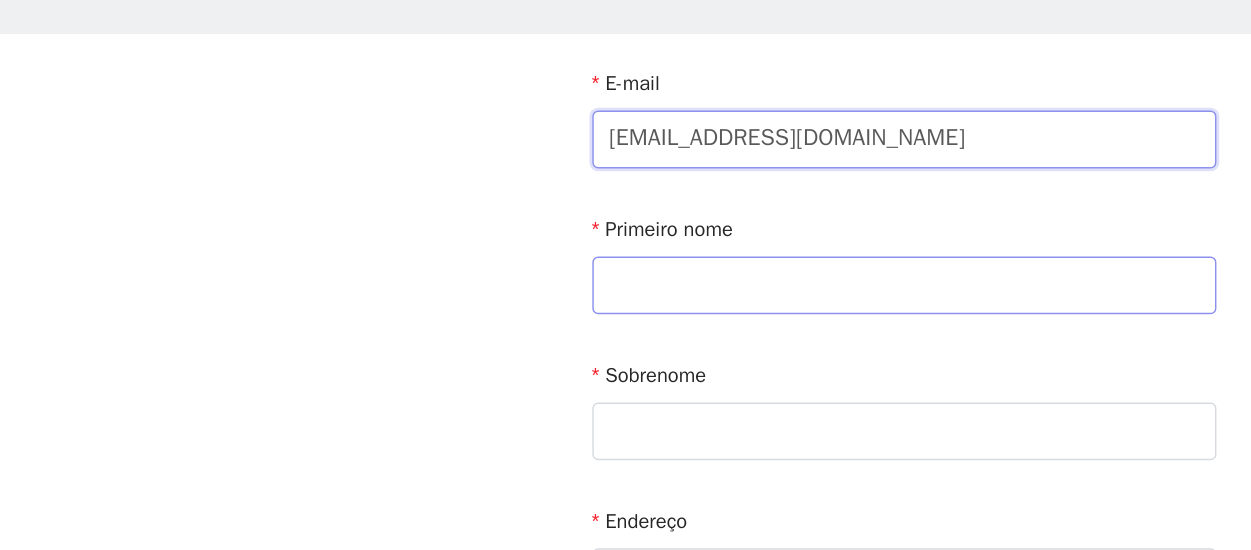 type on "publisherblog10@gmail.com" 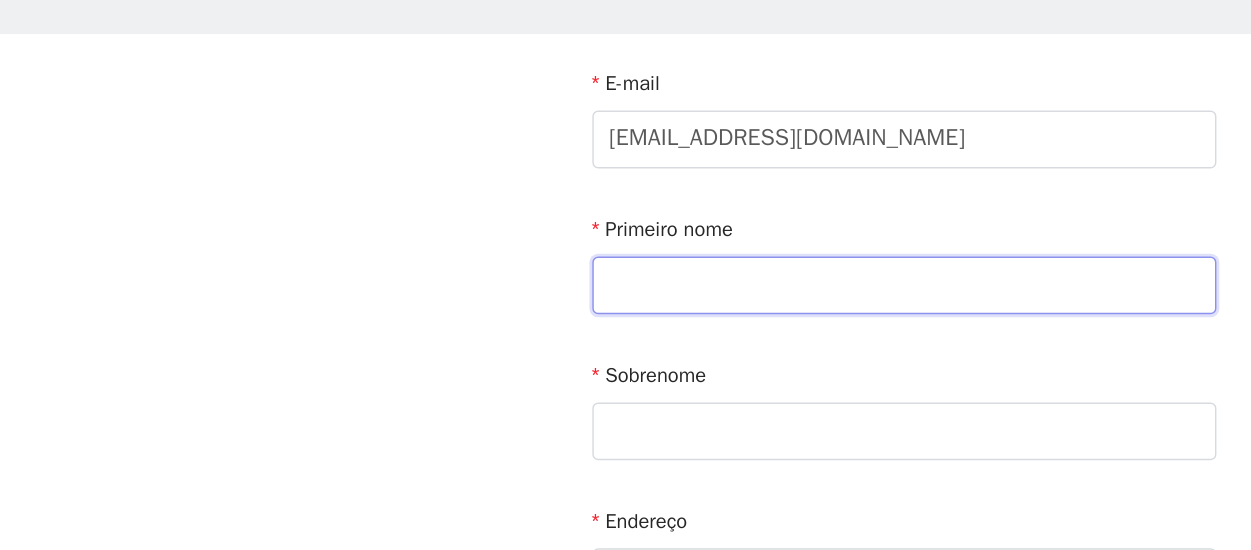 click at bounding box center (626, 336) 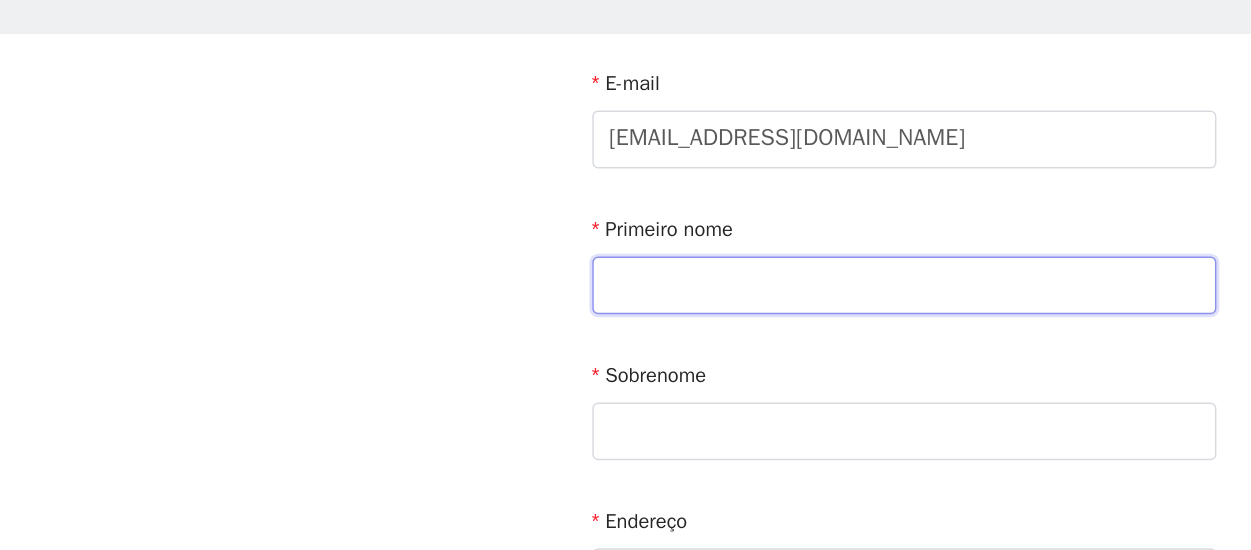 type on "Marilene" 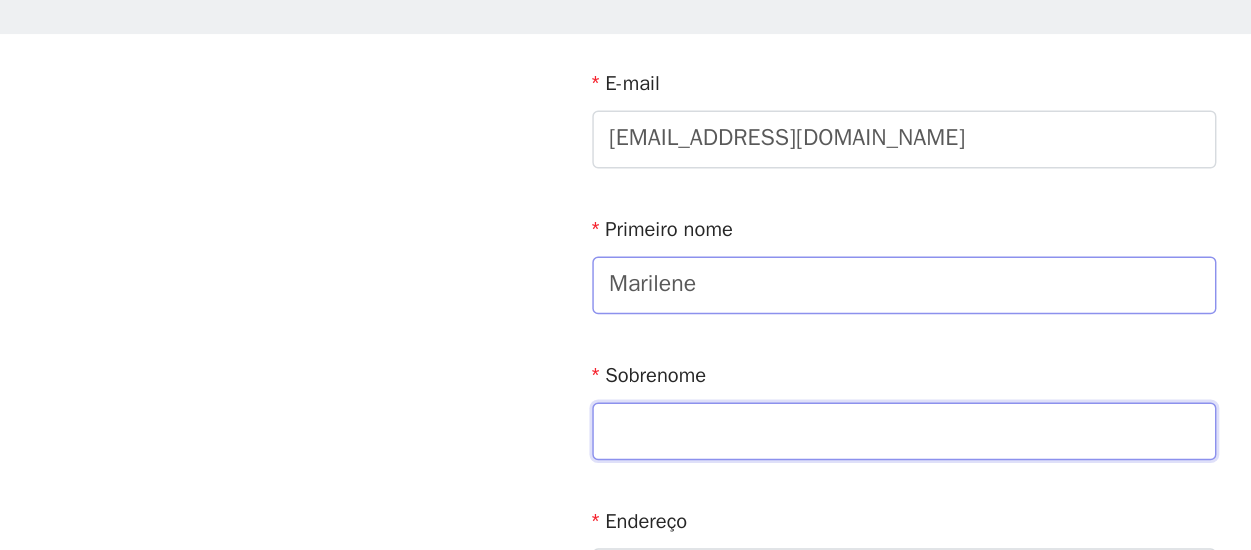 type on "Rodrigues dos Santos" 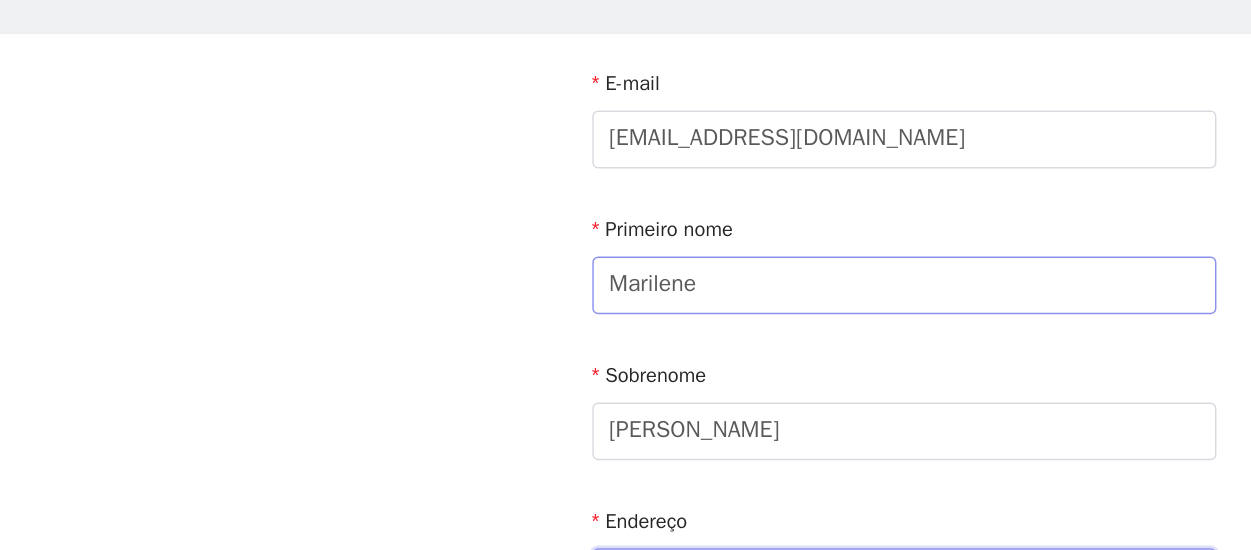 type on "201 E Eldorado Pkwy 2429 Little Elm Texas" 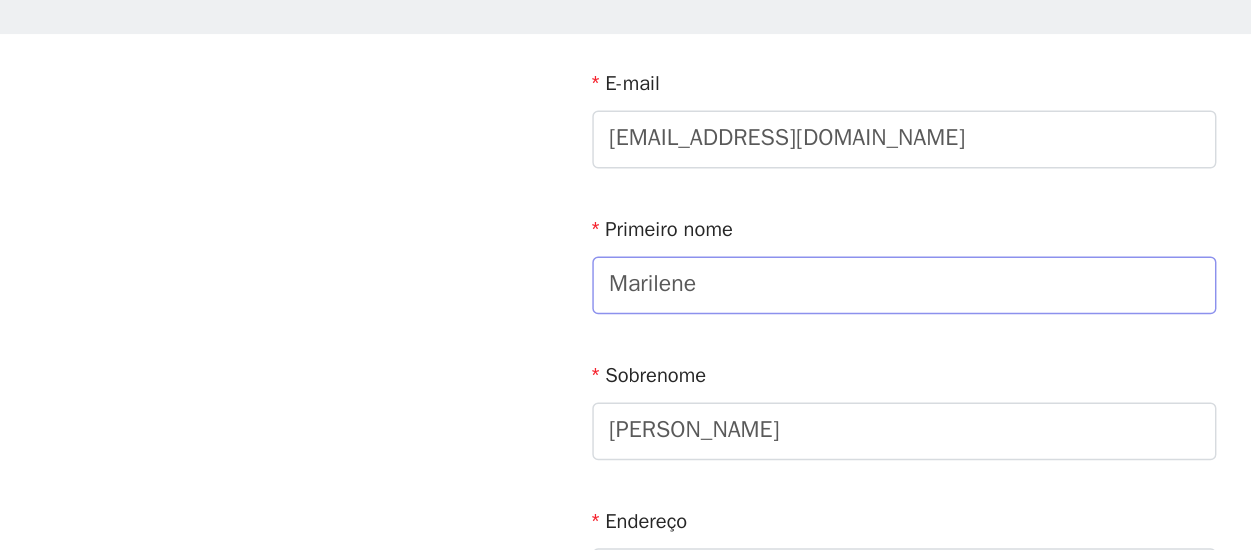 type on "Little Elm" 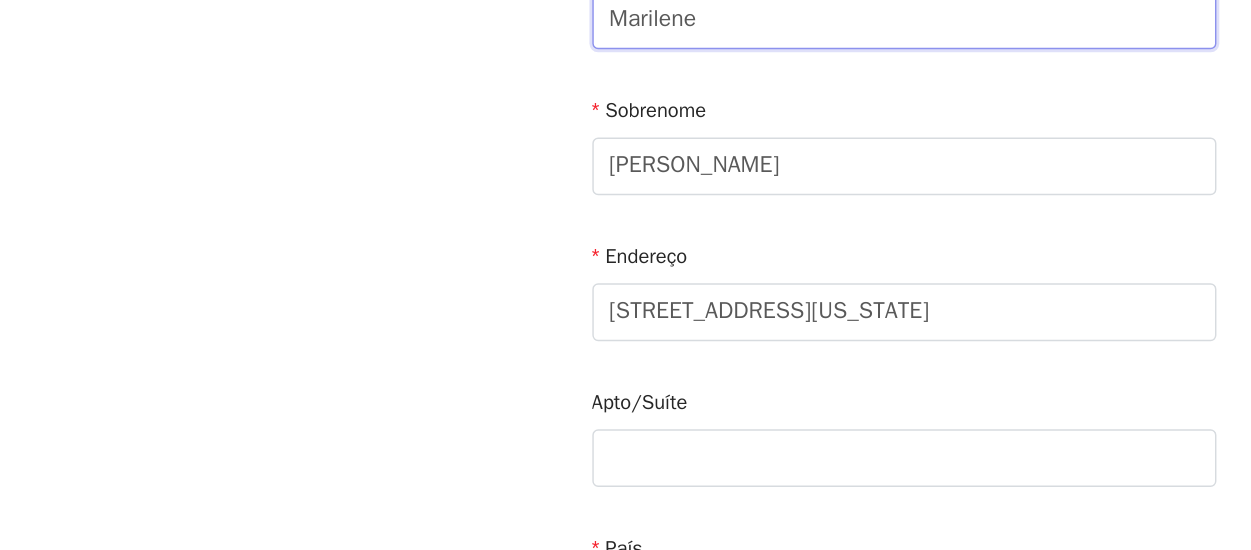 scroll, scrollTop: 177, scrollLeft: 0, axis: vertical 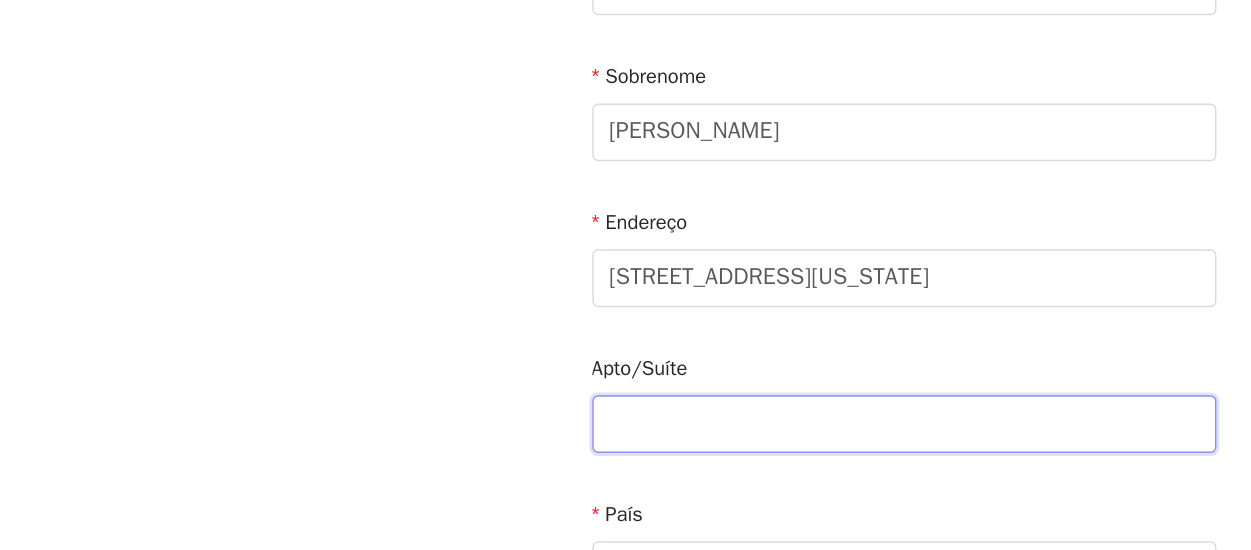 click at bounding box center (626, 462) 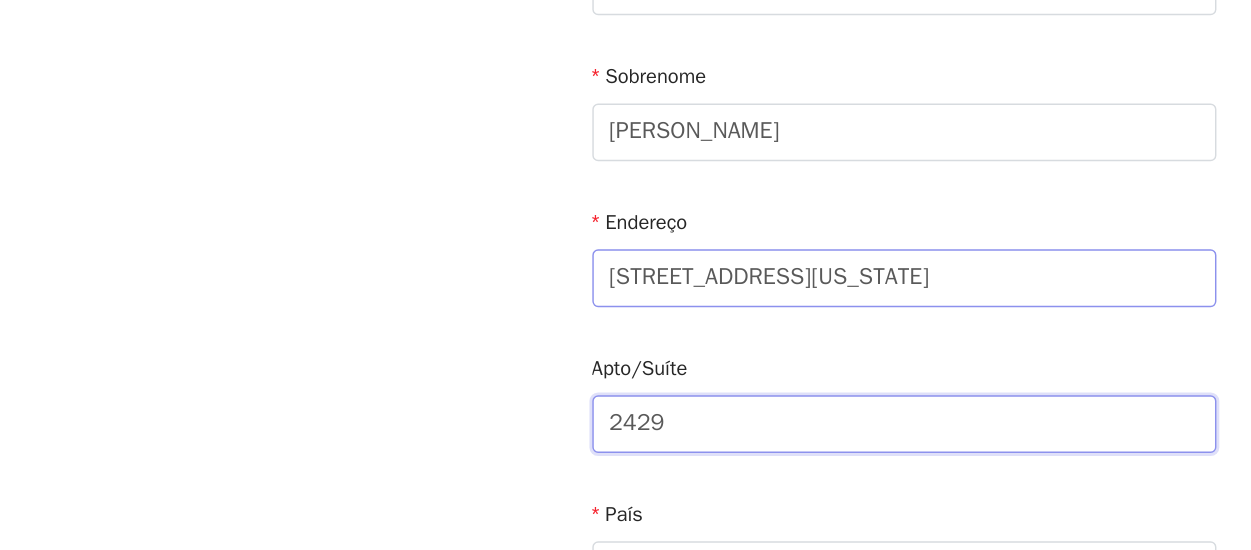 type on "2429" 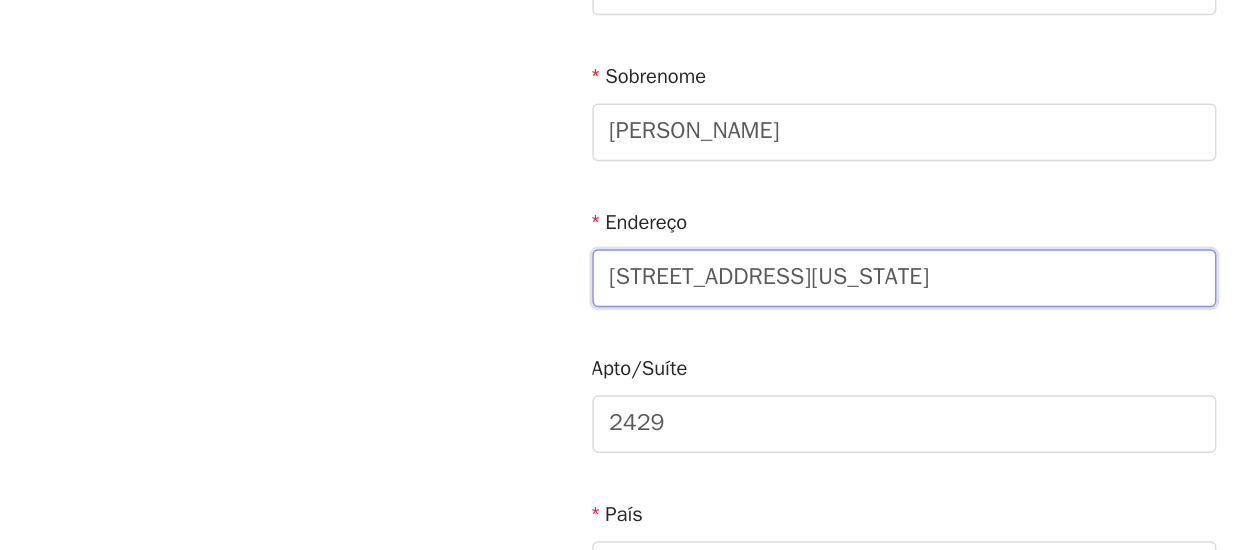 click on "201 E Eldorado Pkwy 2429 Little Elm Texas" at bounding box center (626, 361) 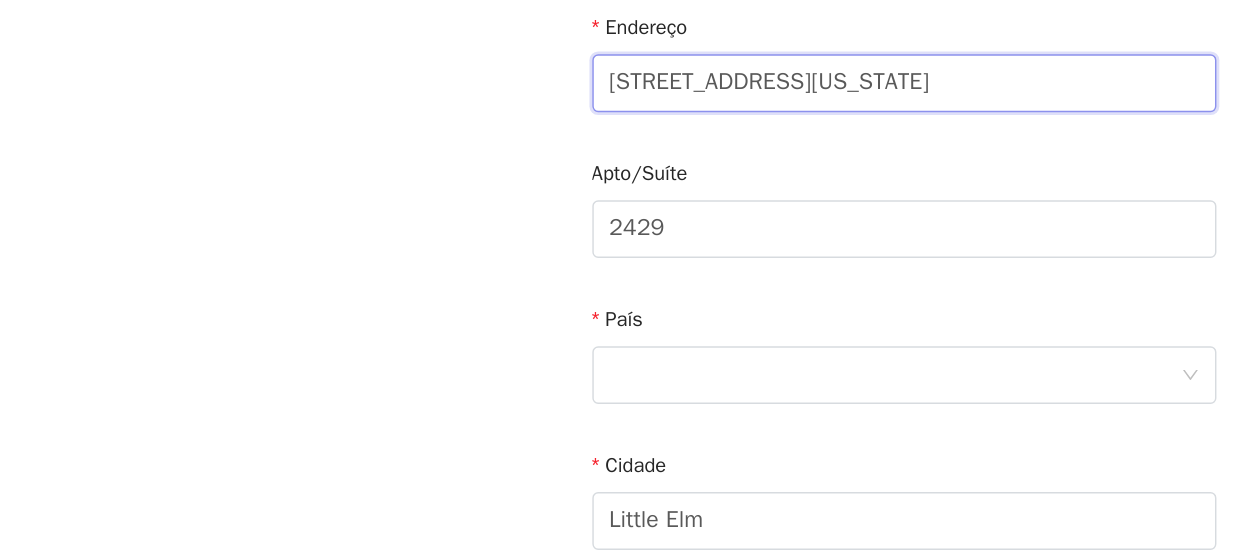 scroll, scrollTop: 315, scrollLeft: 0, axis: vertical 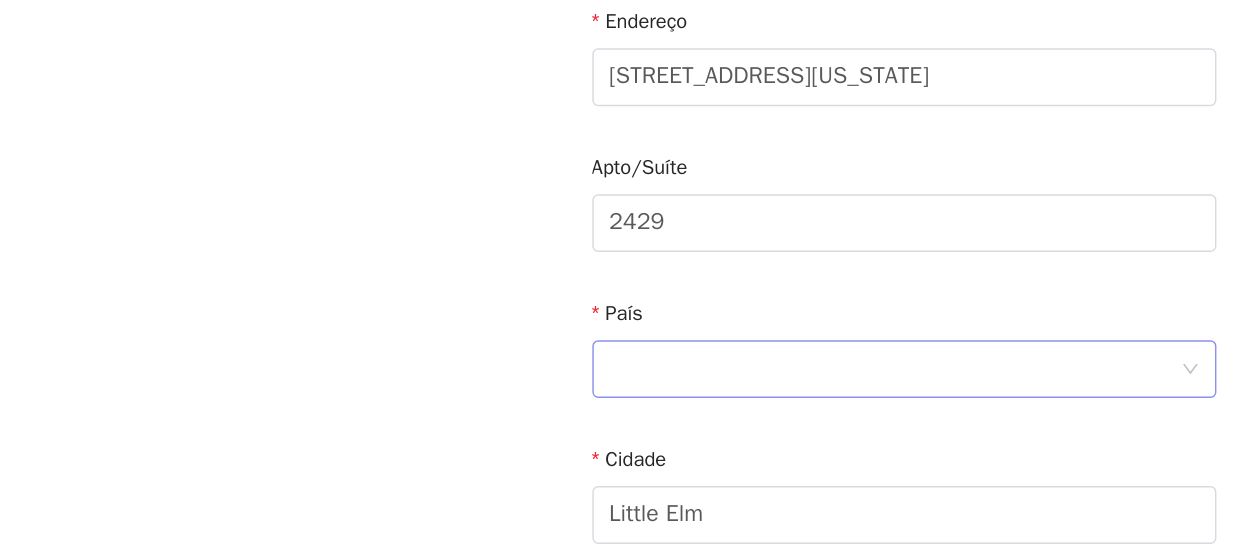 click 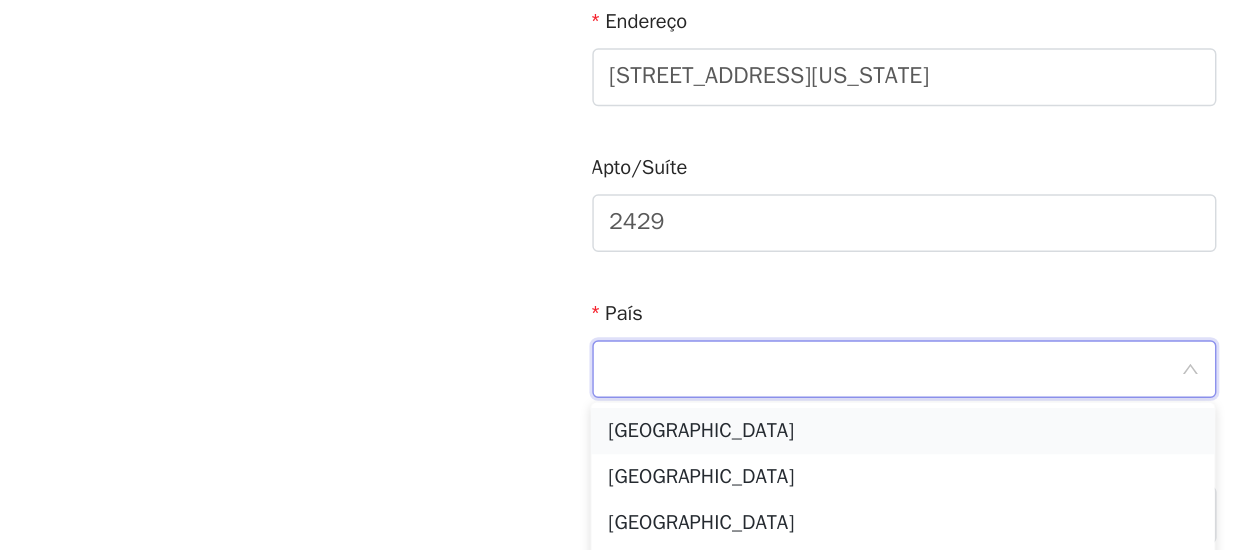 click on "[GEOGRAPHIC_DATA]" at bounding box center [625, 467] 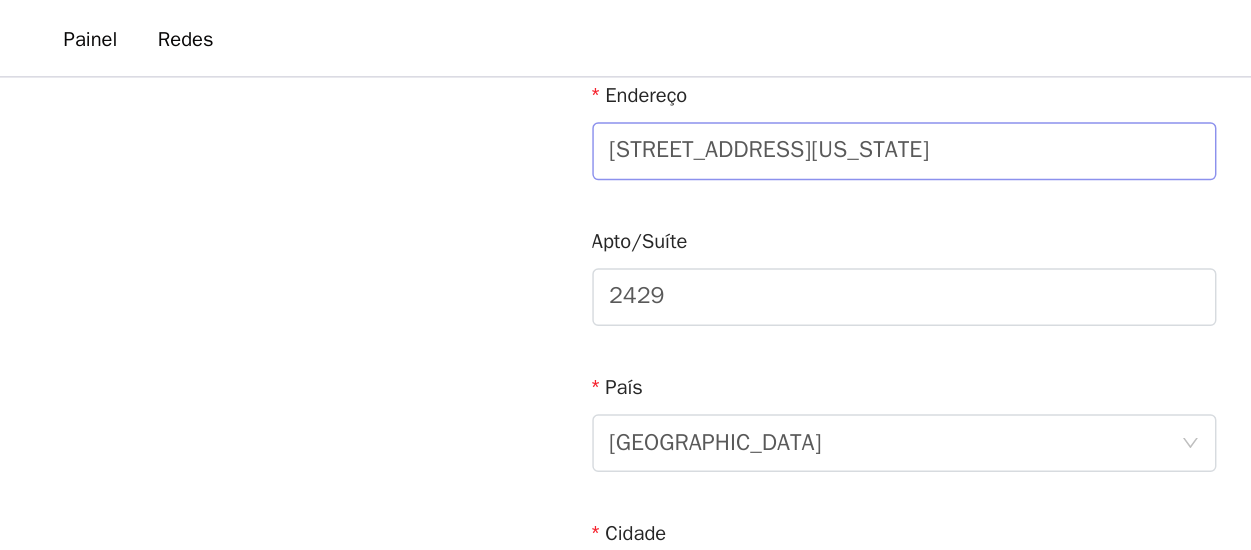 scroll, scrollTop: 316, scrollLeft: 0, axis: vertical 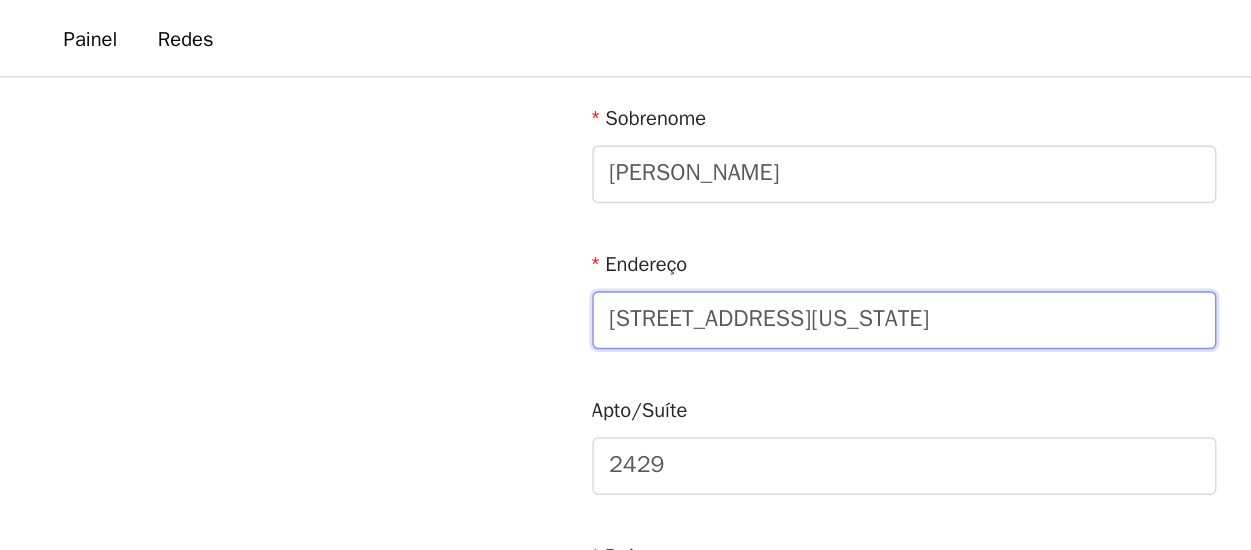 click on "201 E Eldorado Pkwy  Little Elm Texas" at bounding box center (626, 222) 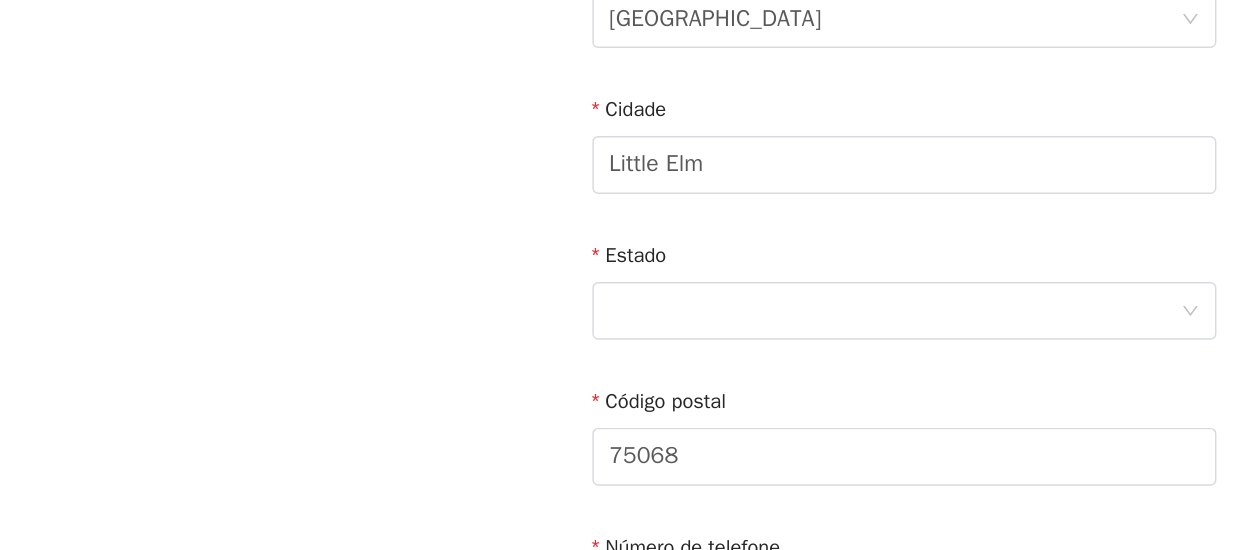 scroll, scrollTop: 592, scrollLeft: 0, axis: vertical 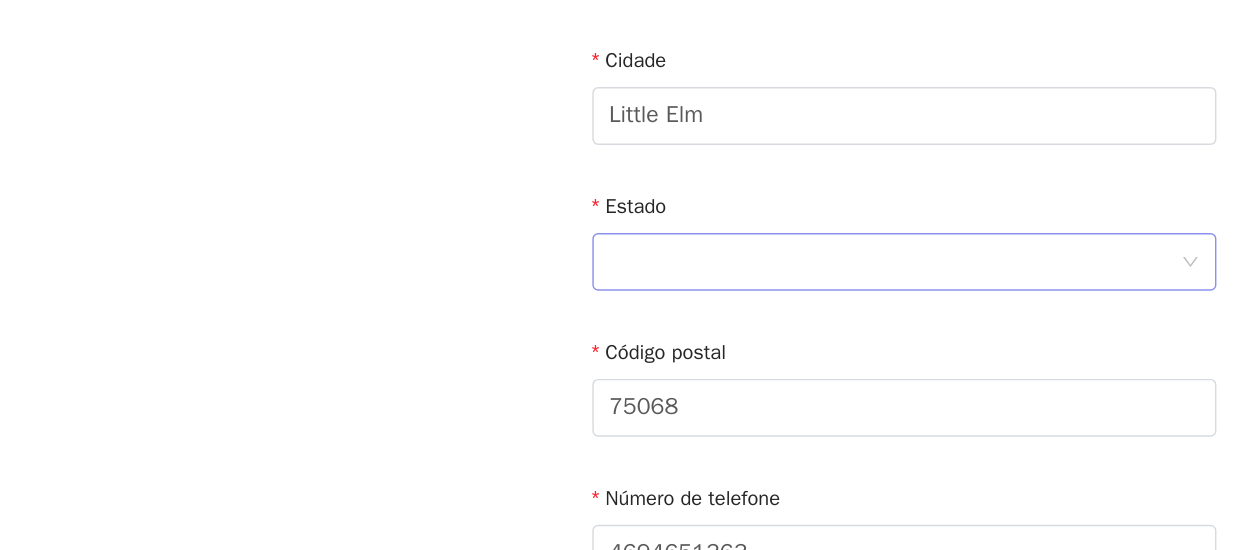 type on "201 E Eldorado Pkwy" 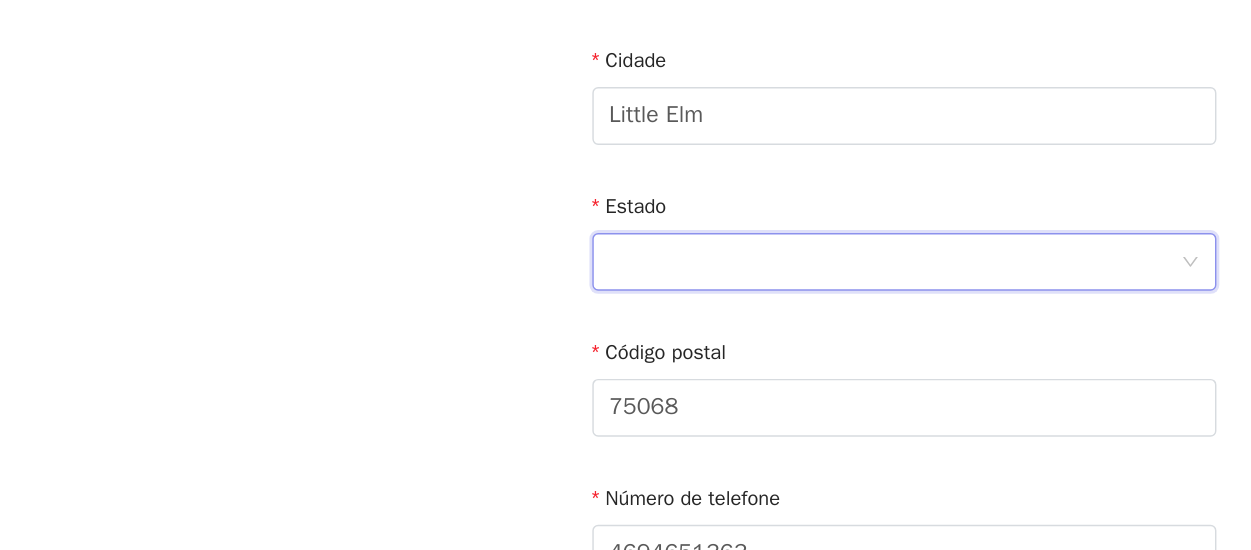 click 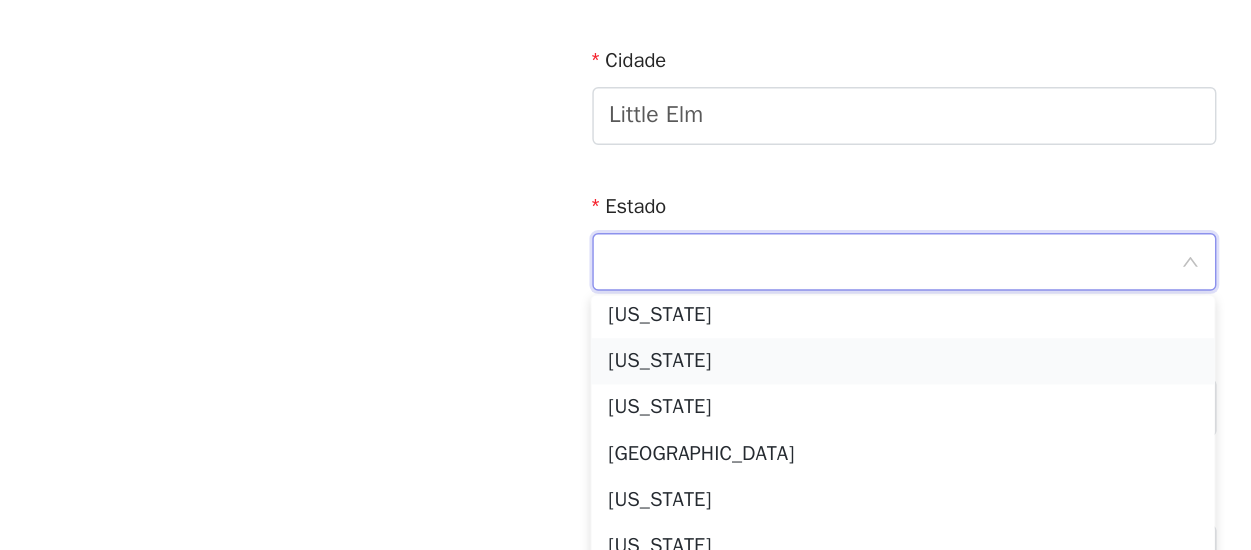 scroll, scrollTop: 1742, scrollLeft: 0, axis: vertical 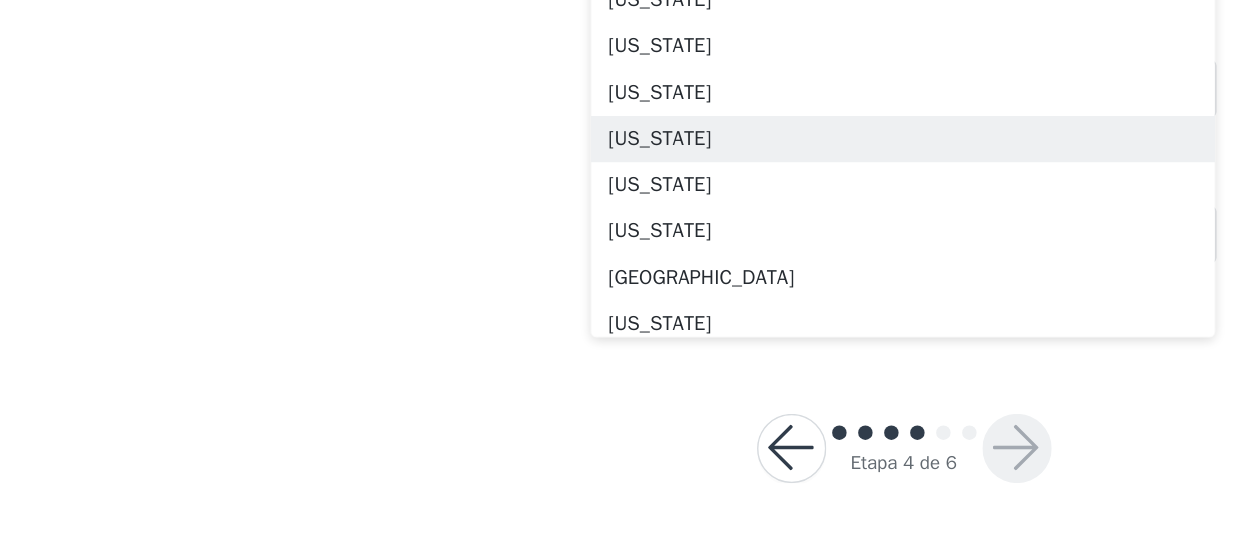 click on "Texas" at bounding box center (625, 265) 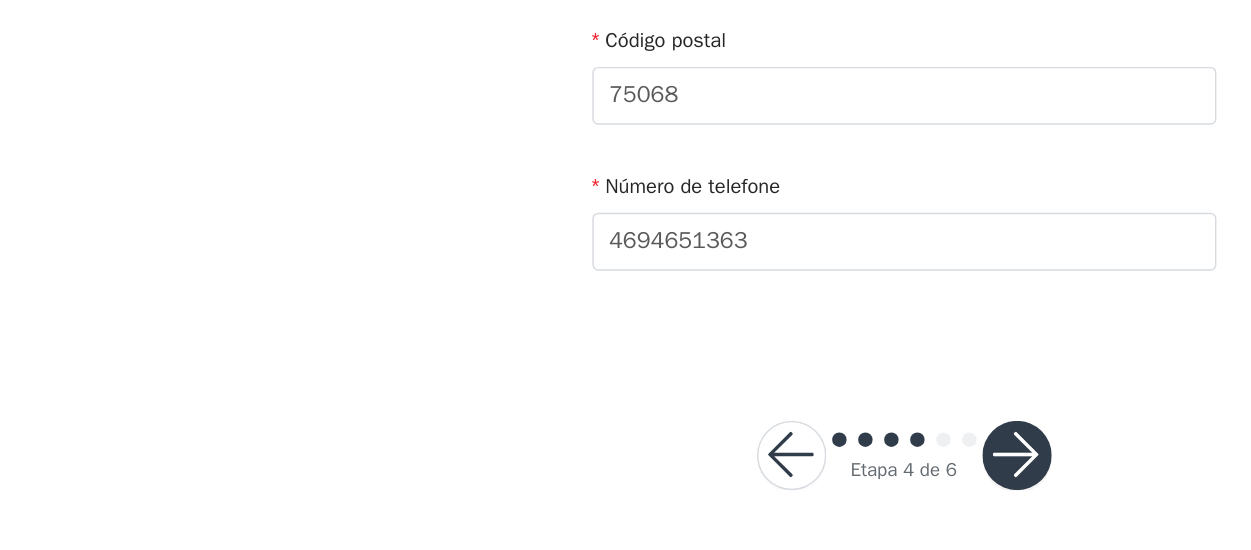 scroll, scrollTop: 813, scrollLeft: 0, axis: vertical 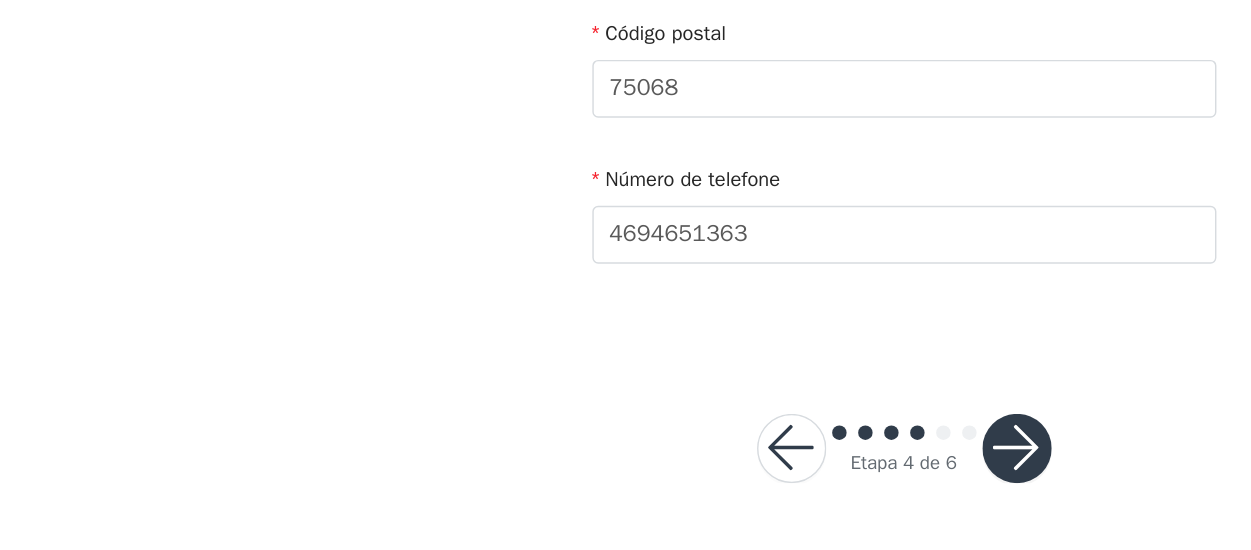 click at bounding box center (704, 479) 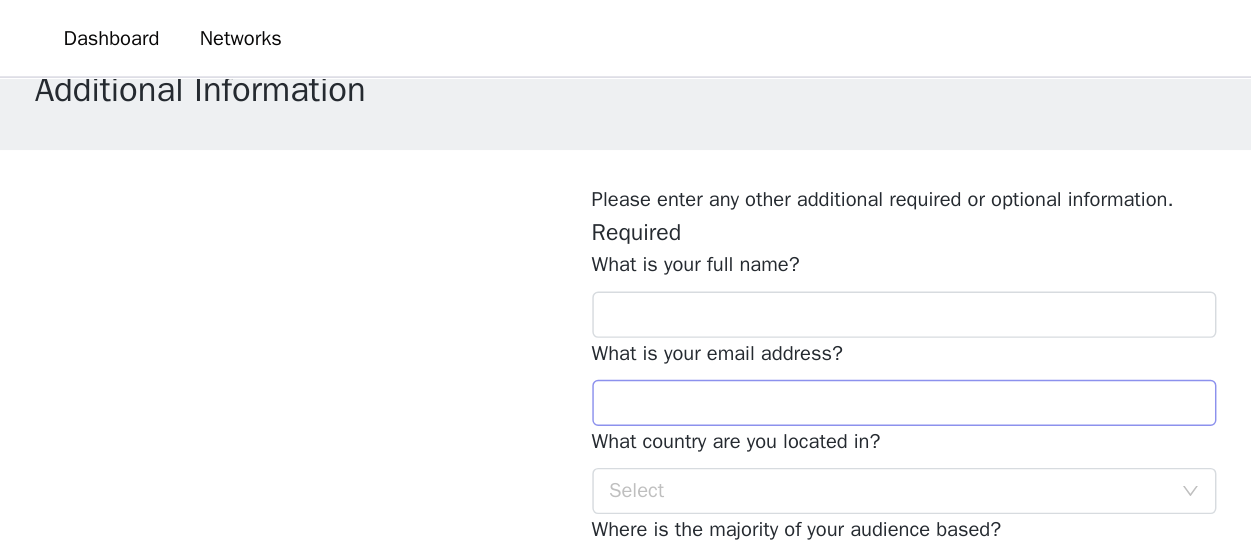 scroll, scrollTop: 52, scrollLeft: 0, axis: vertical 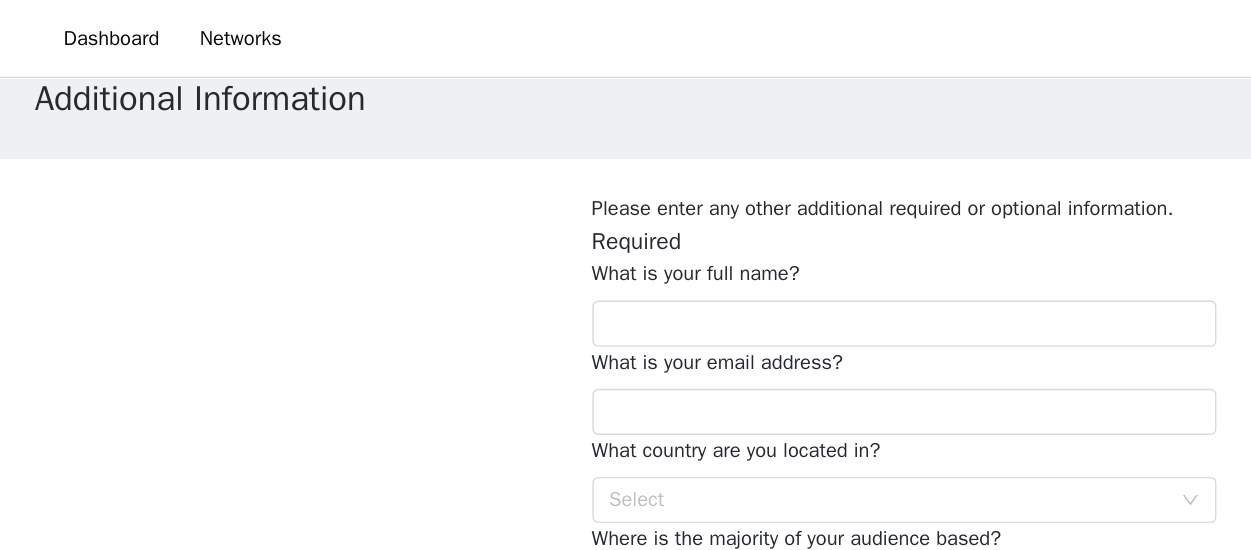 click on "STEP 5 OF 6
Additional Information
Please enter any other additional required or optional information.   Required   What is your full name?       What is your email address?       What country are you located in?     Select   Where is the majority of your audience based?     Select   (This helps determine the correct storefront link) Are you currently a part of Our Place's influencer program?   If you have ever received gifted product from the Our Place team or worked with Our Place on a paid capacity, please select "Yes". If this is your first time engaging with Our Place, please select "No".   Yes No   What is your primary platform?     Select   Please share the URL of your primary platform     @leninharodrig  @lenaonamazon   Copy and paste your profile link What other platforms do you actively create content on?   (Check all that apply)   Instagram / Facebook TikTok YouTube Blog Reddit Substack Other       ASMR" at bounding box center (625, 1208) 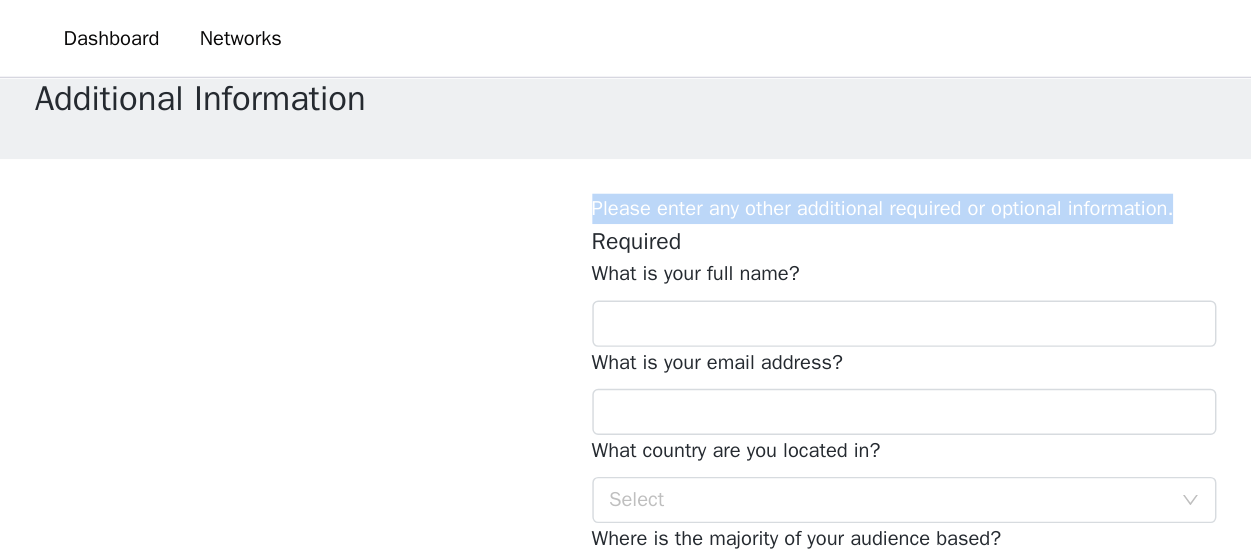 drag, startPoint x: 411, startPoint y: 146, endPoint x: 829, endPoint y: 149, distance: 418.01077 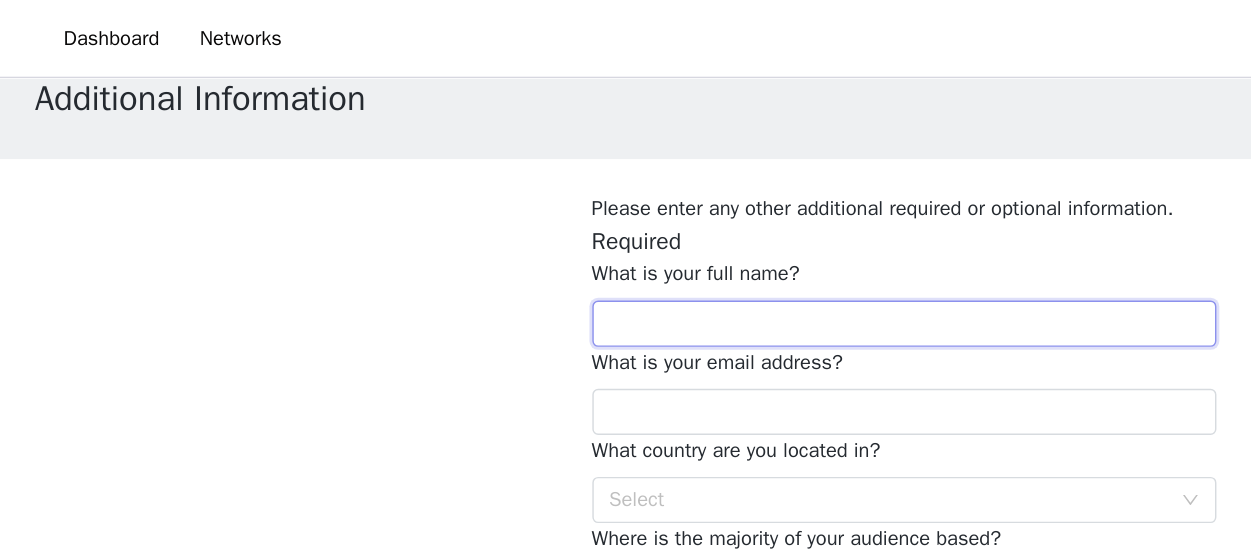 click at bounding box center (626, 224) 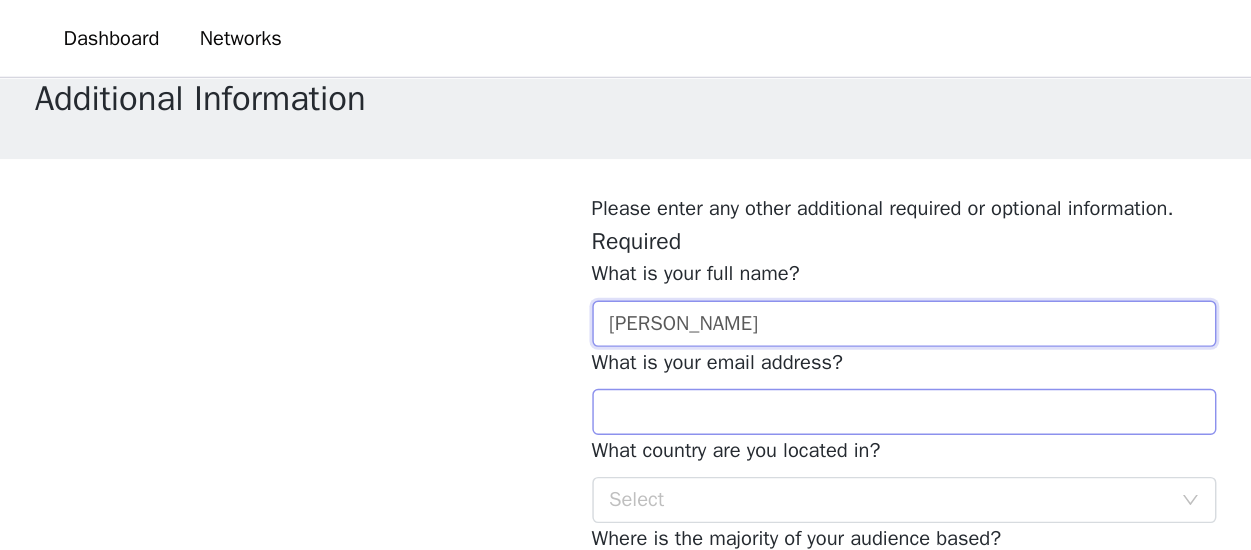 type on "[PERSON_NAME] dos [PERSON_NAME]" 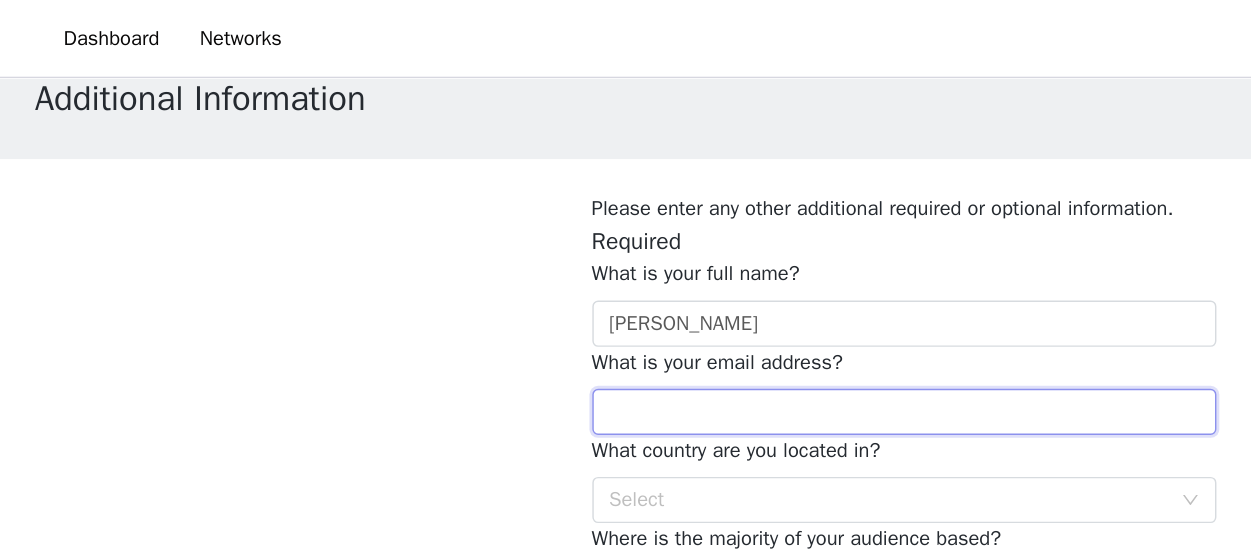 click at bounding box center (626, 285) 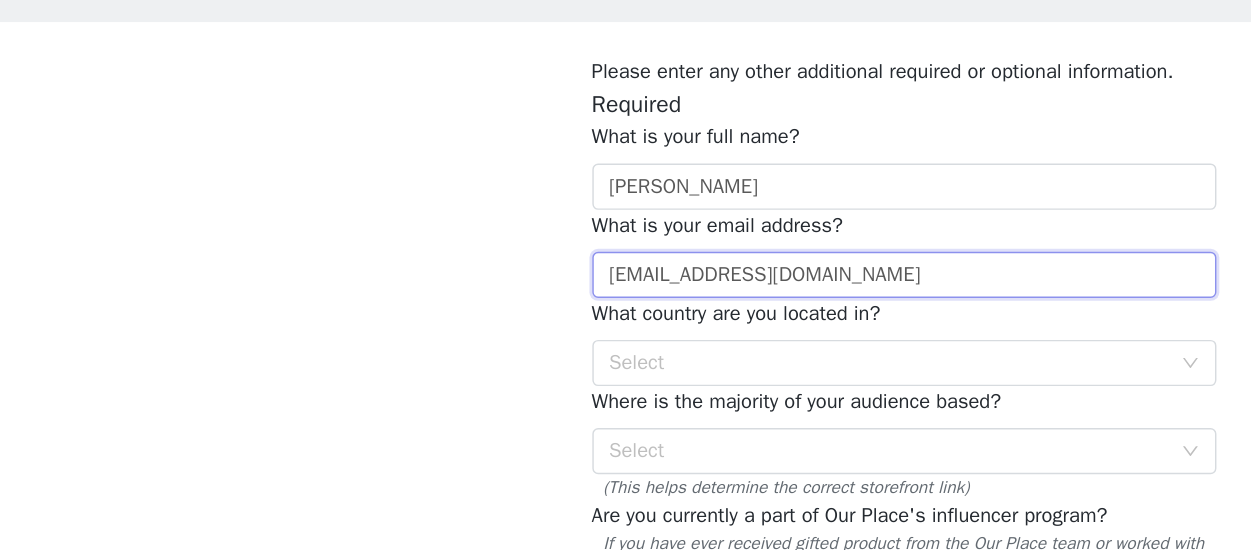 scroll, scrollTop: 52, scrollLeft: 0, axis: vertical 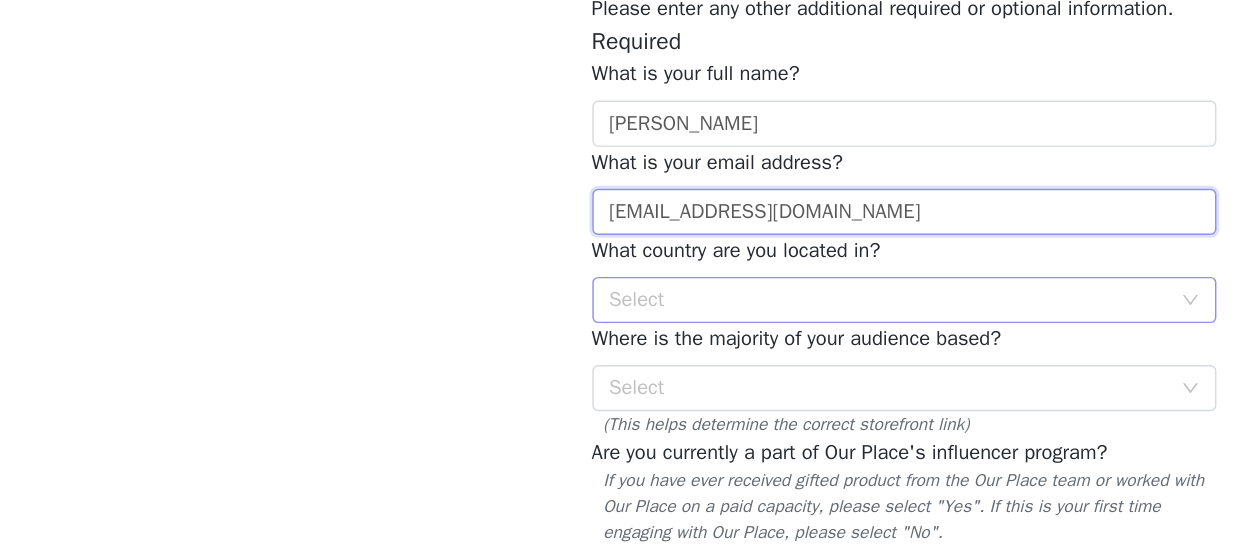 type on "Publisherblog10@gmail.com" 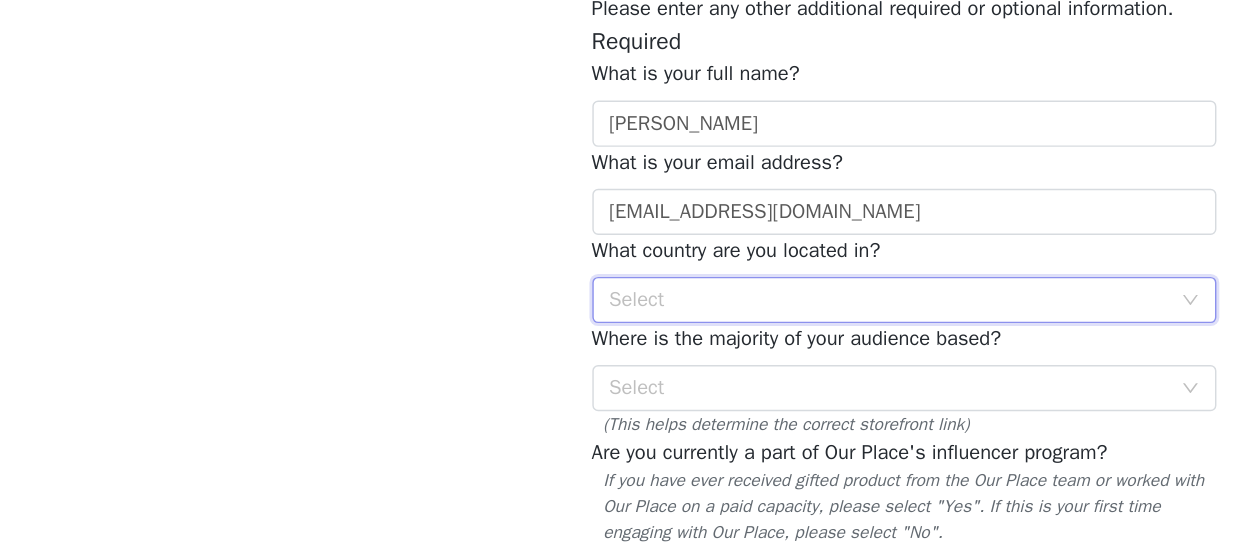 click 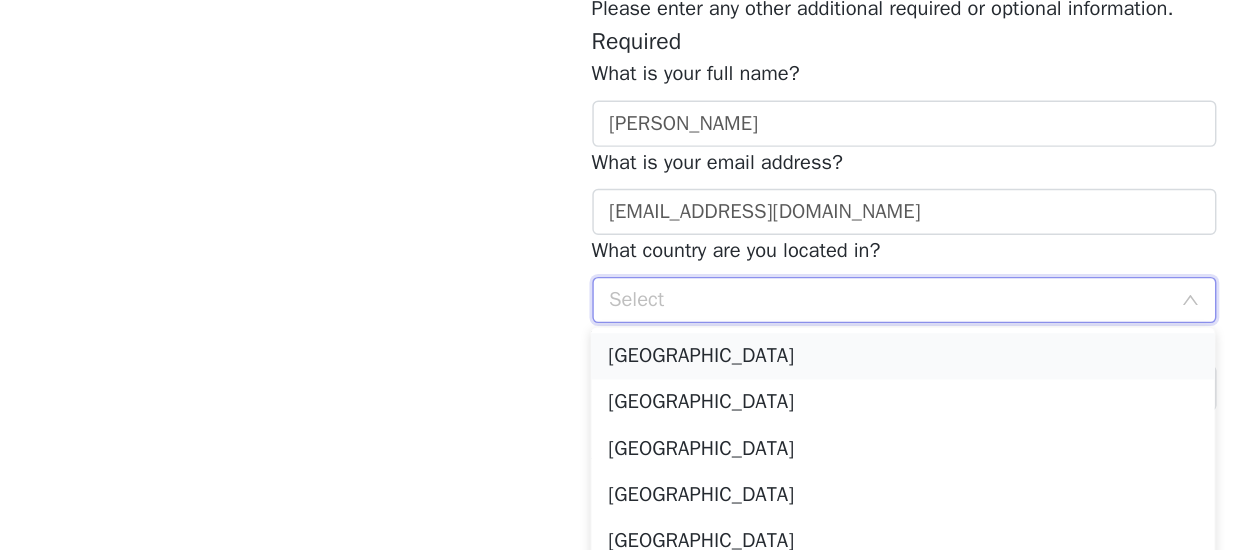 click on "[GEOGRAPHIC_DATA]" at bounding box center (625, 385) 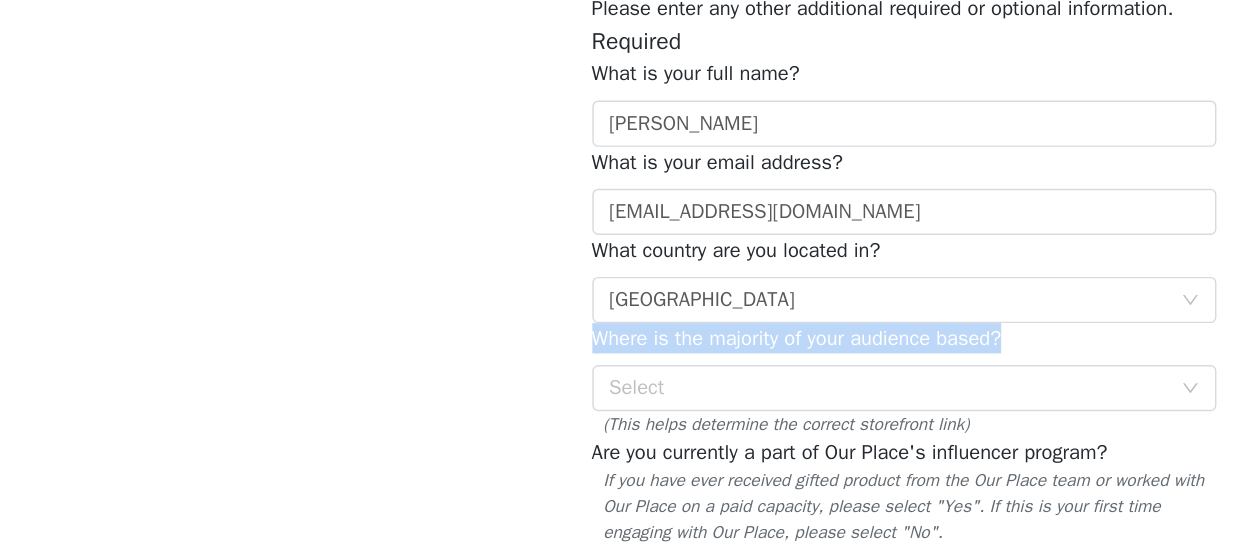 drag, startPoint x: 412, startPoint y: 373, endPoint x: 696, endPoint y: 371, distance: 284.00705 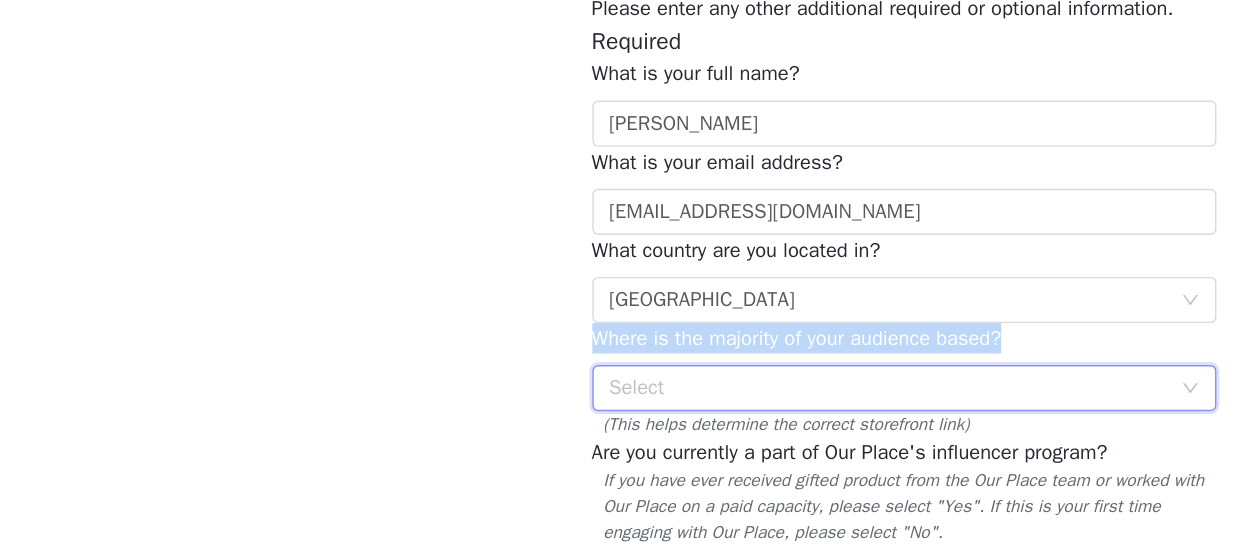 click 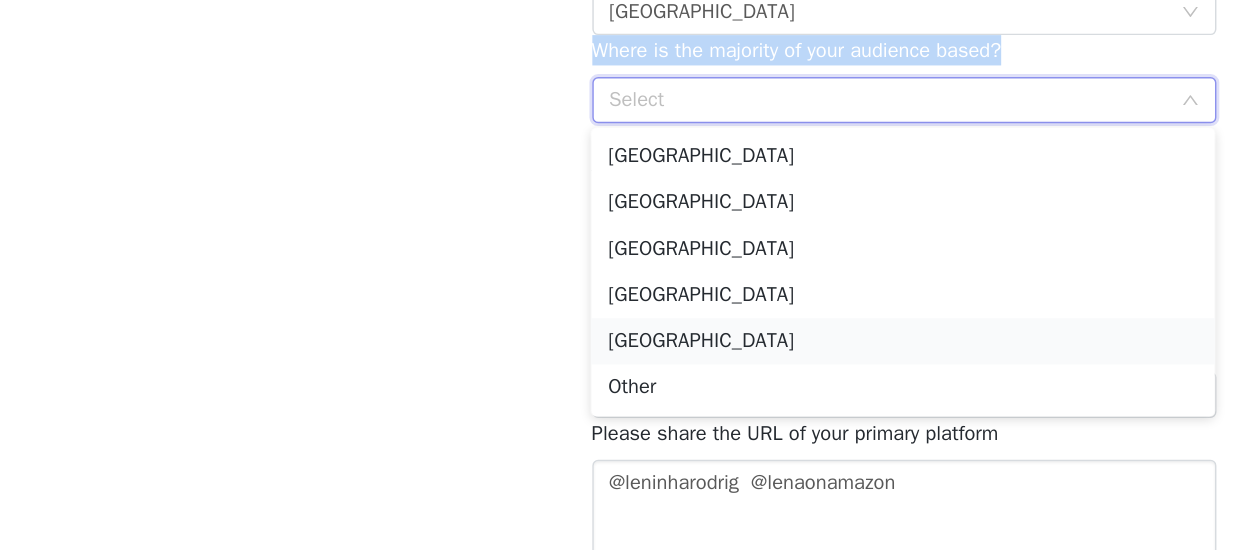 scroll, scrollTop: 228, scrollLeft: 0, axis: vertical 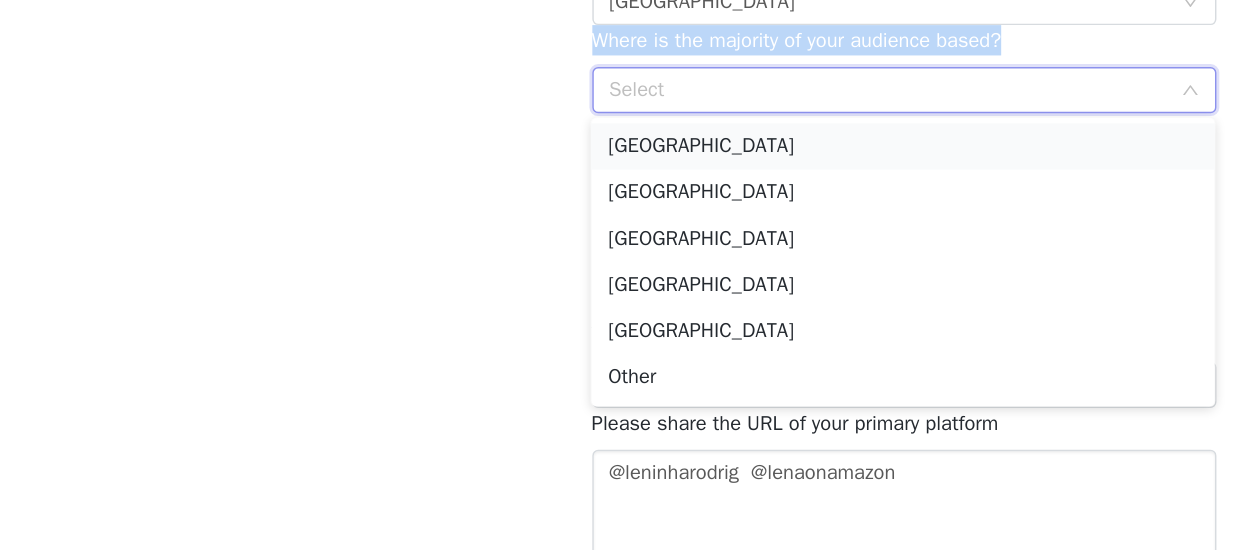 click on "[GEOGRAPHIC_DATA]" at bounding box center (625, 270) 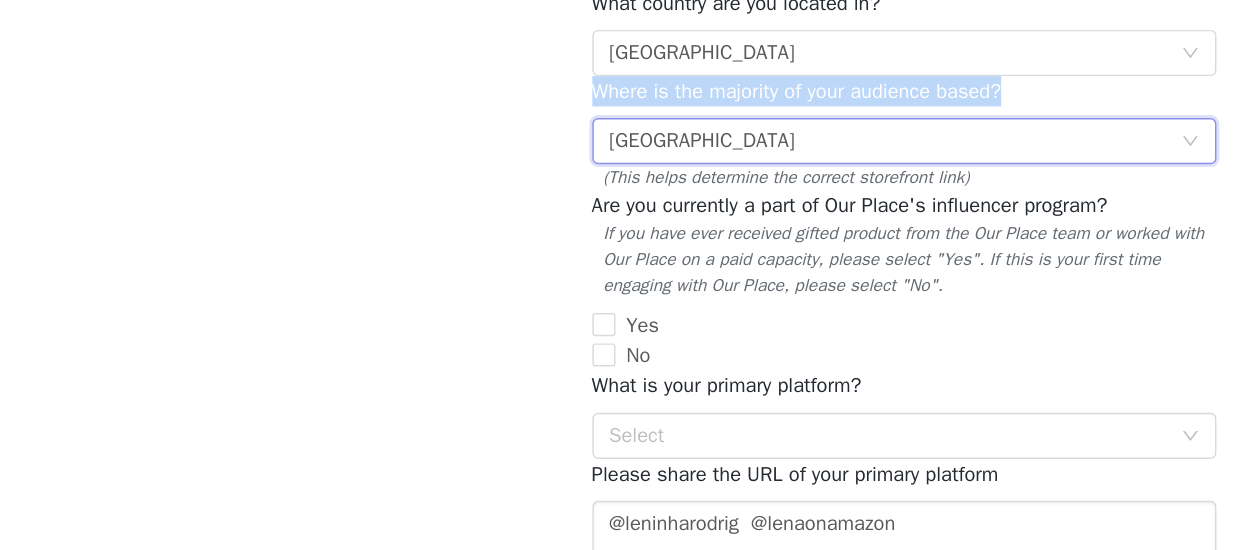 scroll, scrollTop: 228, scrollLeft: 0, axis: vertical 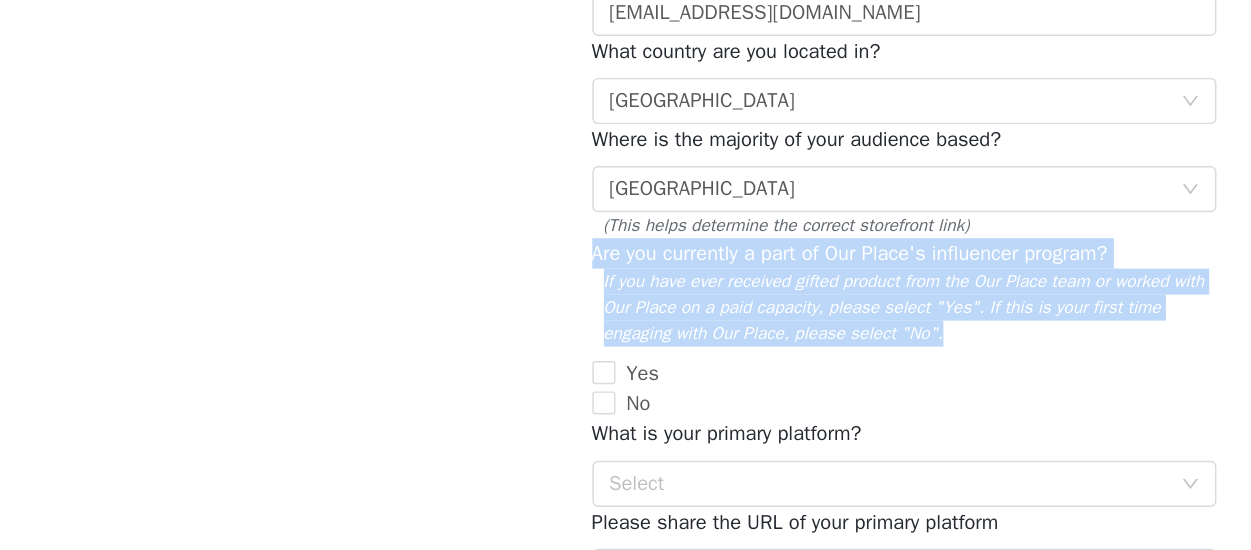 drag, startPoint x: 410, startPoint y: 277, endPoint x: 604, endPoint y: 332, distance: 201.64572 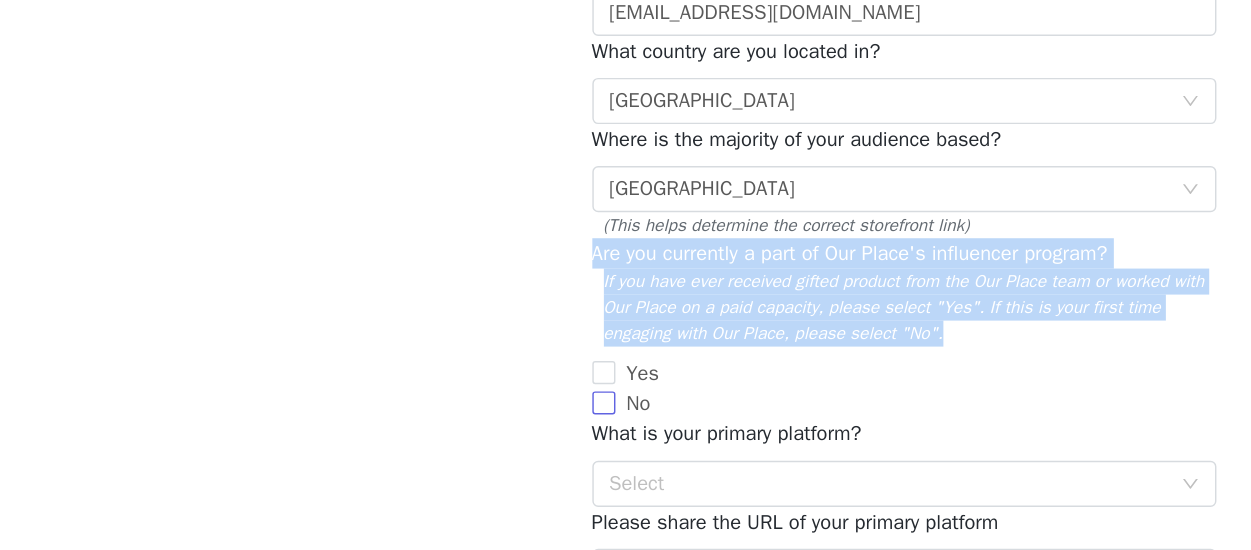 click on "No" at bounding box center (418, 379) 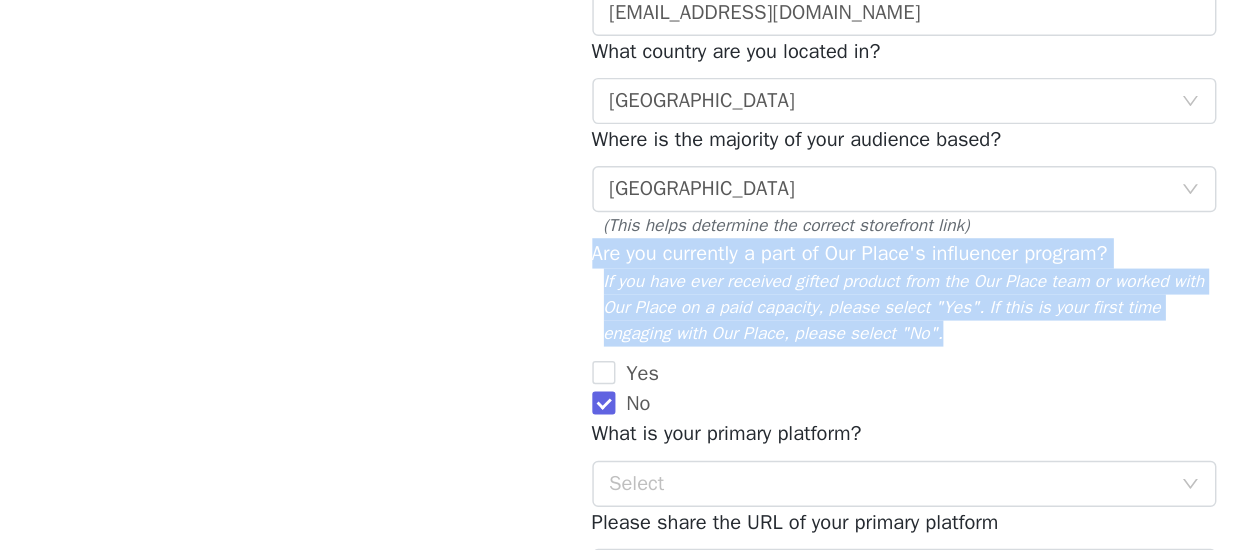 scroll, scrollTop: 228, scrollLeft: 0, axis: vertical 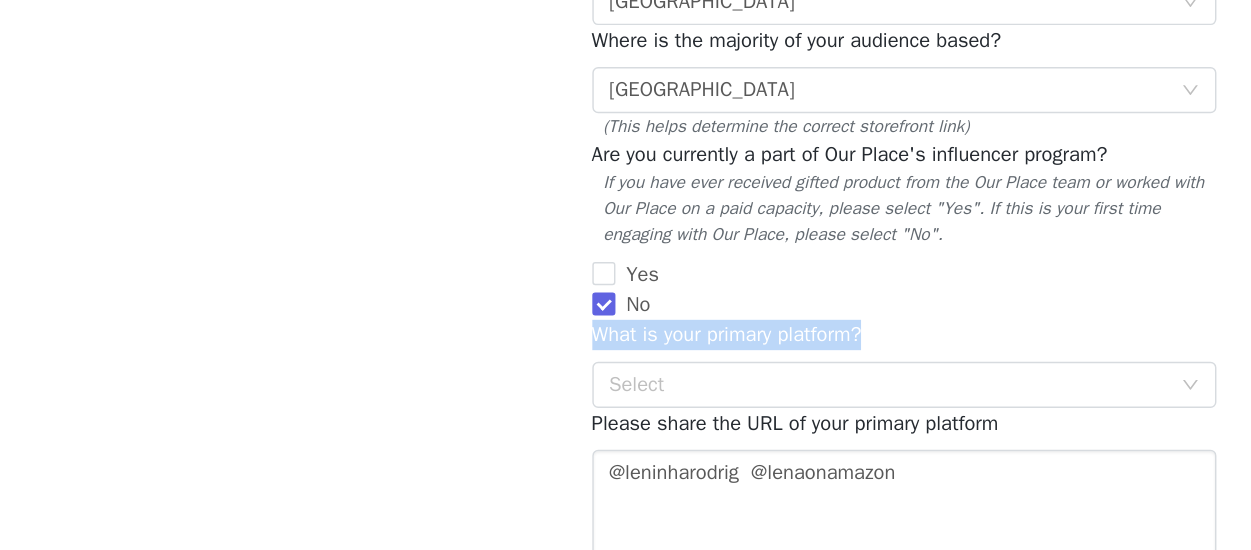 drag, startPoint x: 411, startPoint y: 401, endPoint x: 606, endPoint y: 402, distance: 195.00256 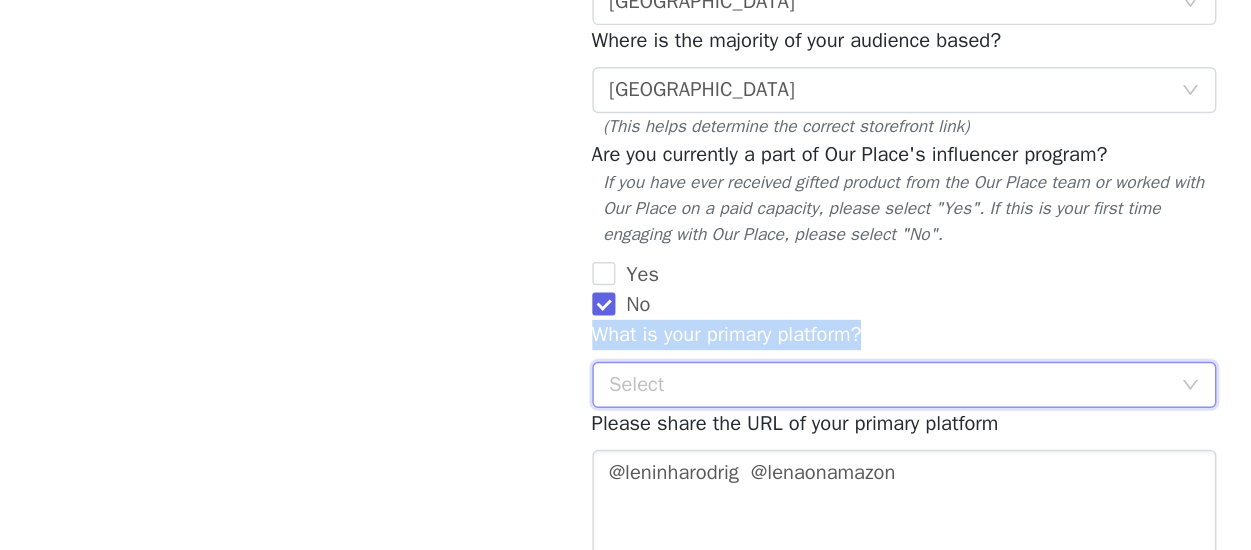 click 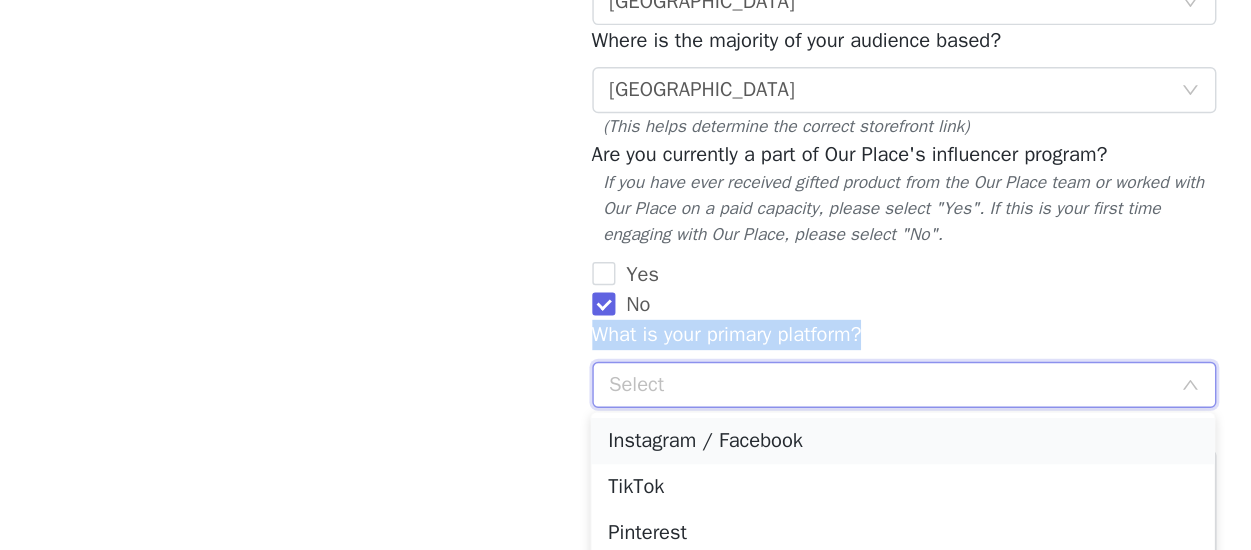 click on "Instagram / Facebook" at bounding box center [625, 474] 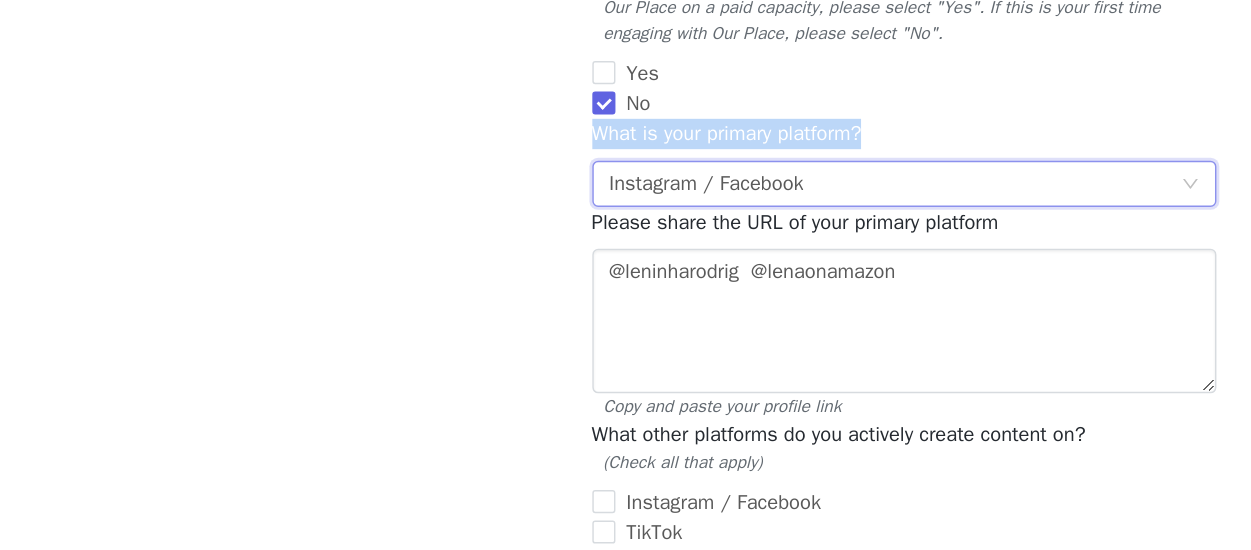 scroll, scrollTop: 436, scrollLeft: 0, axis: vertical 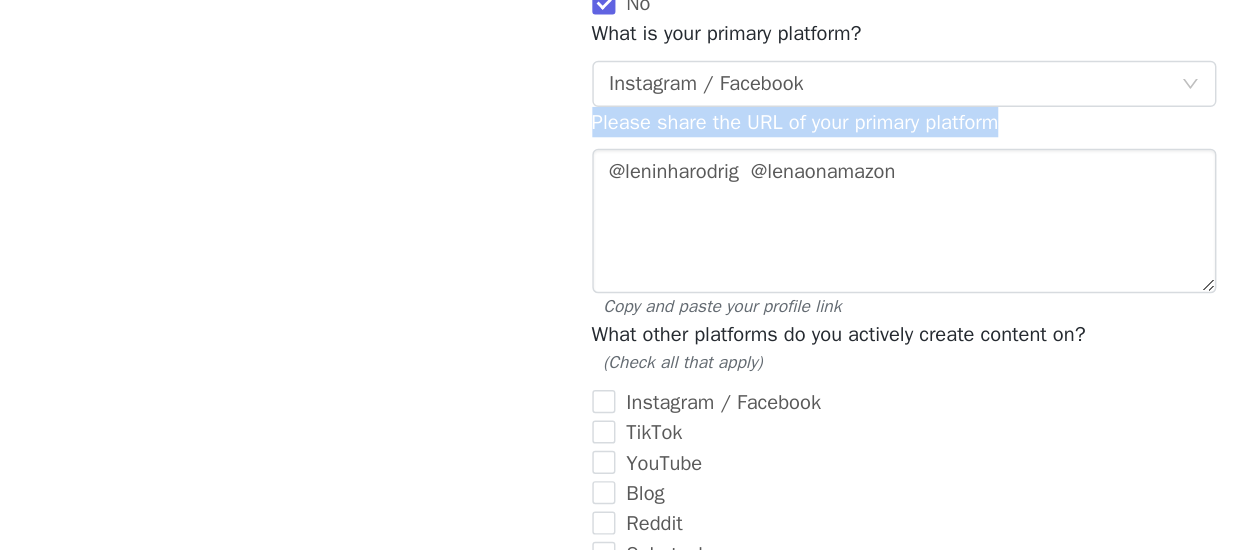 drag, startPoint x: 409, startPoint y: 254, endPoint x: 694, endPoint y: 259, distance: 285.04385 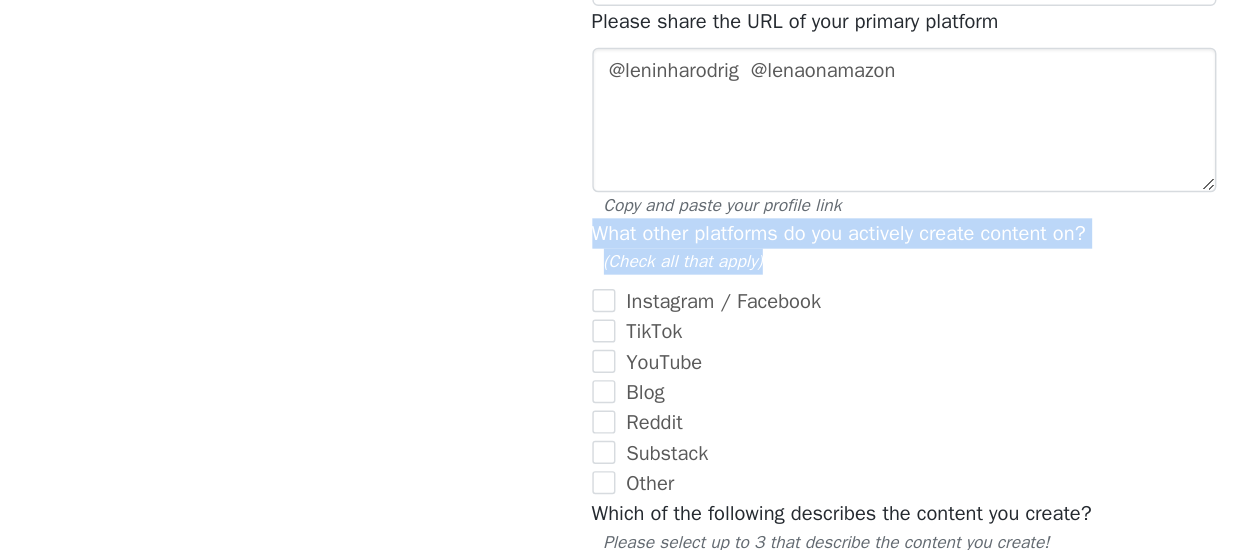 drag, startPoint x: 409, startPoint y: 330, endPoint x: 744, endPoint y: 347, distance: 335.43106 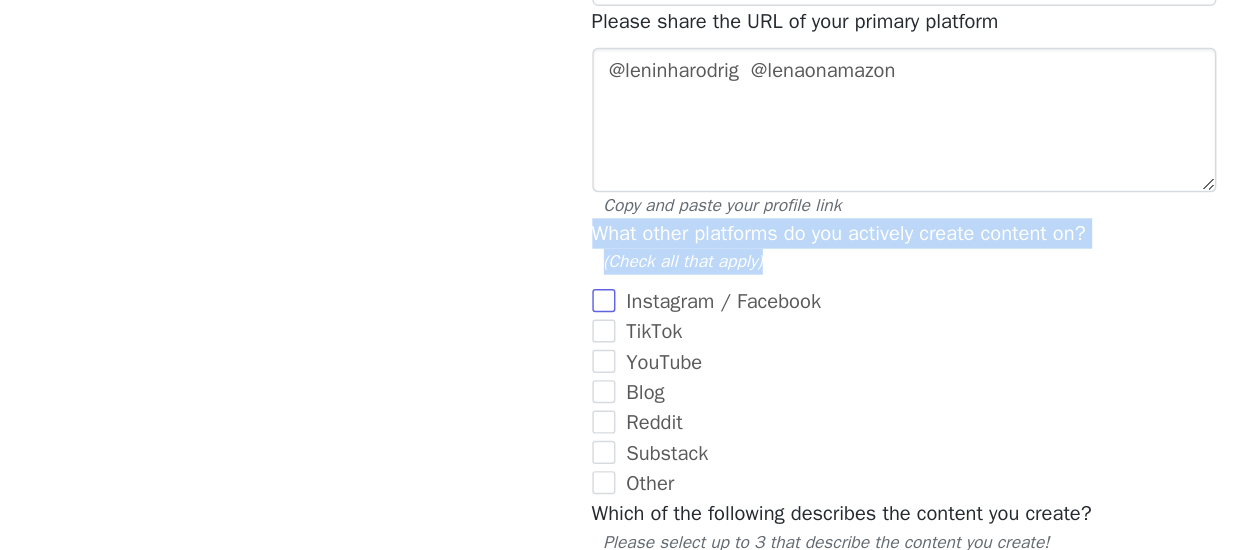 click on "Instagram / Facebook" at bounding box center (418, 377) 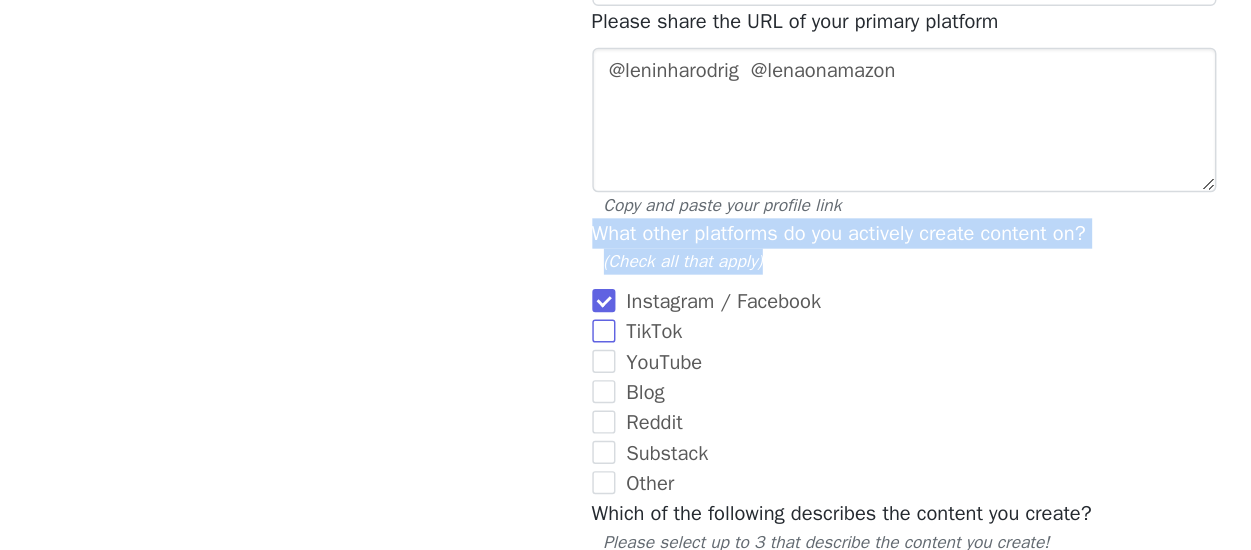 click on "TikTok" at bounding box center (418, 398) 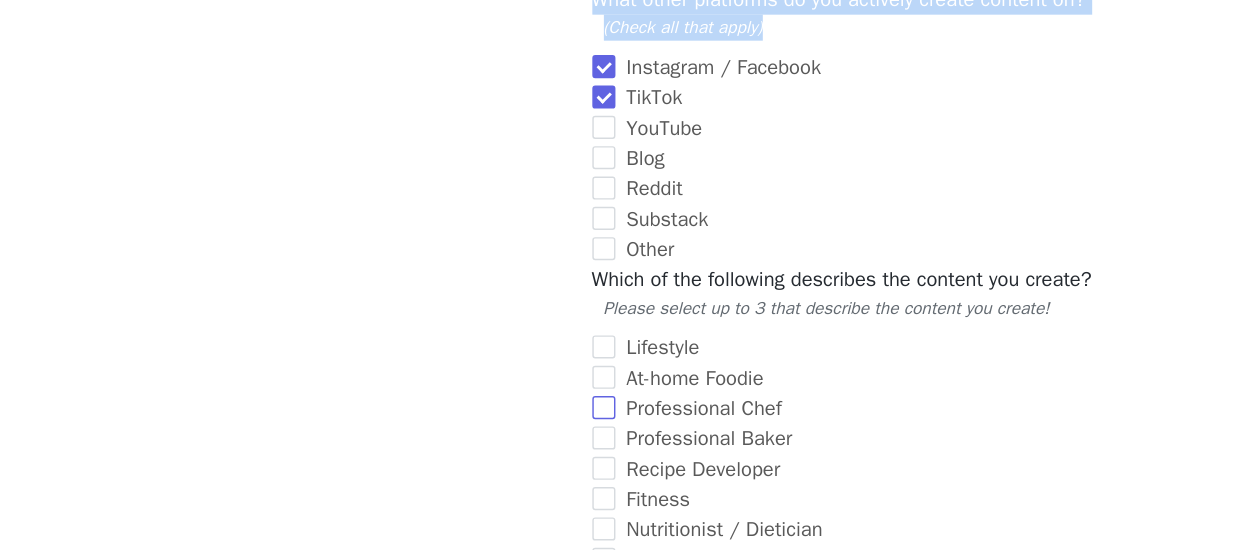 scroll, scrollTop: 713, scrollLeft: 0, axis: vertical 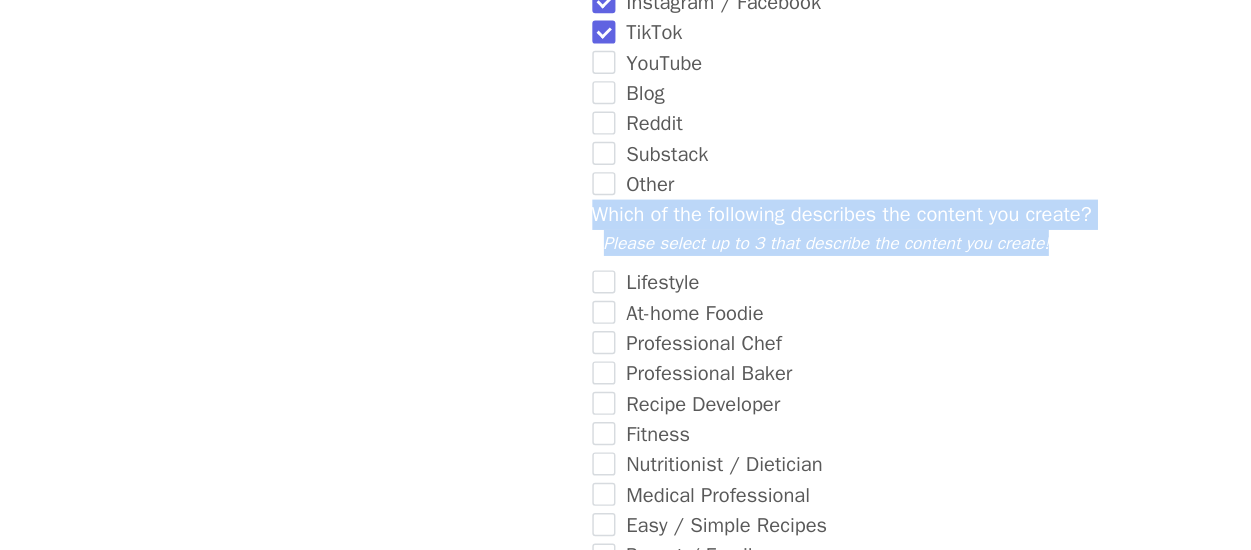 drag, startPoint x: 410, startPoint y: 320, endPoint x: 723, endPoint y: 336, distance: 313.4087 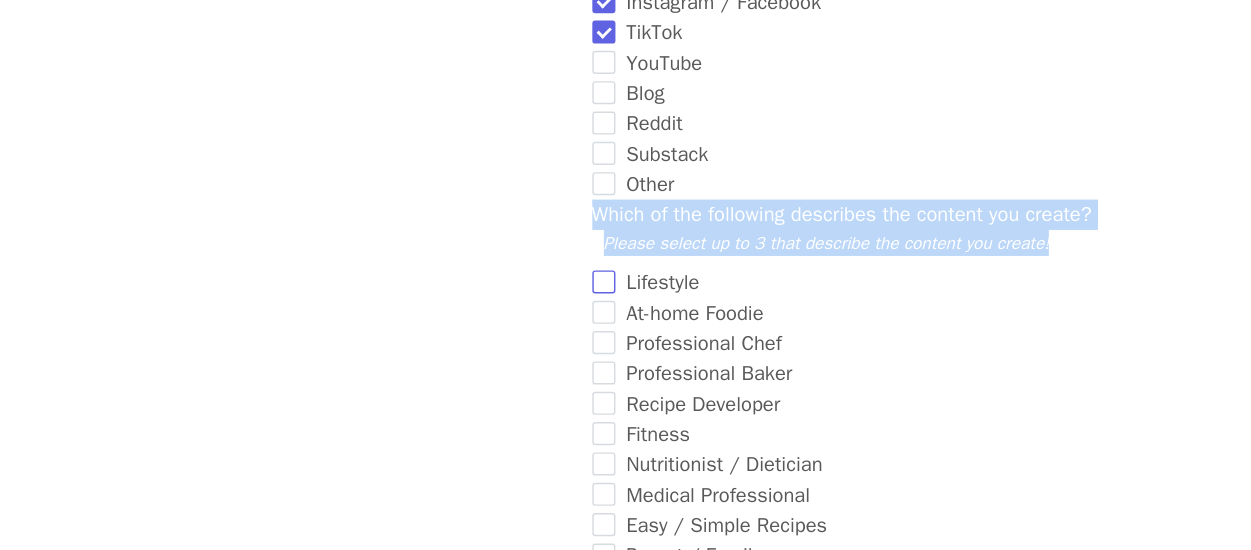 click on "Lifestyle" at bounding box center (418, 364) 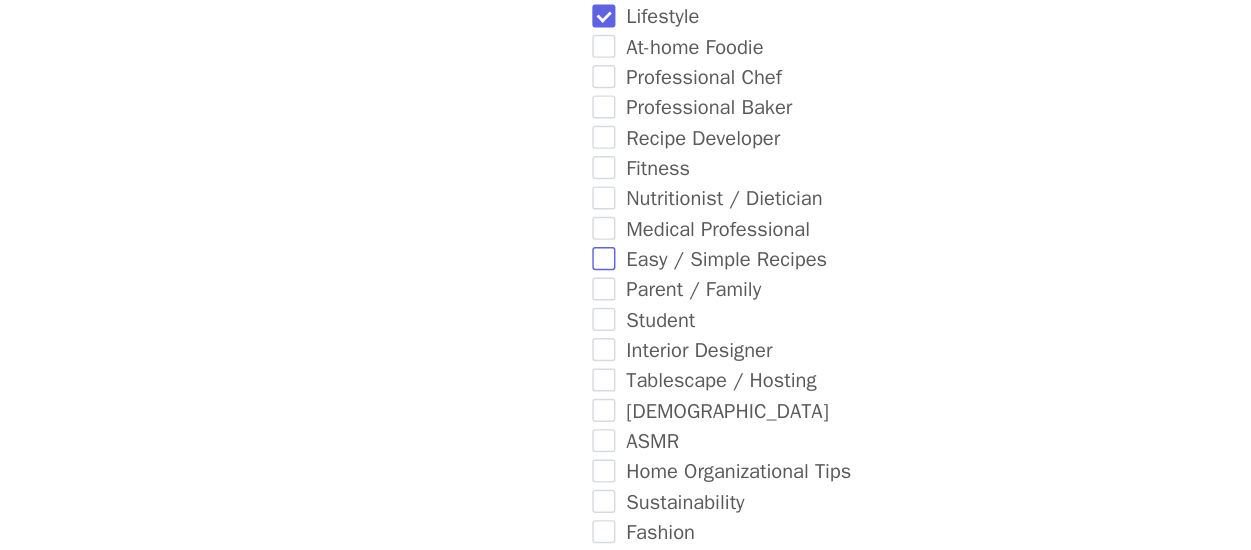 scroll, scrollTop: 921, scrollLeft: 0, axis: vertical 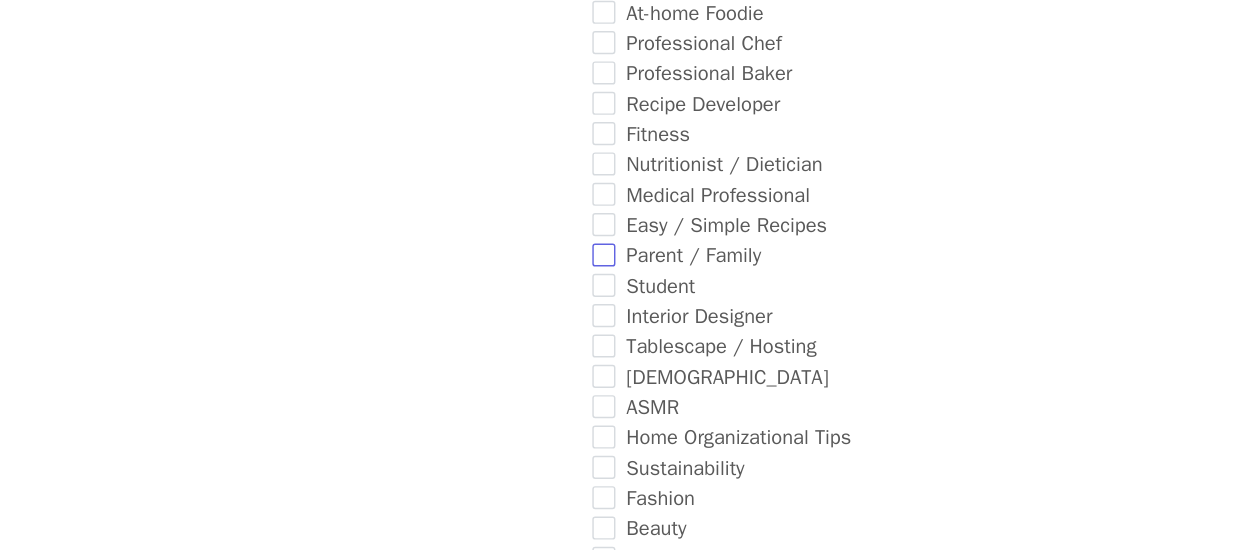 click on "Parent / Family" at bounding box center (418, 345) 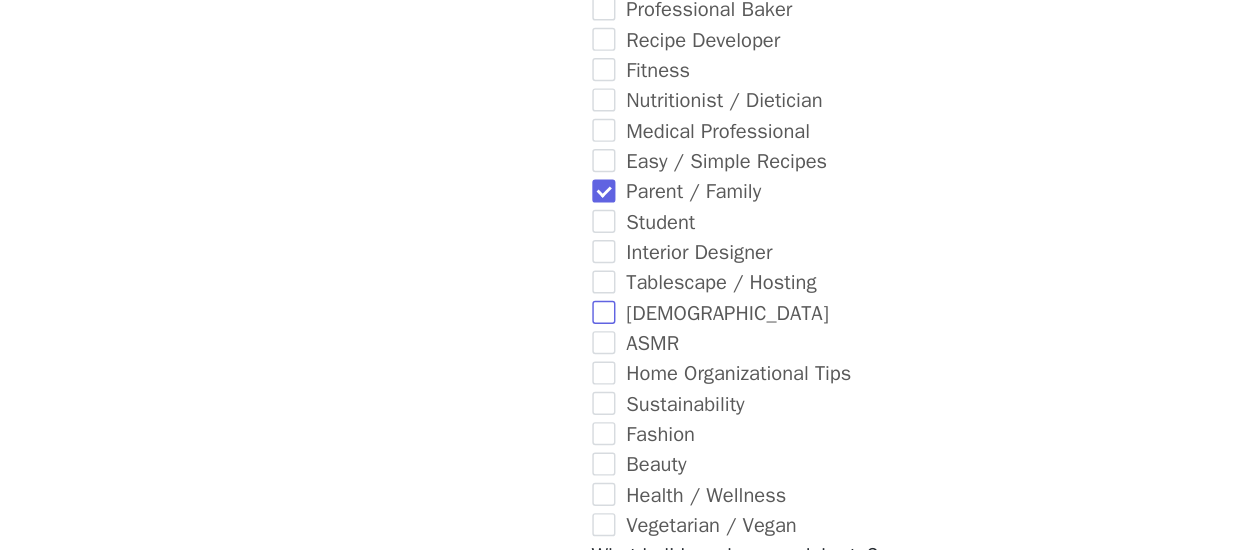scroll, scrollTop: 990, scrollLeft: 0, axis: vertical 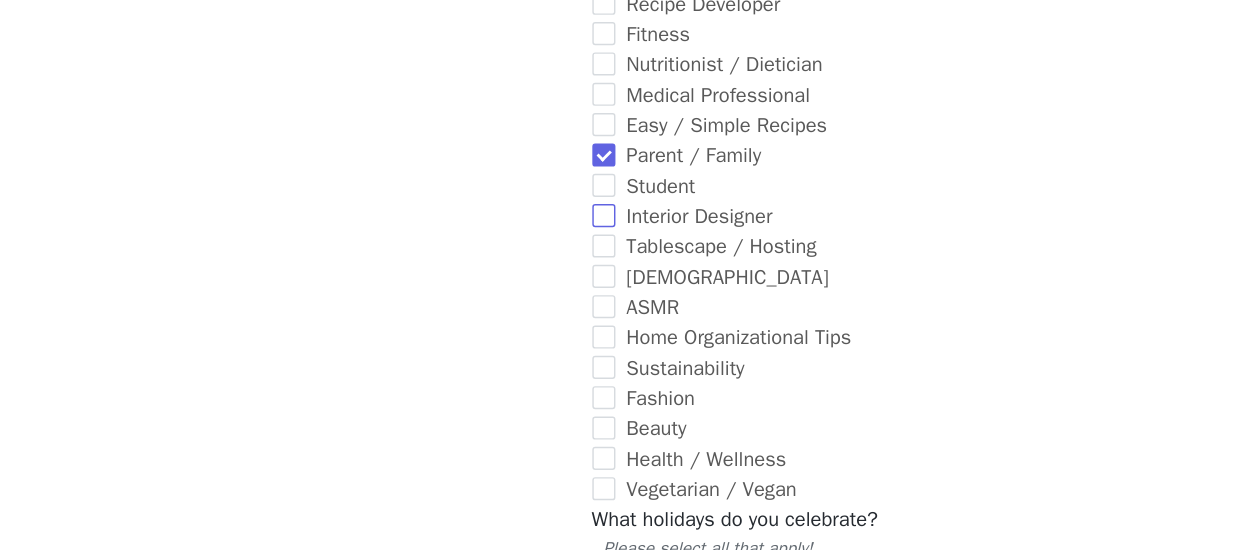 click on "Interior Designer" at bounding box center [418, 318] 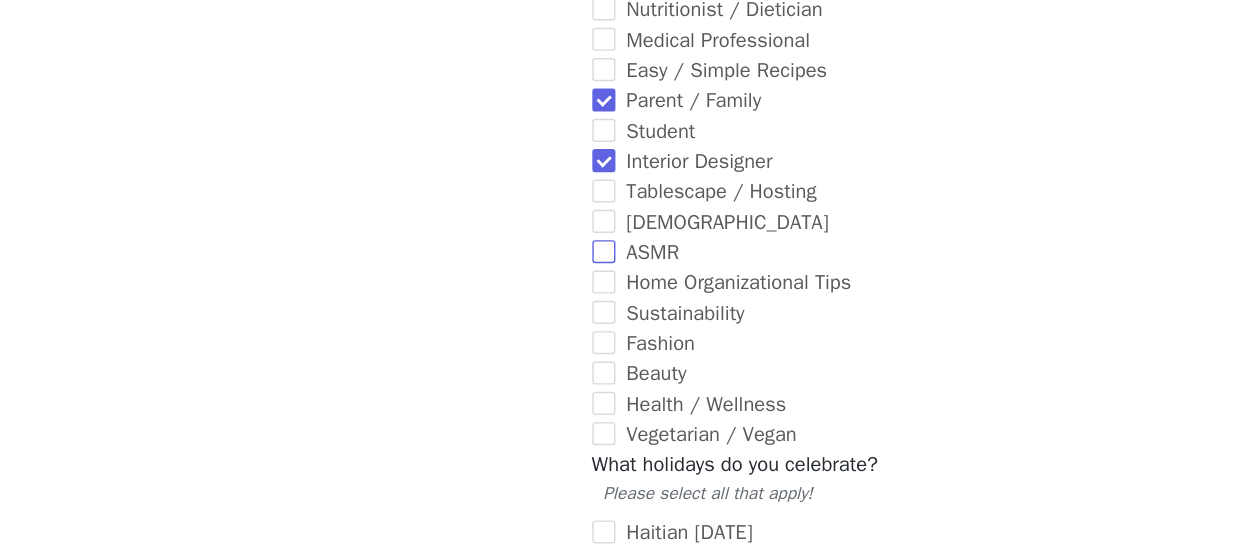 scroll, scrollTop: 1059, scrollLeft: 0, axis: vertical 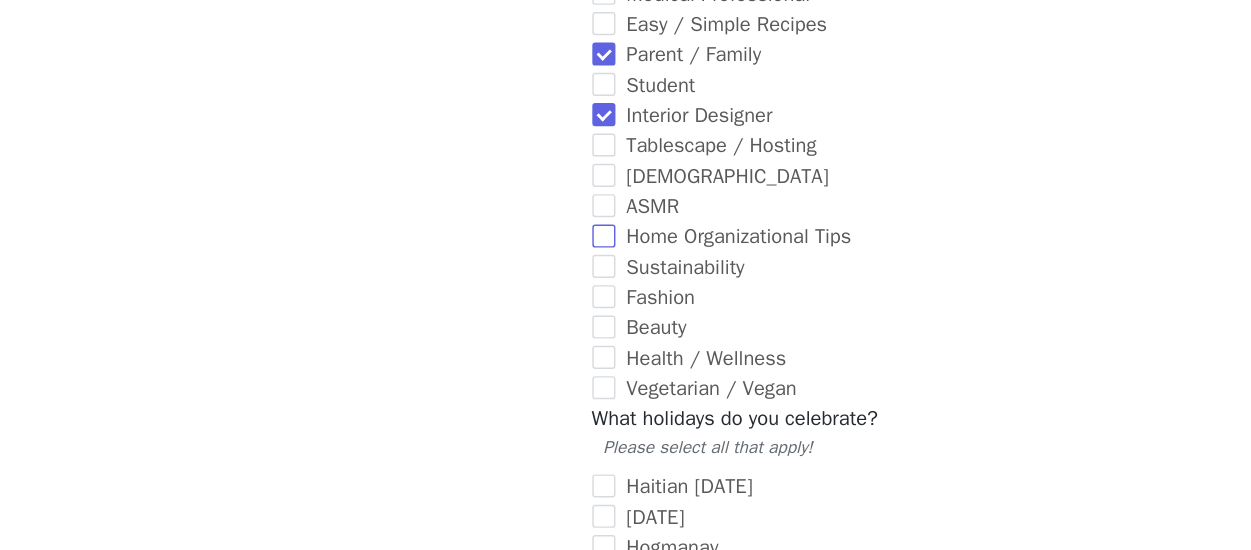 click on "Home Organizational Tips" at bounding box center (418, 332) 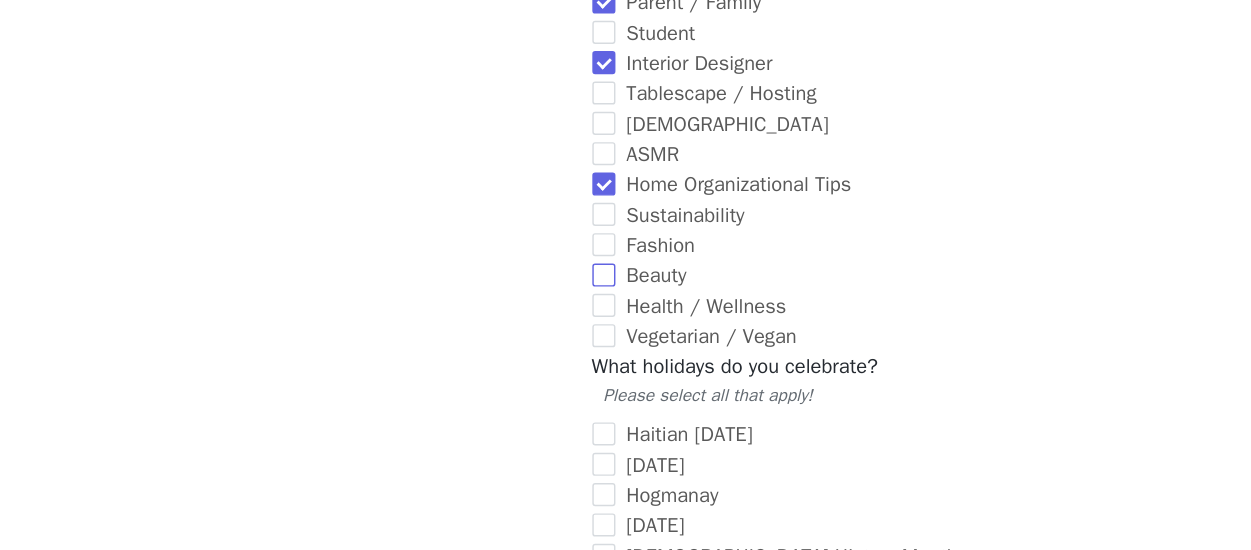 scroll, scrollTop: 1129, scrollLeft: 0, axis: vertical 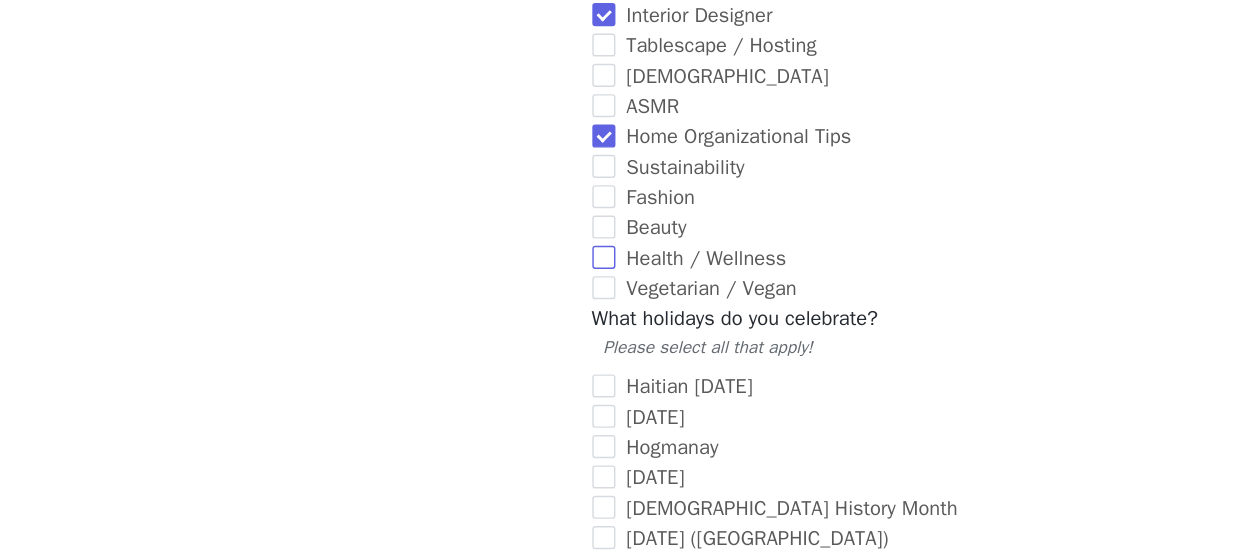 click on "Health / Wellness" at bounding box center [418, 347] 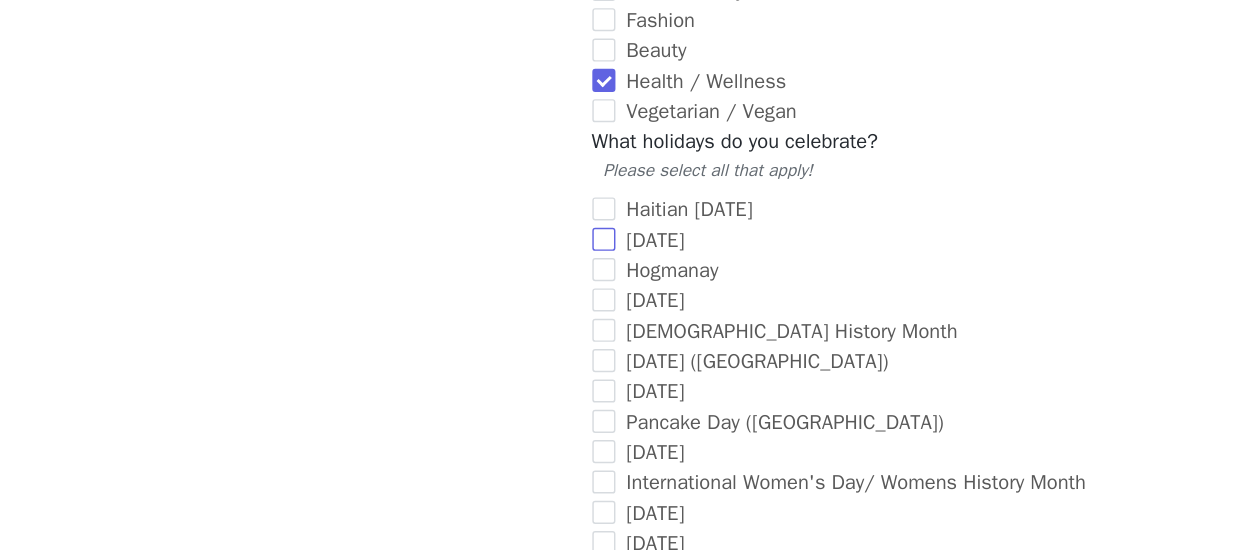 scroll, scrollTop: 1267, scrollLeft: 0, axis: vertical 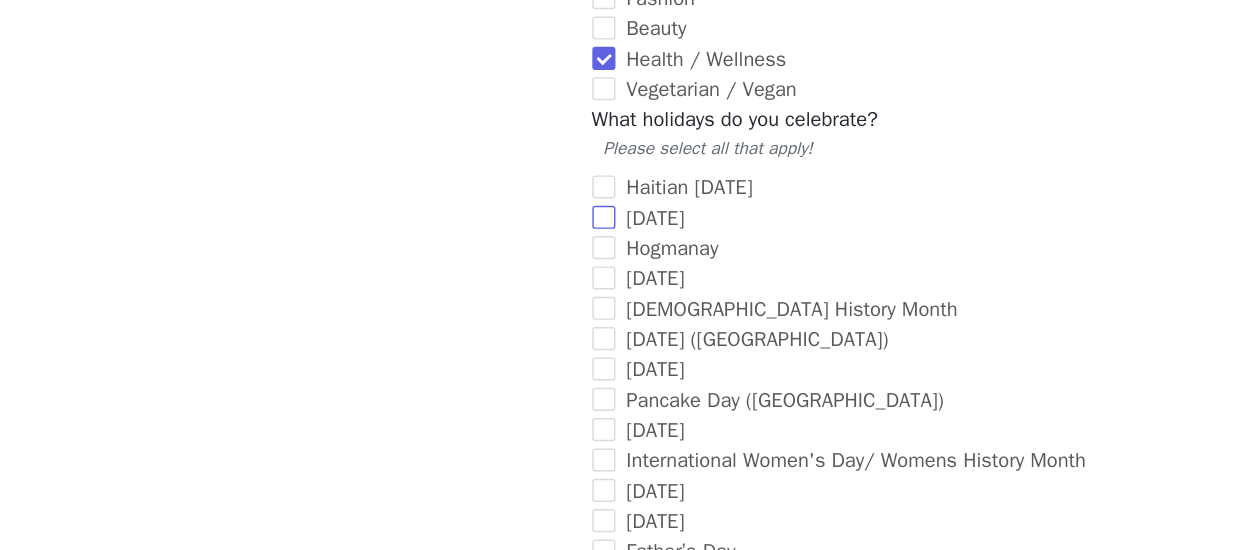 click on "New Year's Day" at bounding box center [418, 319] 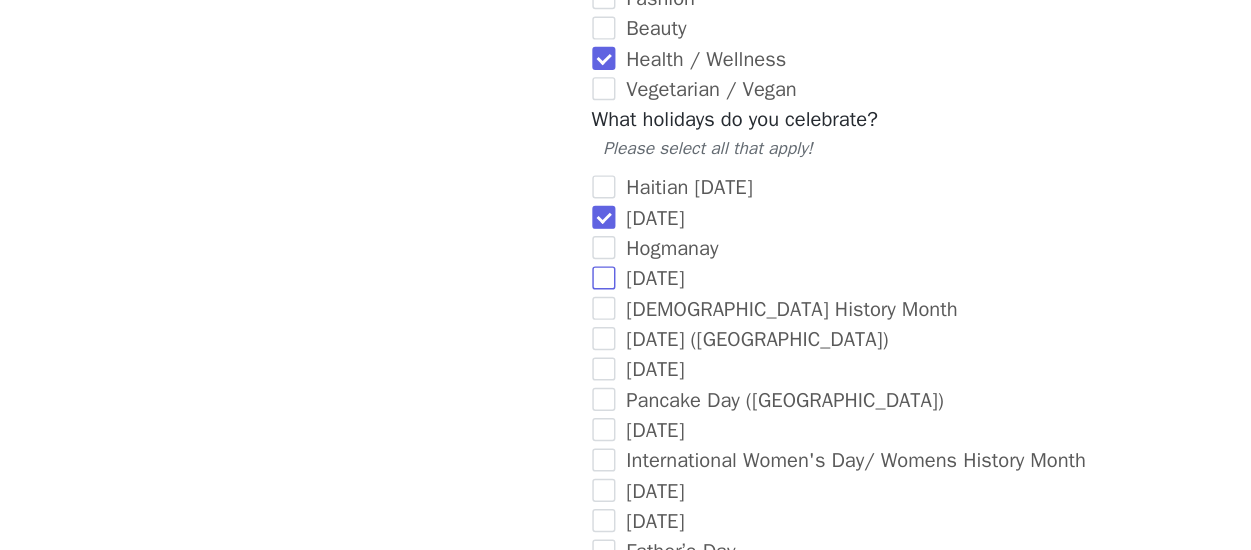 click on "Black History Month" at bounding box center (418, 361) 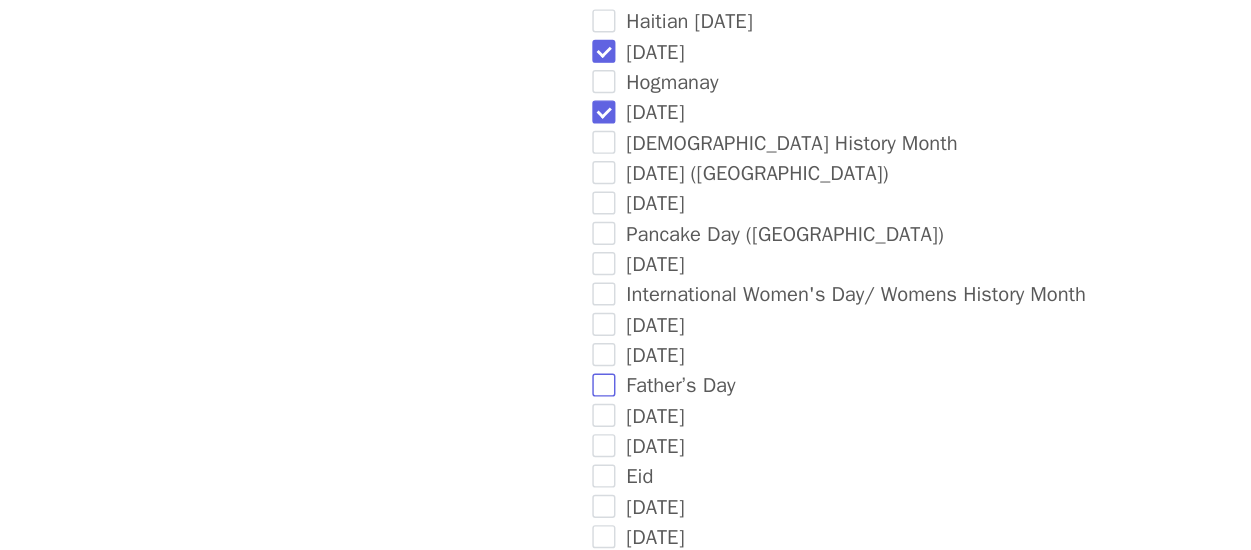 scroll, scrollTop: 1405, scrollLeft: 0, axis: vertical 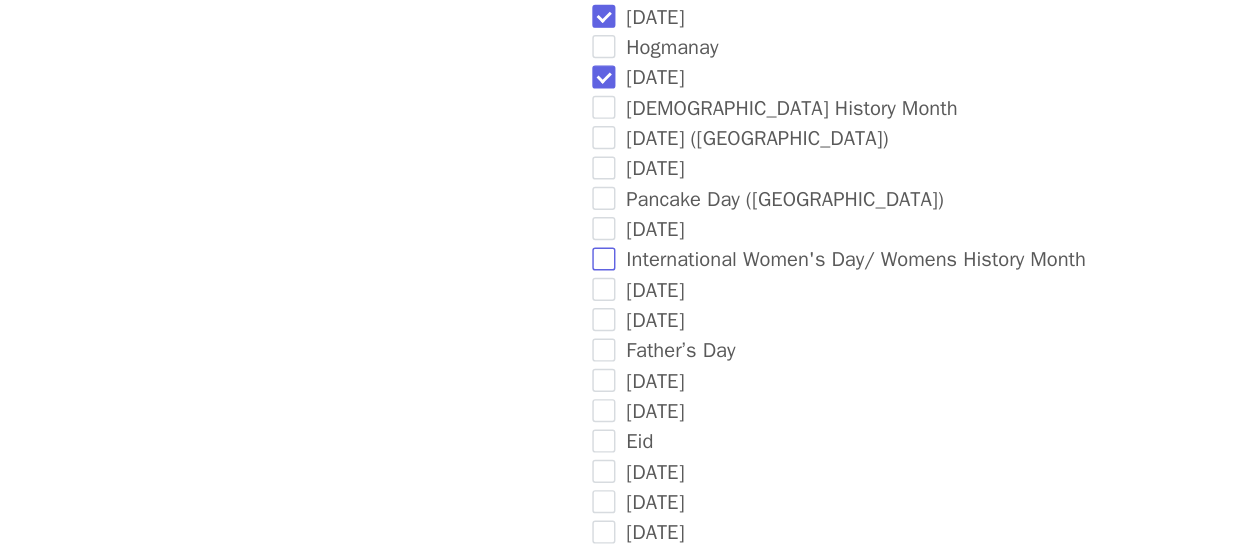 click on "International Women's Day/ Womens History Month" at bounding box center (418, 348) 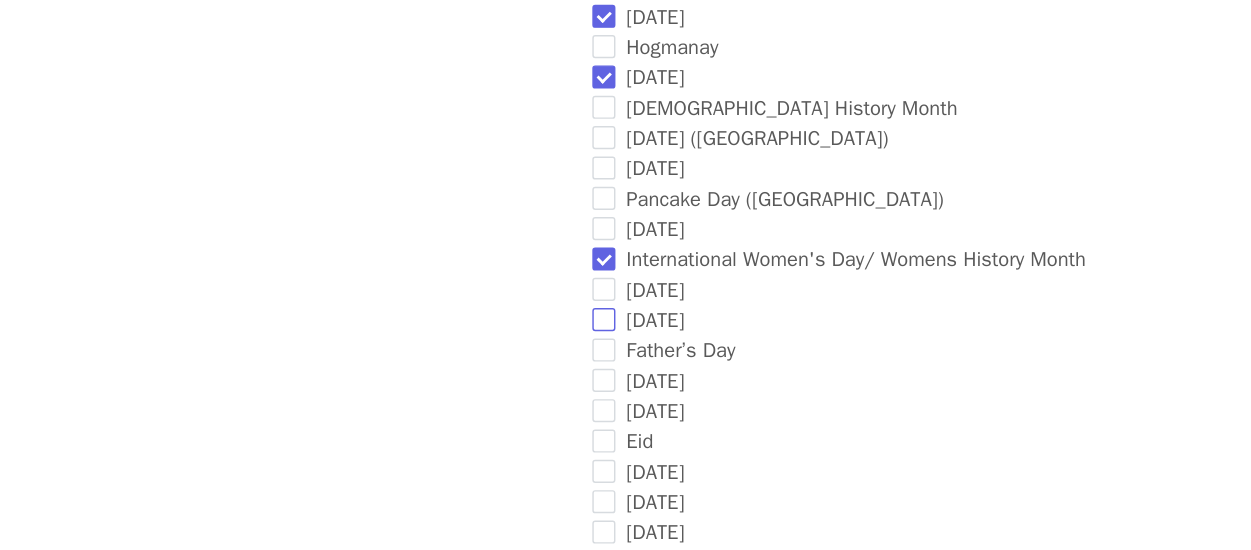 click on "Mother's Day" at bounding box center (418, 390) 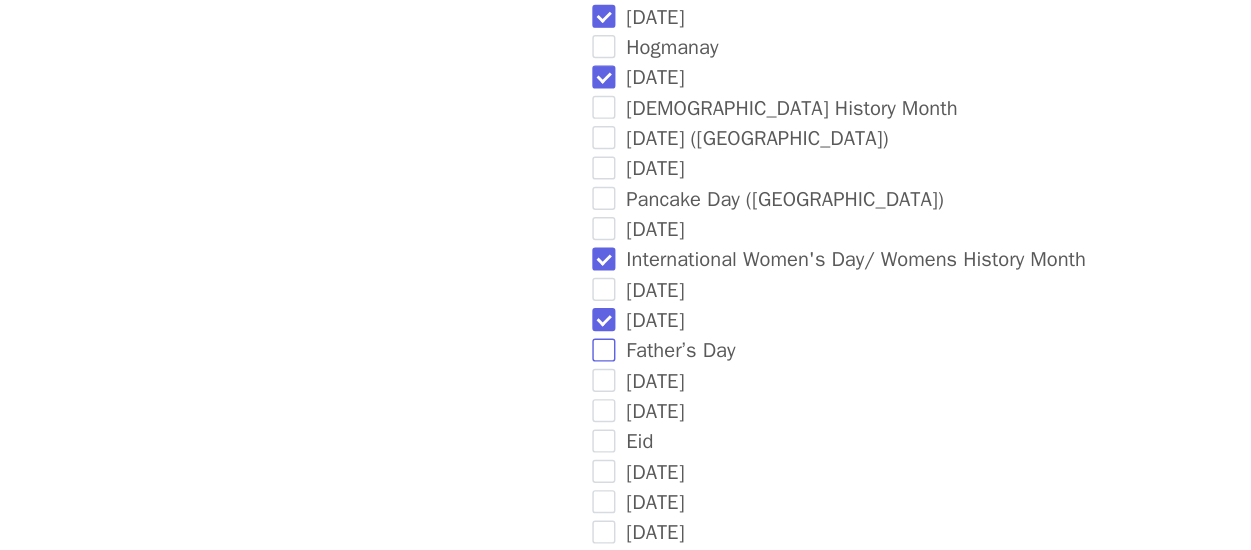 click on "Father’s Day" at bounding box center (418, 411) 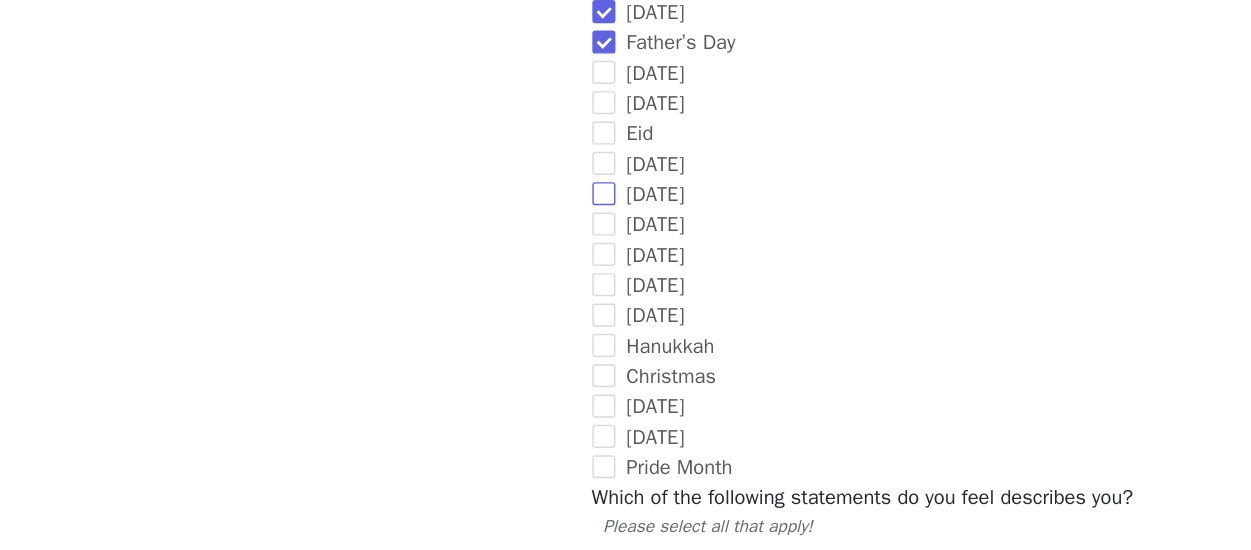 scroll, scrollTop: 1643, scrollLeft: 0, axis: vertical 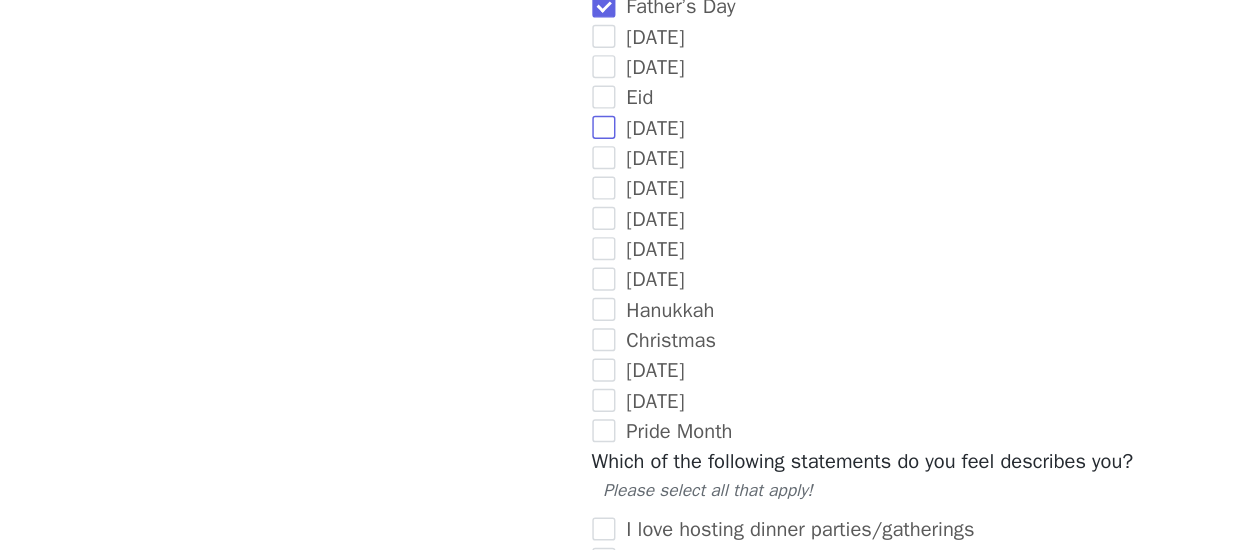 click on "Easter" at bounding box center [418, 257] 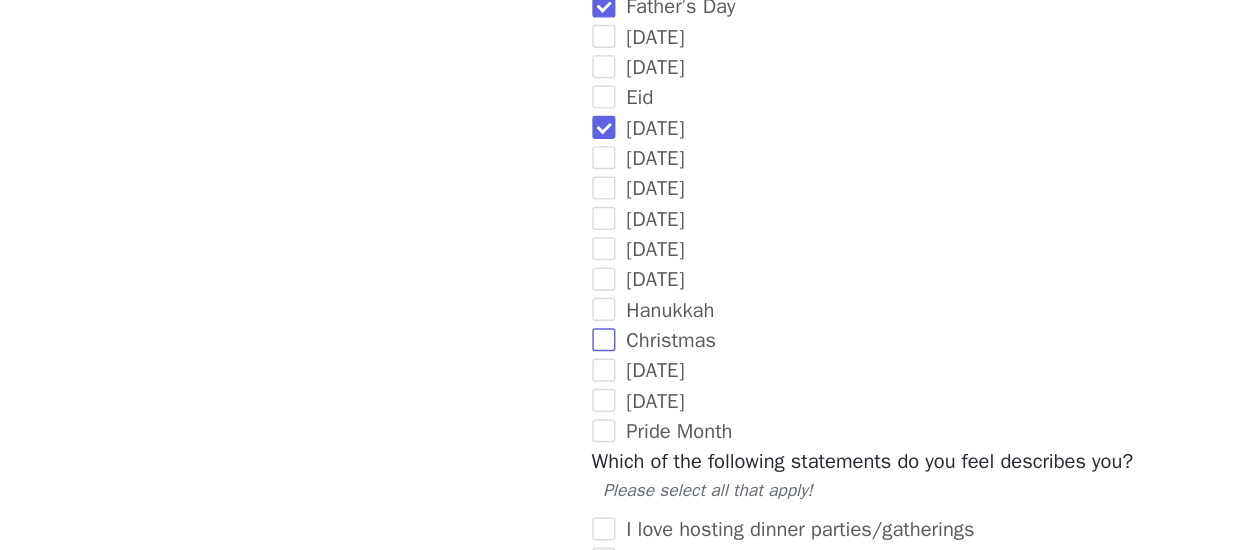 click on "Christmas" at bounding box center [418, 404] 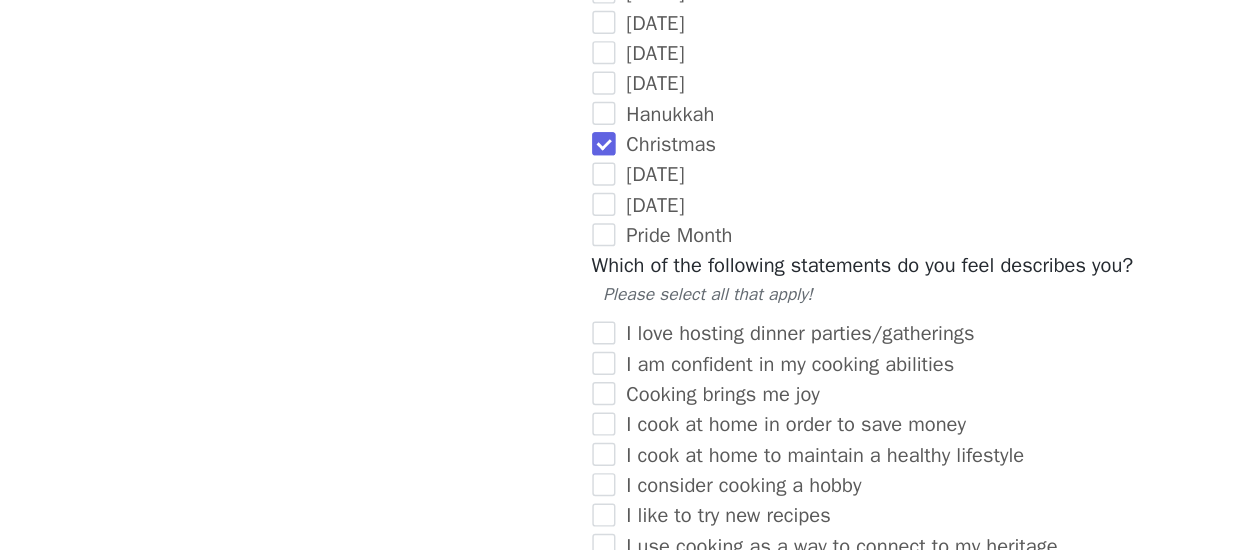 scroll, scrollTop: 1782, scrollLeft: 0, axis: vertical 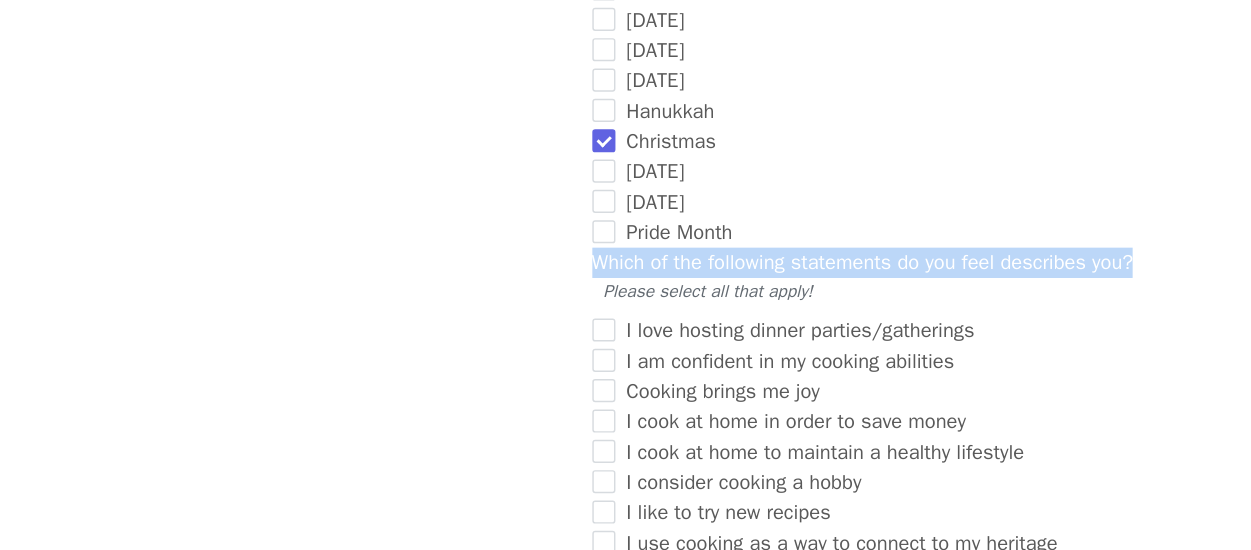 drag, startPoint x: 417, startPoint y: 350, endPoint x: 803, endPoint y: 352, distance: 386.0052 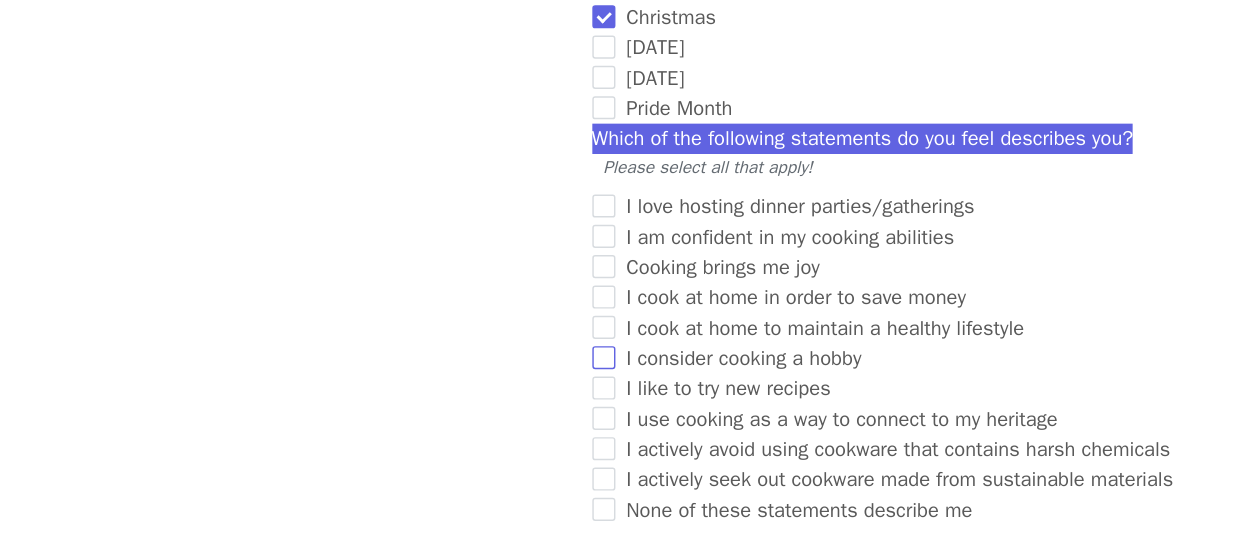 scroll, scrollTop: 1921, scrollLeft: 0, axis: vertical 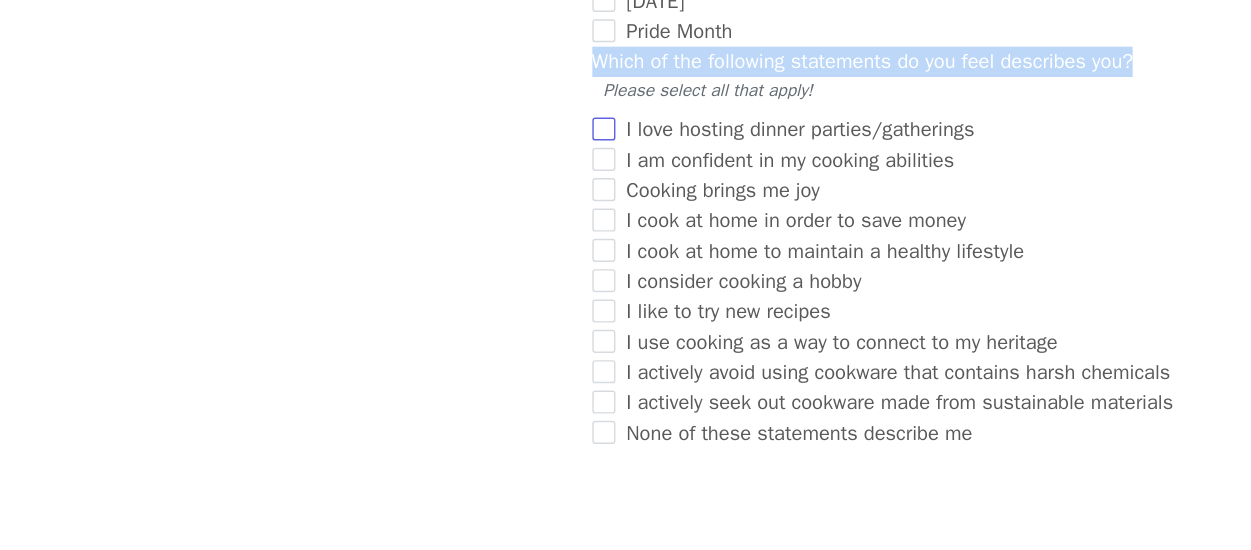 click on "I love hosting dinner parties/gatherings" at bounding box center [418, 258] 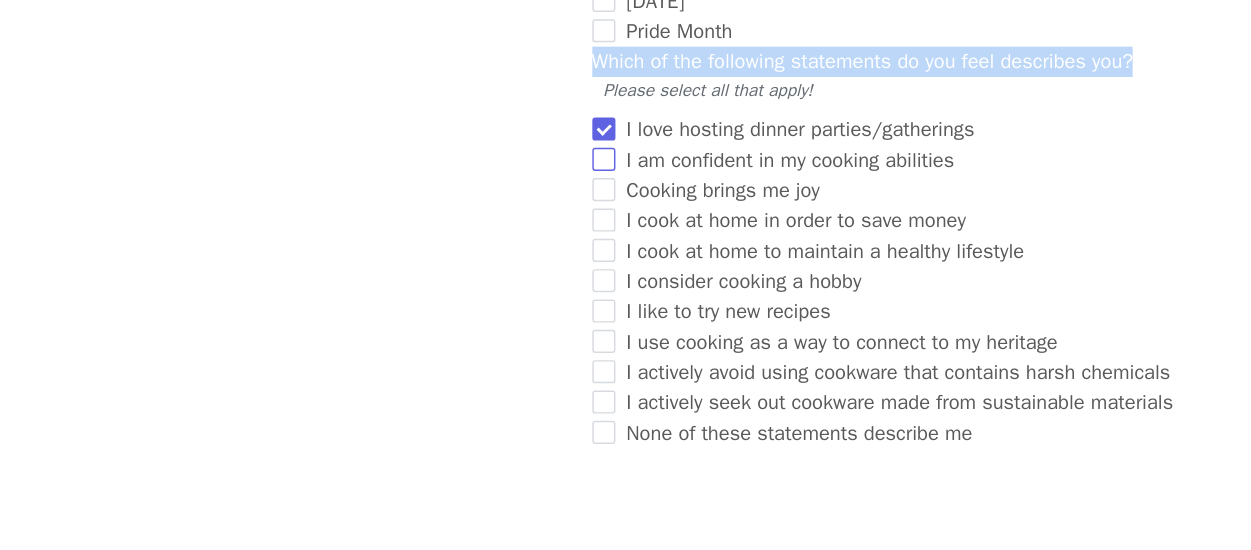 click on "I am confident in my cooking abilities" at bounding box center (418, 279) 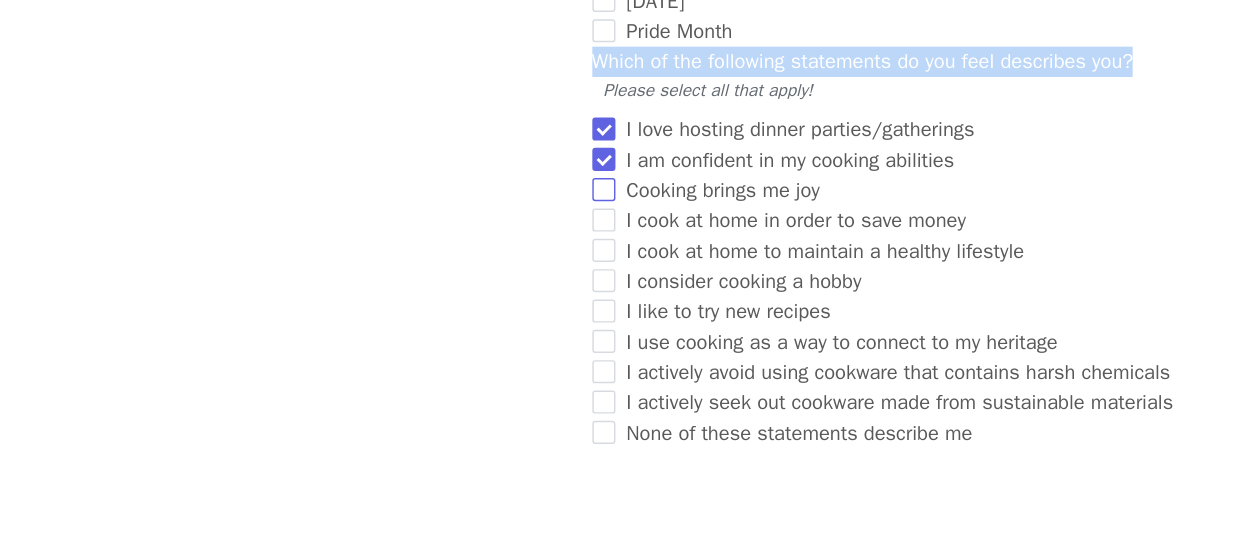 click on "Cooking brings me joy" at bounding box center (418, 300) 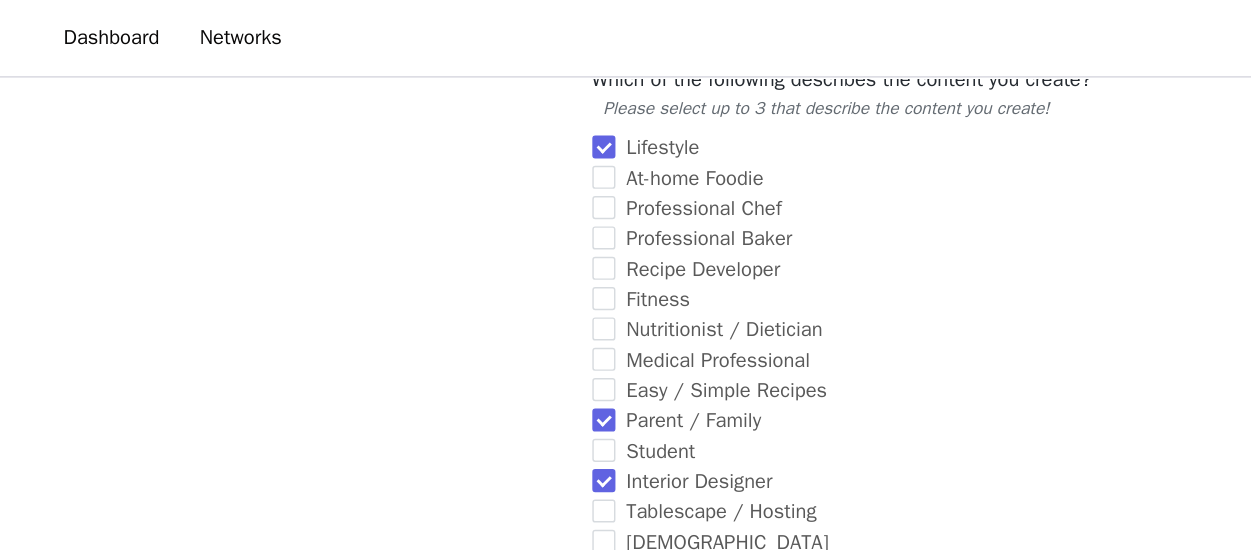 scroll, scrollTop: 952, scrollLeft: 0, axis: vertical 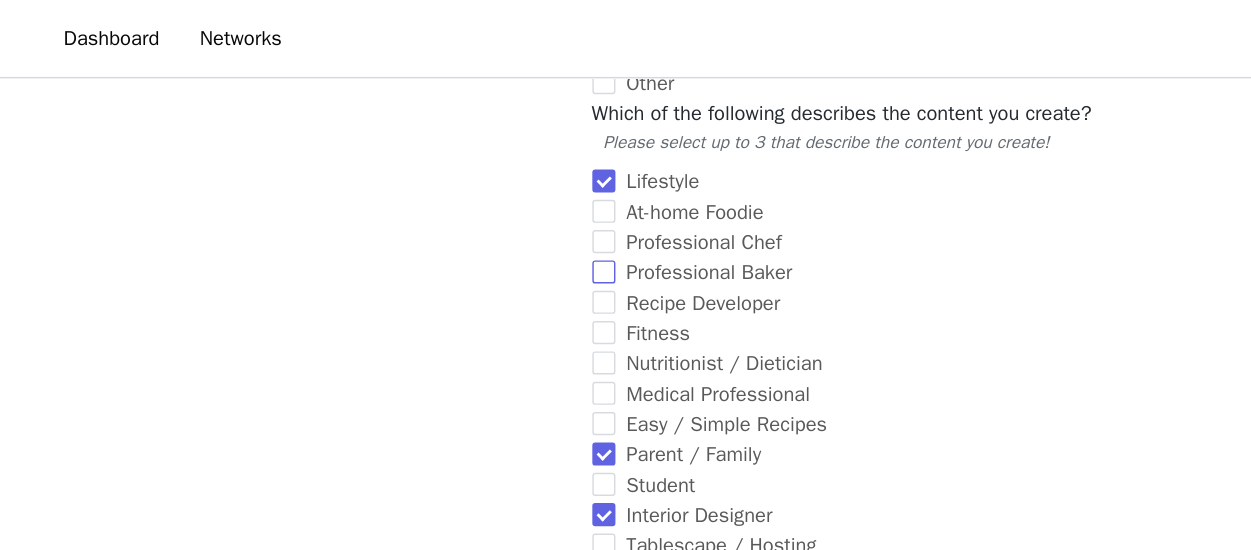 click on "Professional Baker" at bounding box center [418, 188] 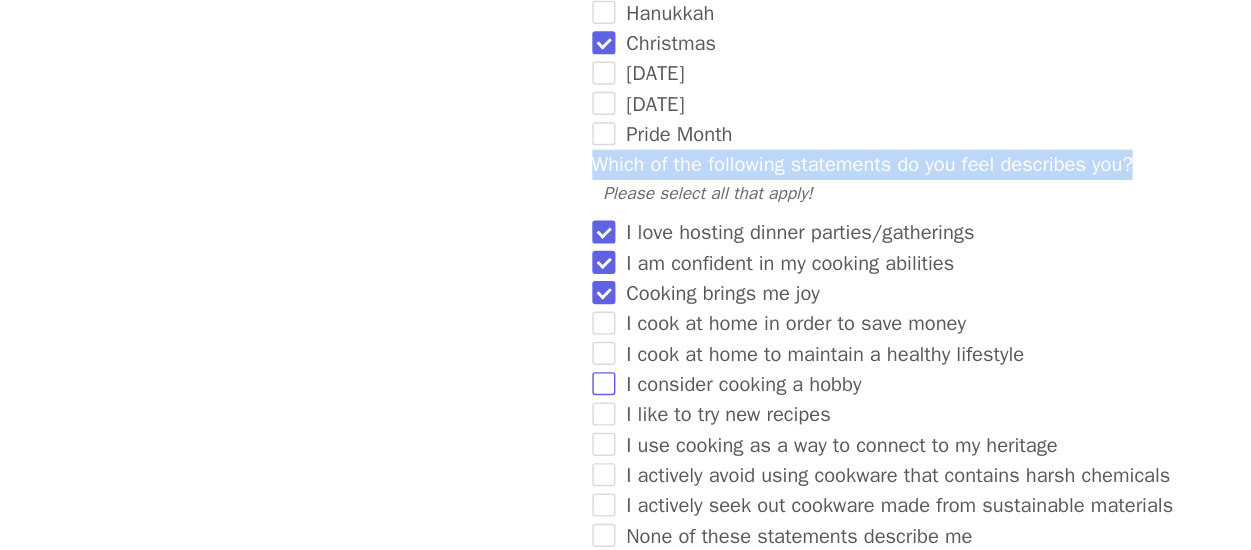scroll, scrollTop: 1851, scrollLeft: 0, axis: vertical 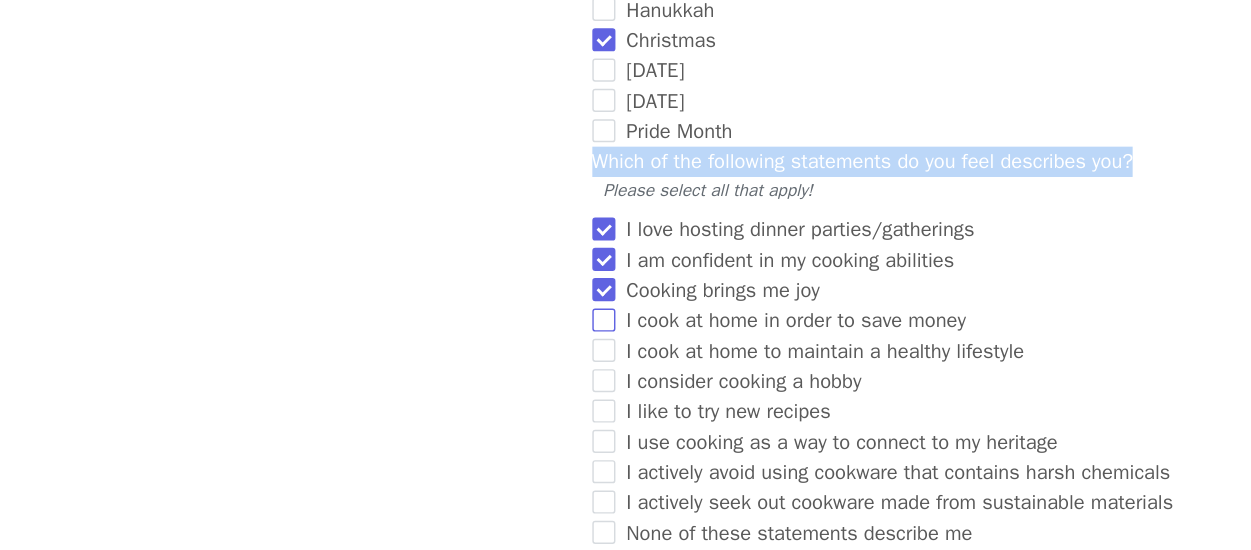 click on "I cook at home in order to save money" at bounding box center [418, 390] 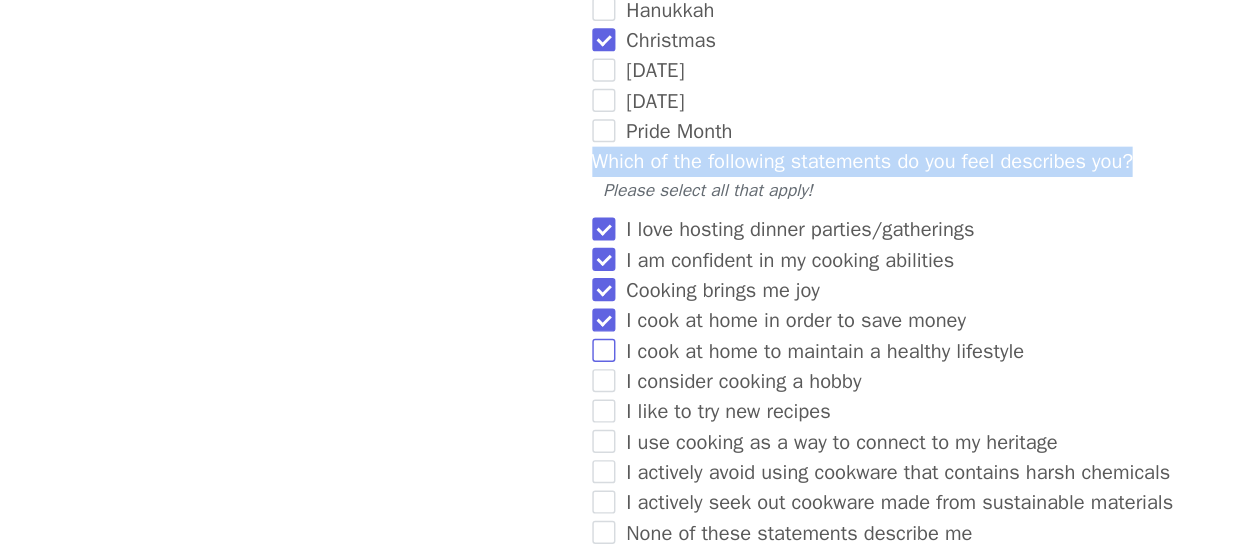 click on "I cook at home to maintain a healthy lifestyle" at bounding box center [418, 411] 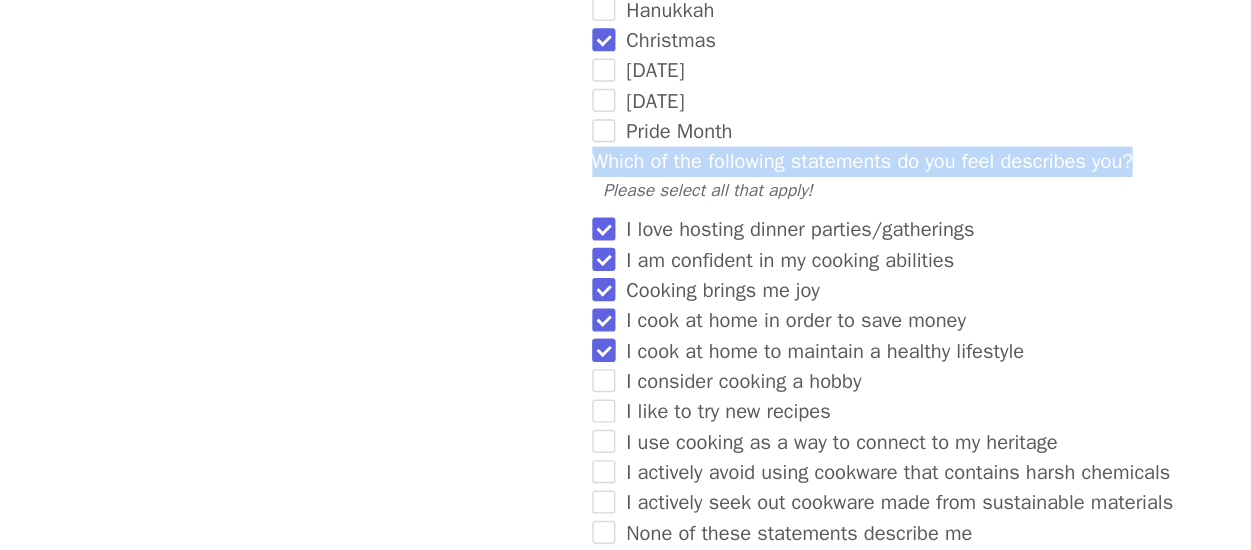 scroll, scrollTop: 1921, scrollLeft: 0, axis: vertical 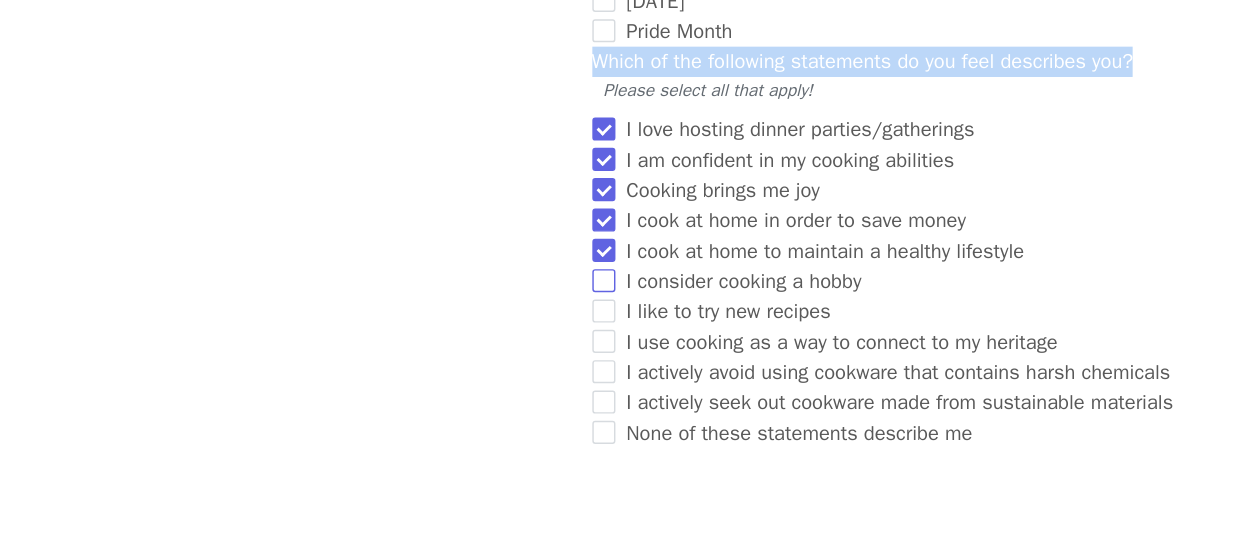 click on "I consider cooking a hobby" at bounding box center (418, 363) 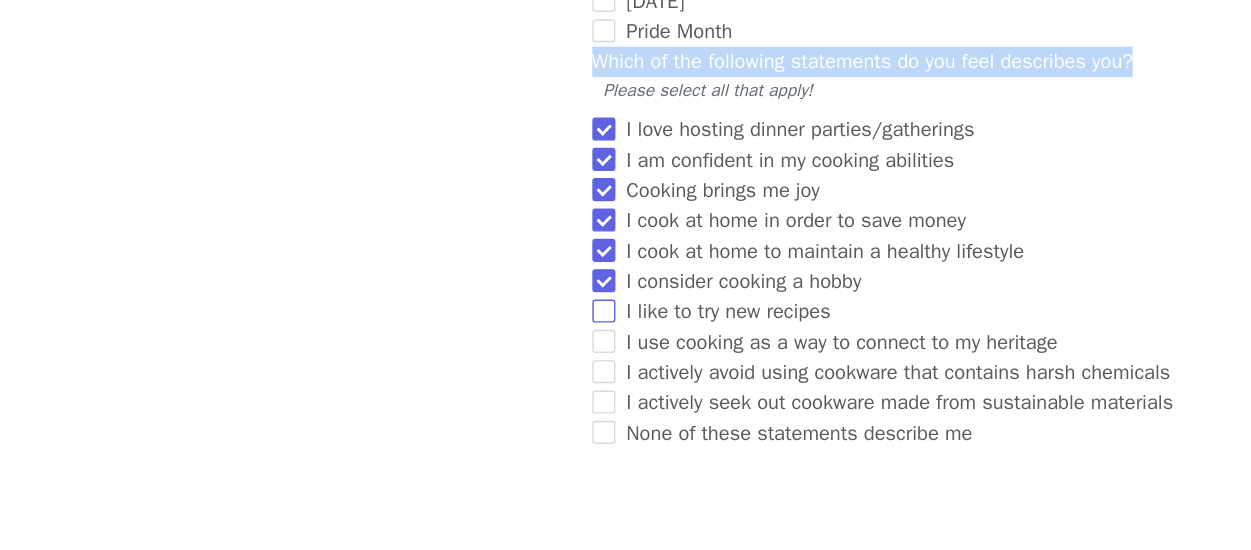 click on "I like to try new recipes" at bounding box center (418, 384) 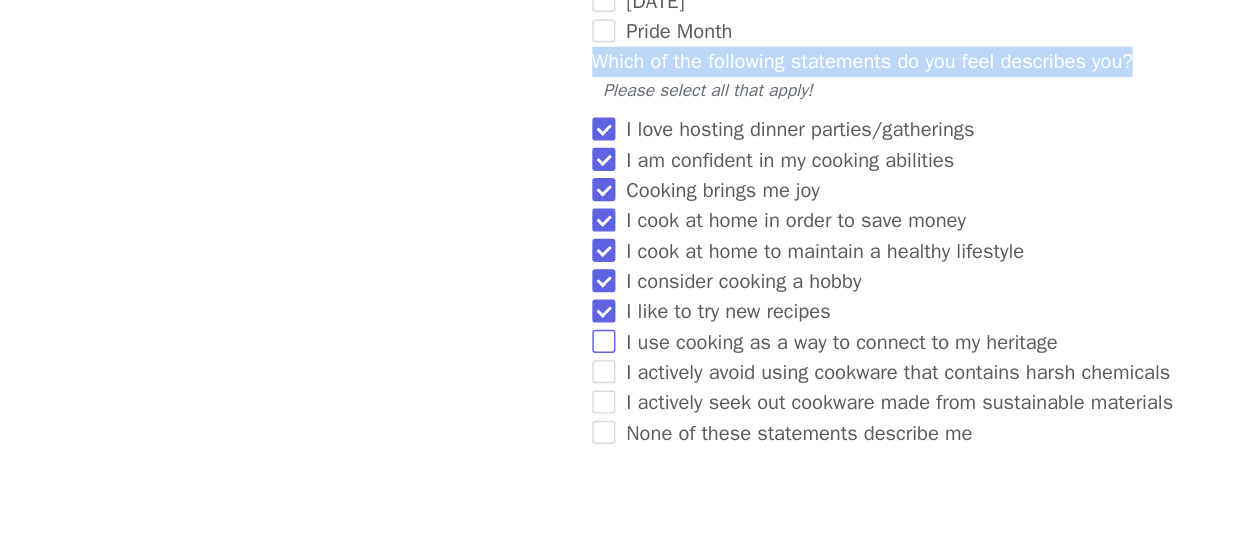 click on "I use cooking as a way to connect to my heritage" at bounding box center [418, 405] 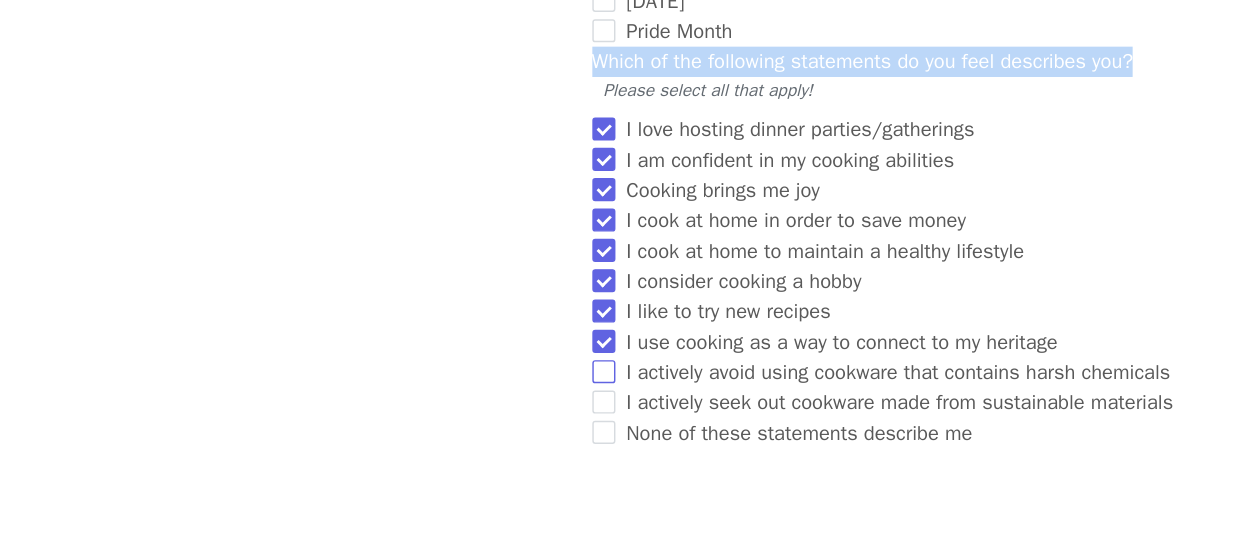 click on "I actively avoid using cookware that contains harsh chemicals" at bounding box center (418, 426) 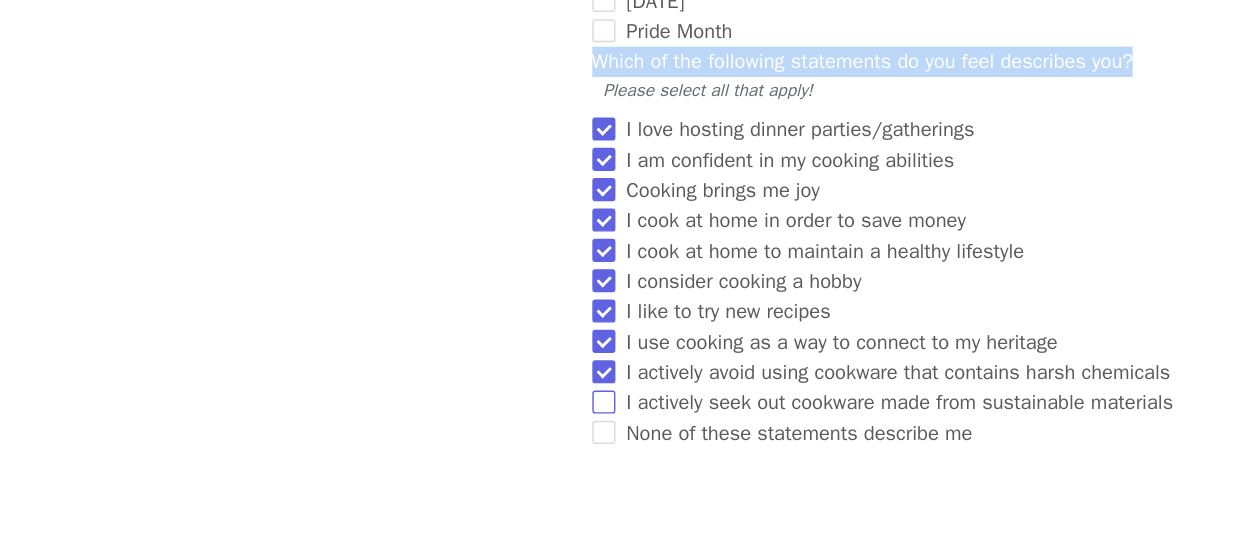 click on "I actively seek out cookware made from sustainable materials" at bounding box center [418, 447] 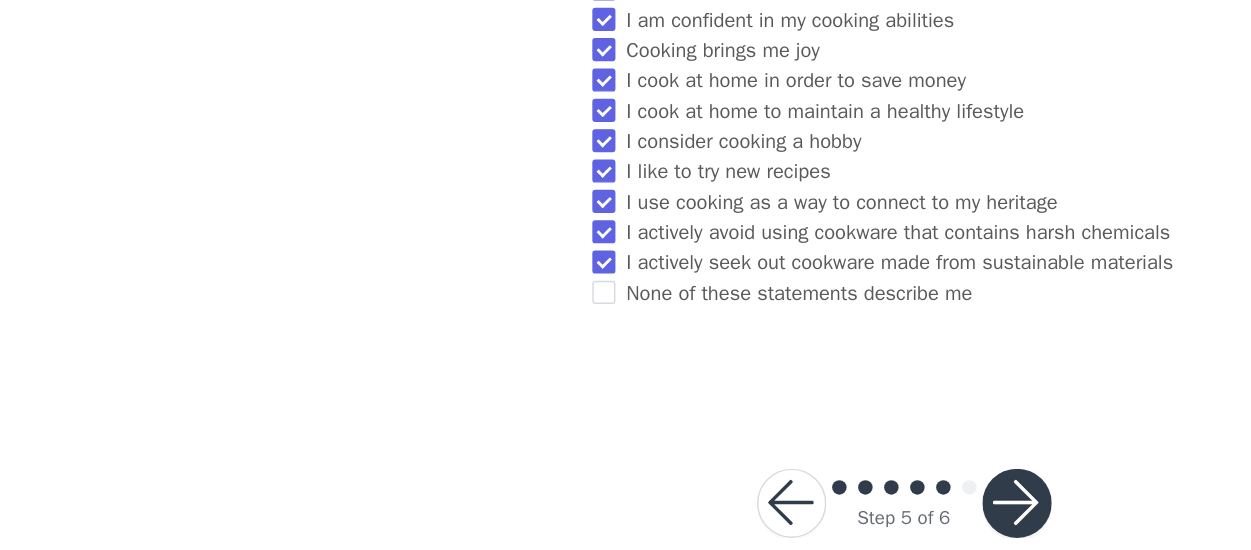 scroll, scrollTop: 2056, scrollLeft: 0, axis: vertical 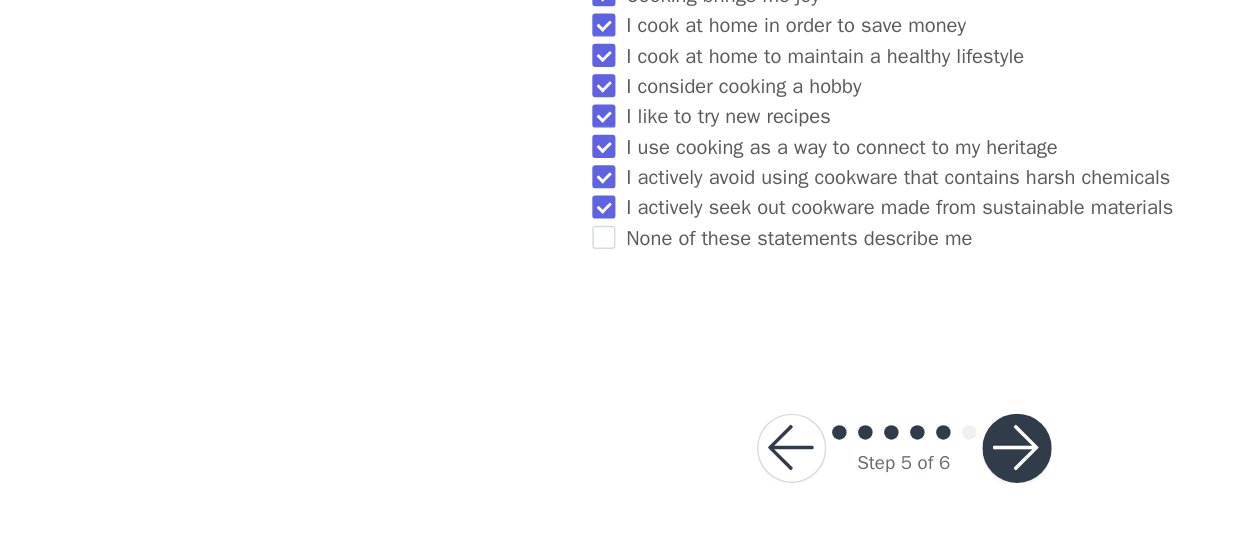 click at bounding box center (704, 479) 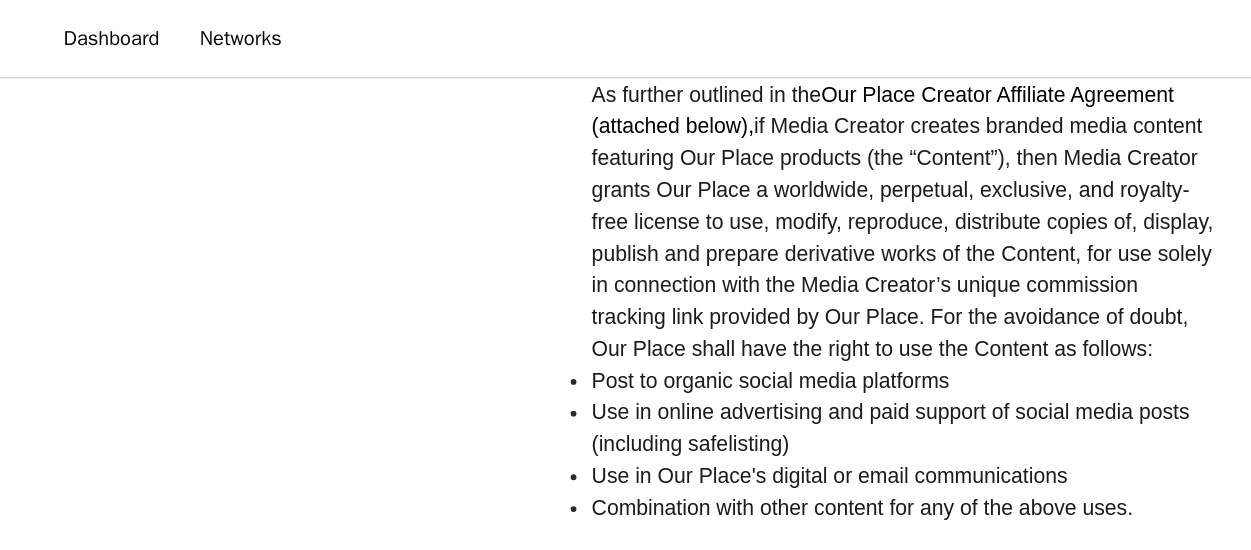 scroll, scrollTop: 0, scrollLeft: 0, axis: both 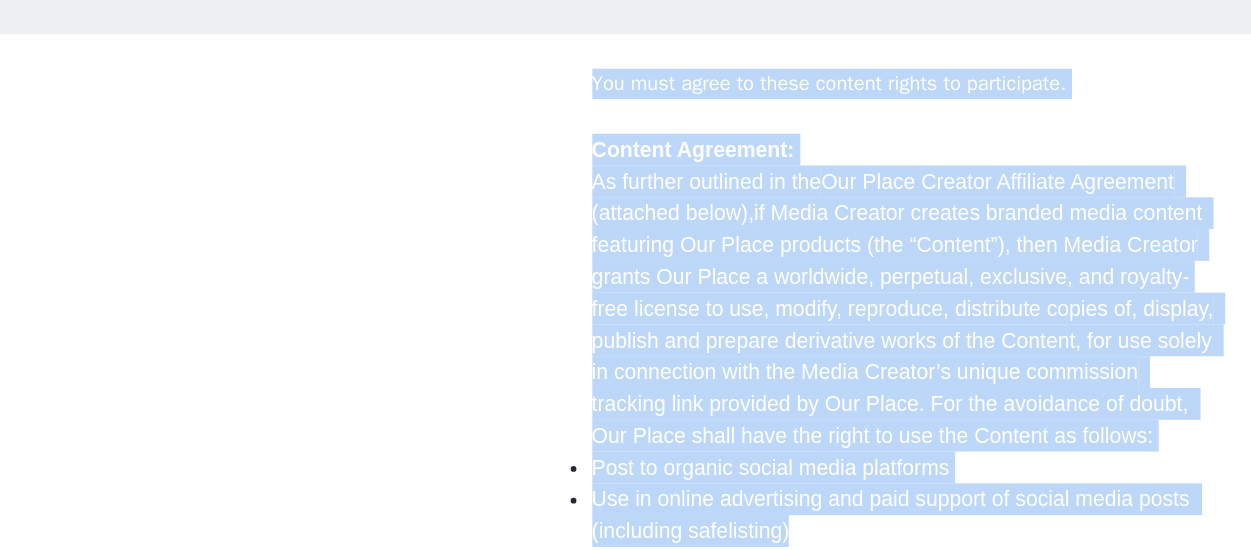 drag, startPoint x: 409, startPoint y: 196, endPoint x: 706, endPoint y: 498, distance: 423.57172 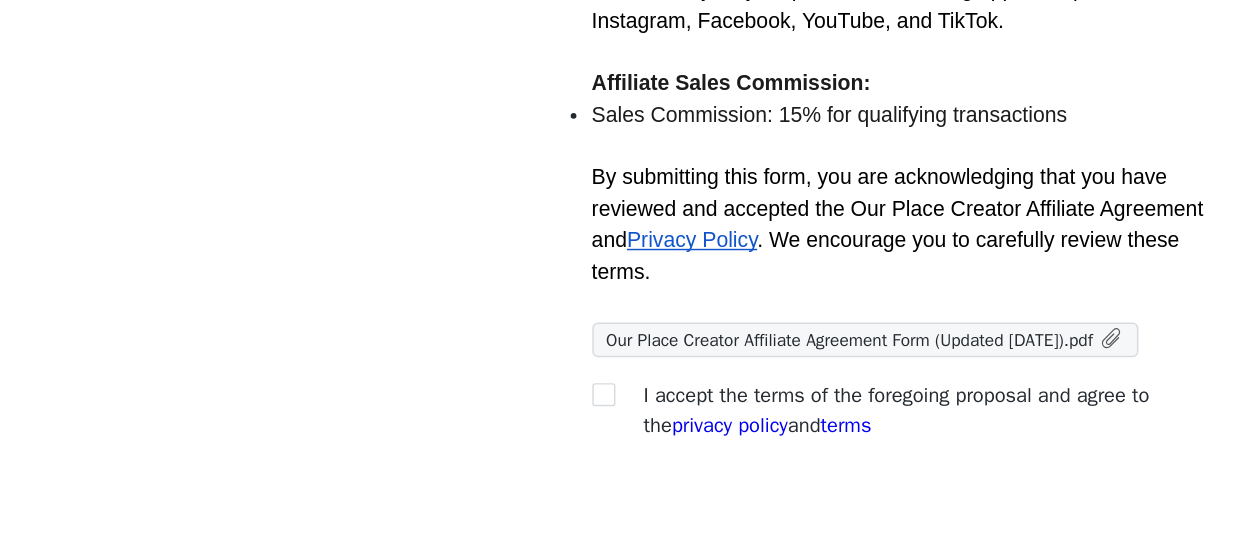 scroll, scrollTop: 662, scrollLeft: 0, axis: vertical 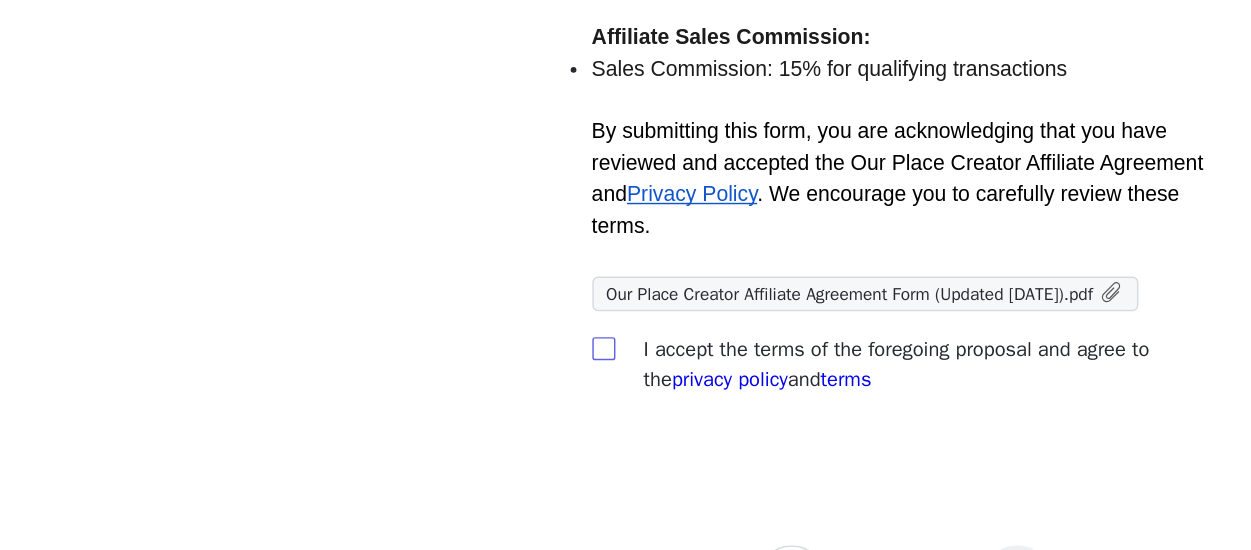 click at bounding box center [417, 409] 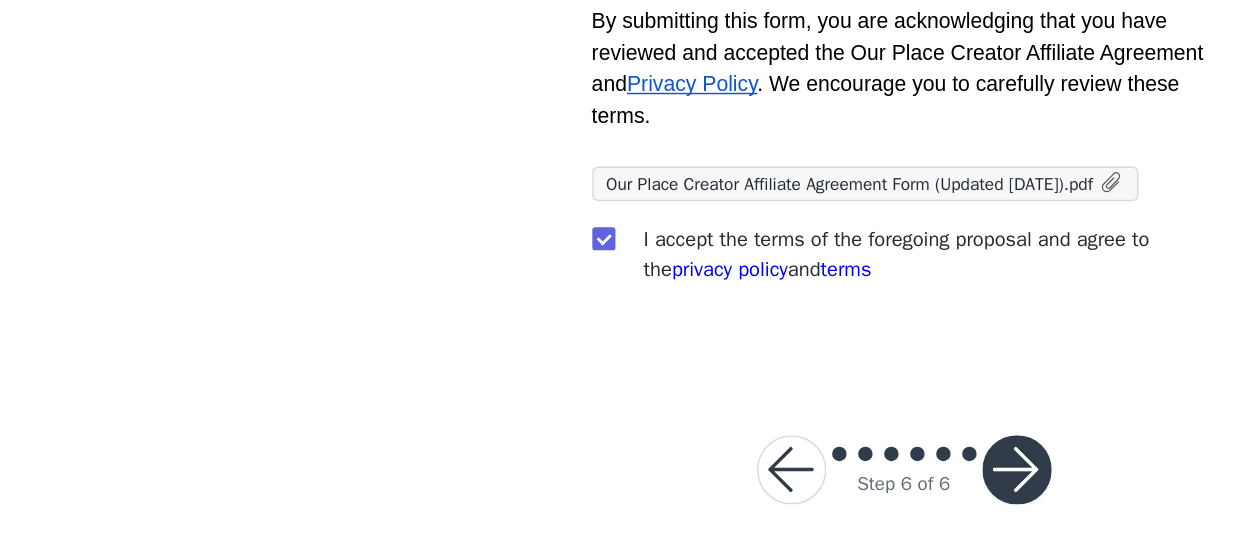 scroll, scrollTop: 753, scrollLeft: 0, axis: vertical 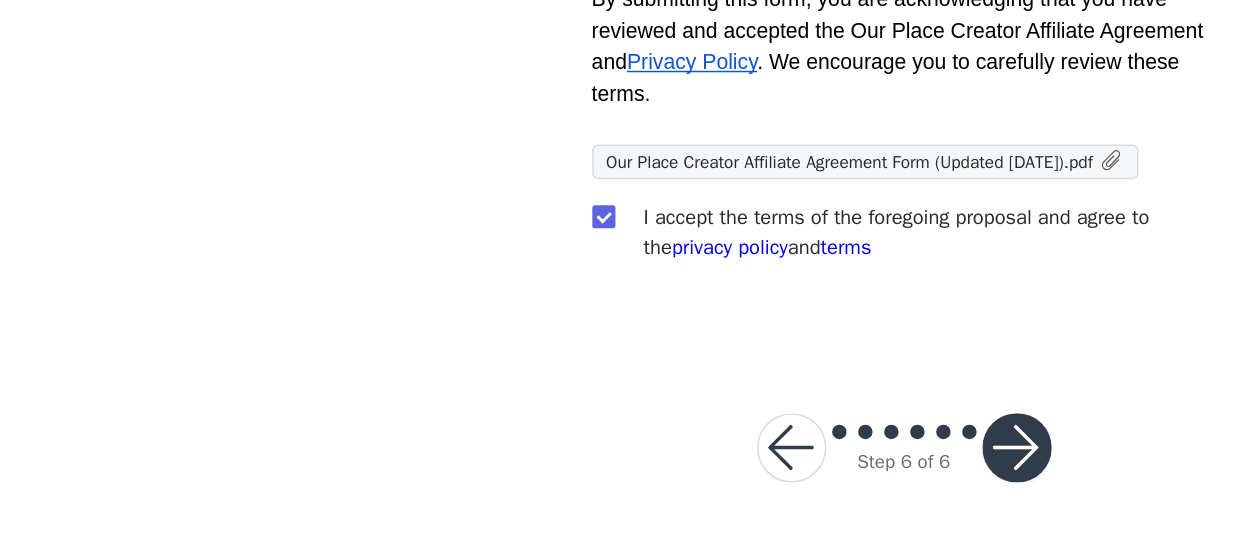 click at bounding box center [704, 479] 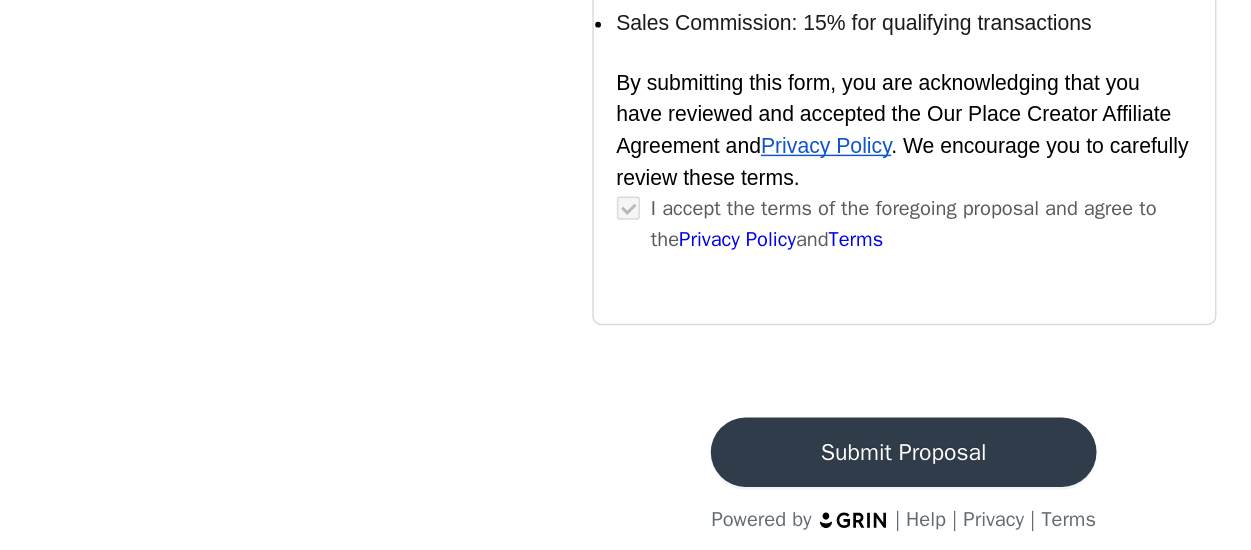 scroll, scrollTop: 2378, scrollLeft: 0, axis: vertical 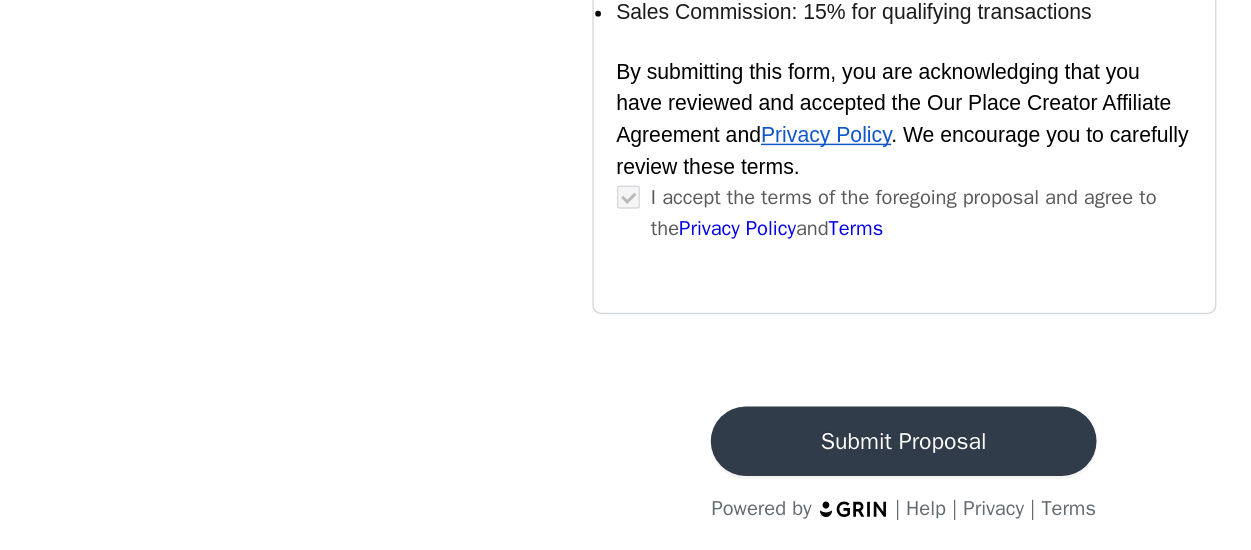 click on "Submit Proposal" at bounding box center (625, 474) 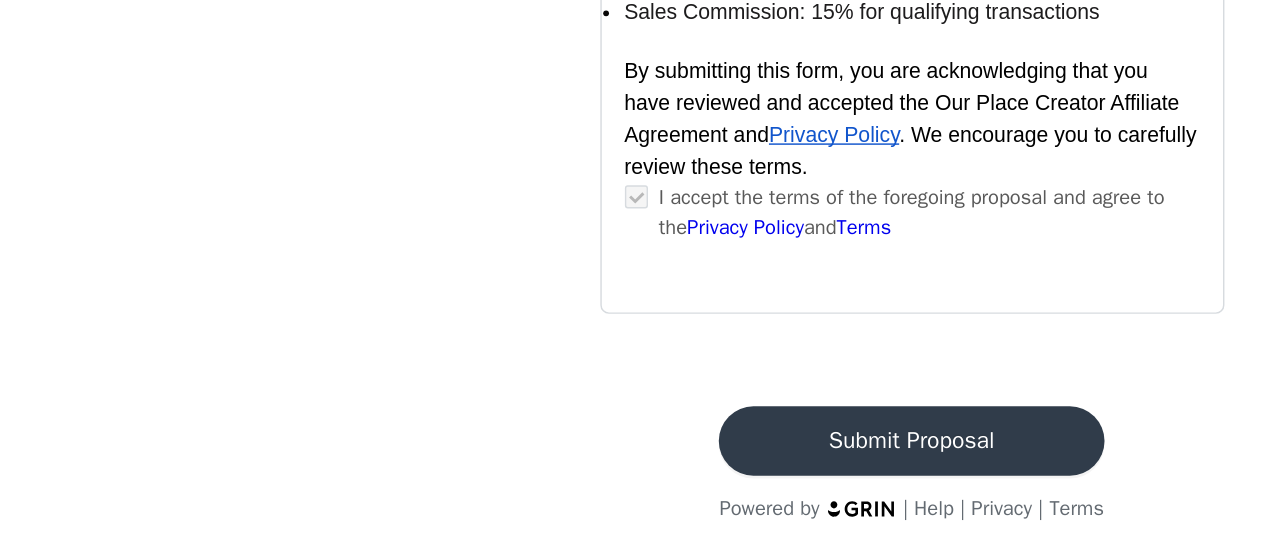 scroll, scrollTop: 0, scrollLeft: 0, axis: both 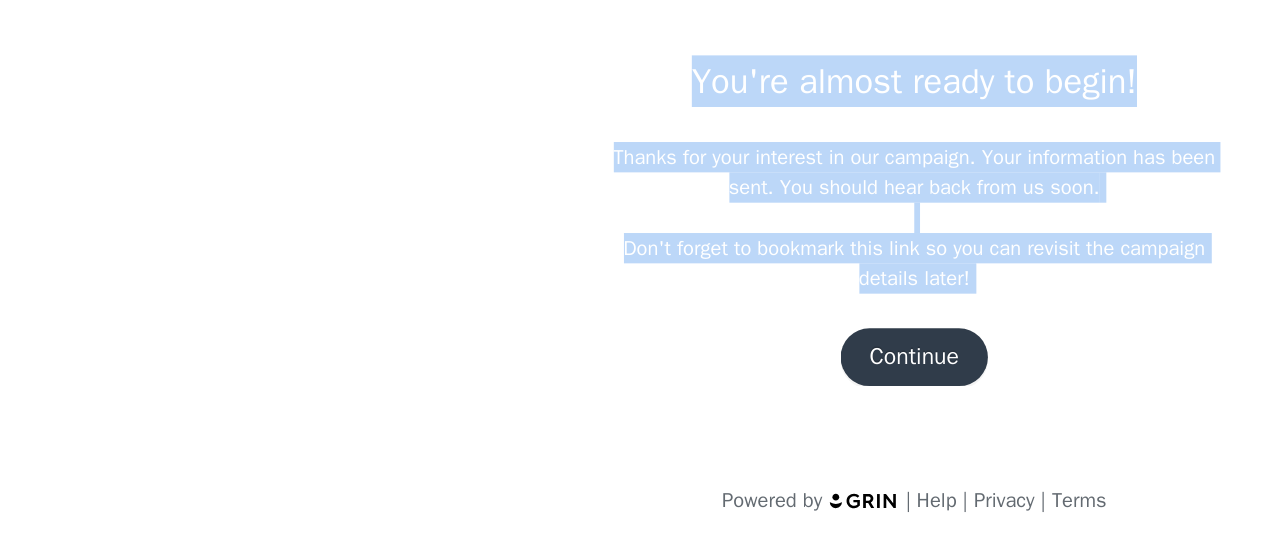 drag, startPoint x: 474, startPoint y: 222, endPoint x: 704, endPoint y: 391, distance: 285.41373 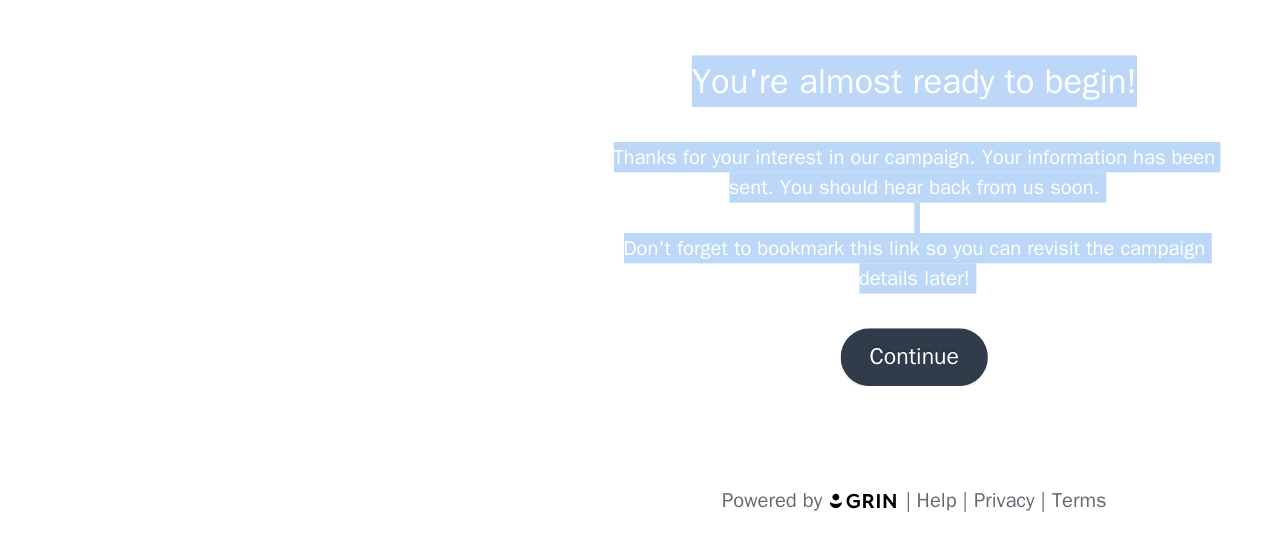 click on "Continue" at bounding box center (633, 416) 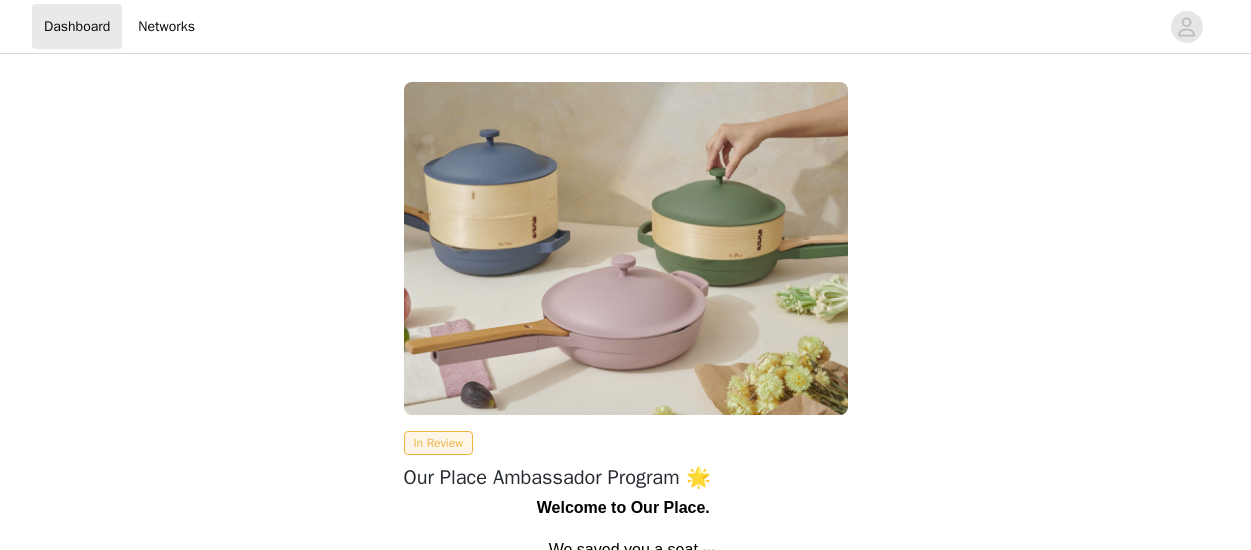 scroll, scrollTop: 0, scrollLeft: 0, axis: both 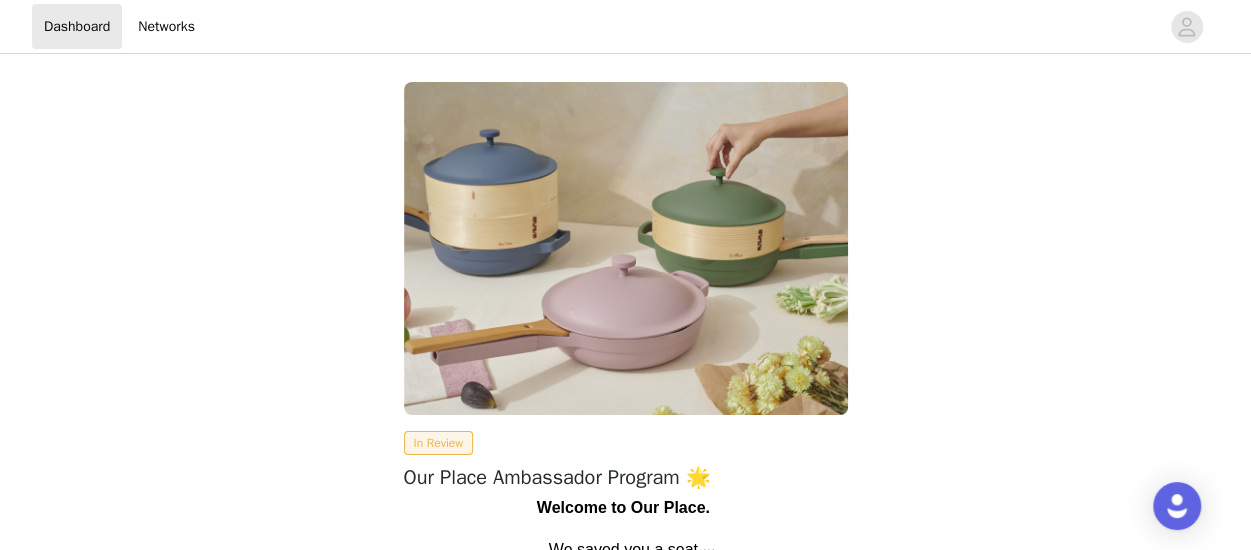 drag, startPoint x: 948, startPoint y: 131, endPoint x: 1015, endPoint y: 356, distance: 234.76372 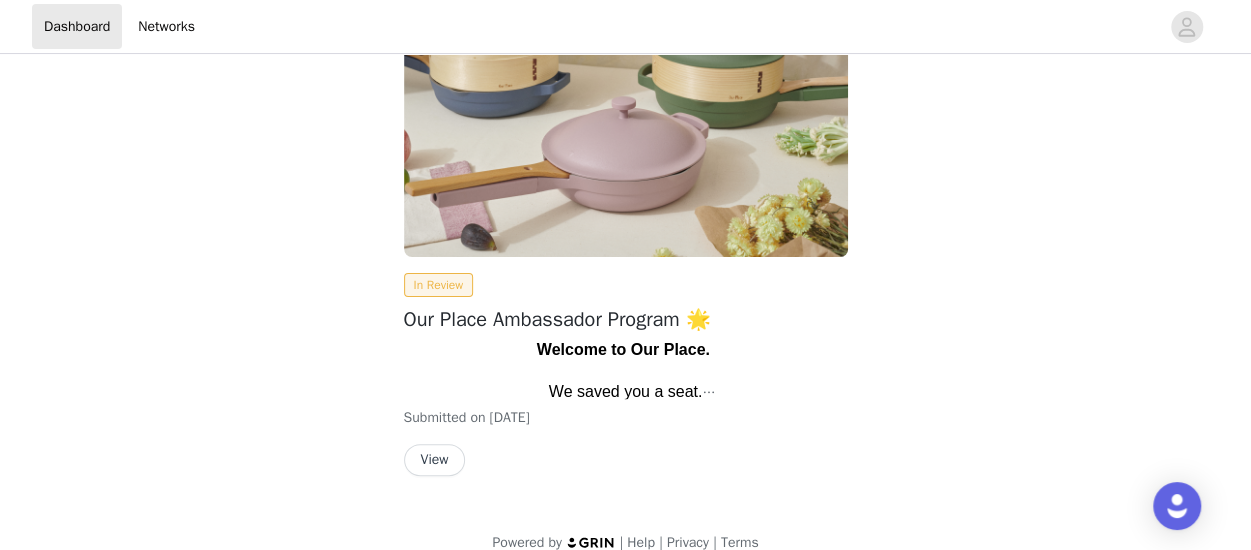 scroll, scrollTop: 184, scrollLeft: 0, axis: vertical 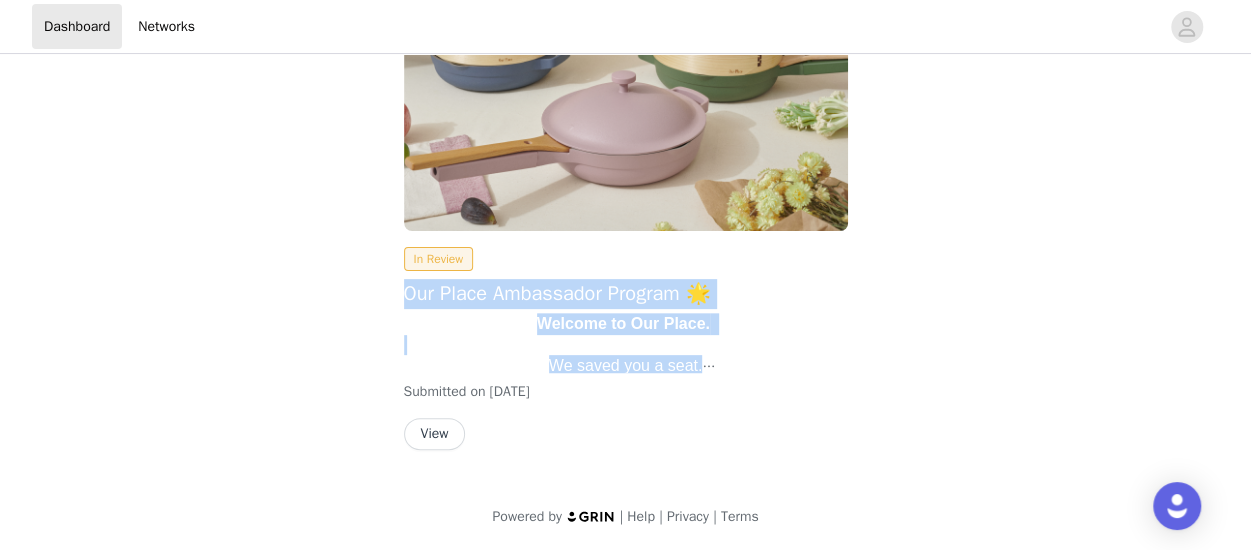 drag, startPoint x: 403, startPoint y: 295, endPoint x: 701, endPoint y: 371, distance: 307.5386 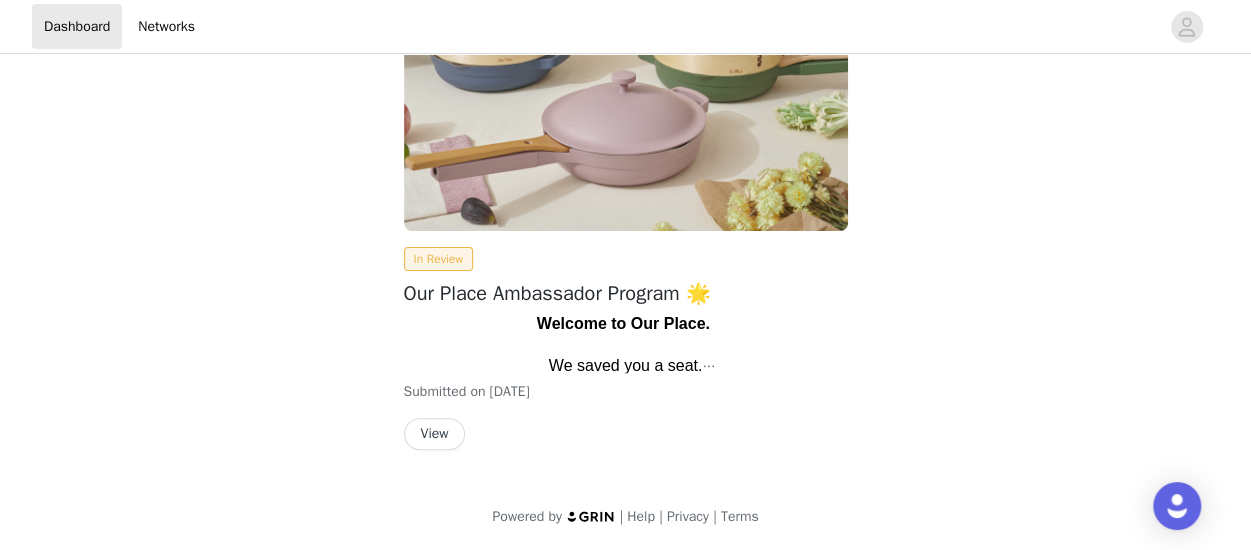 click on "View" at bounding box center [435, 434] 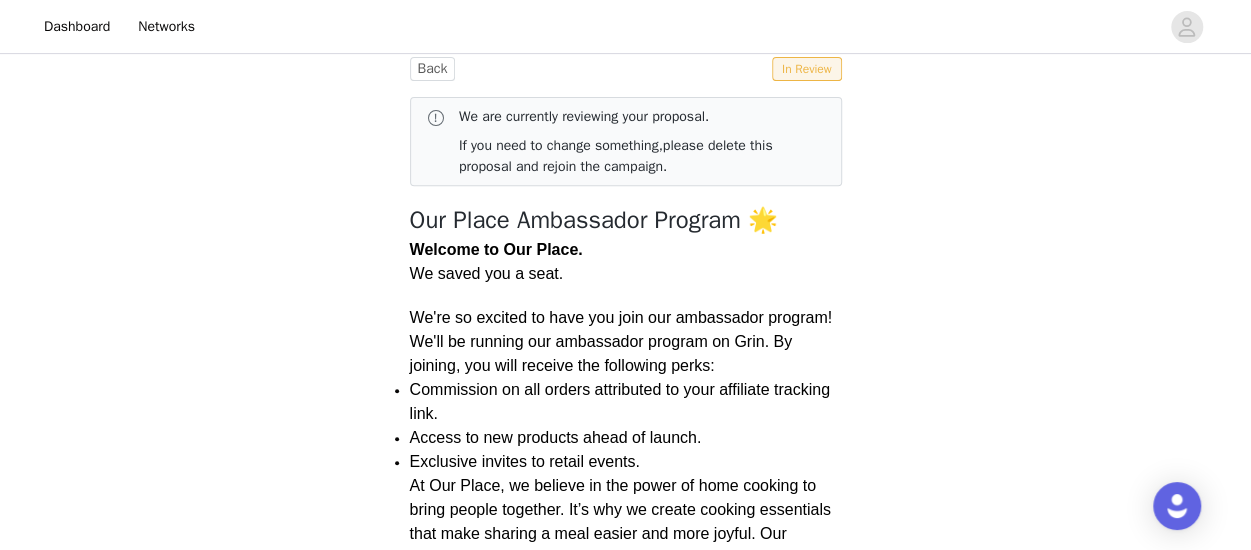 scroll, scrollTop: 100, scrollLeft: 0, axis: vertical 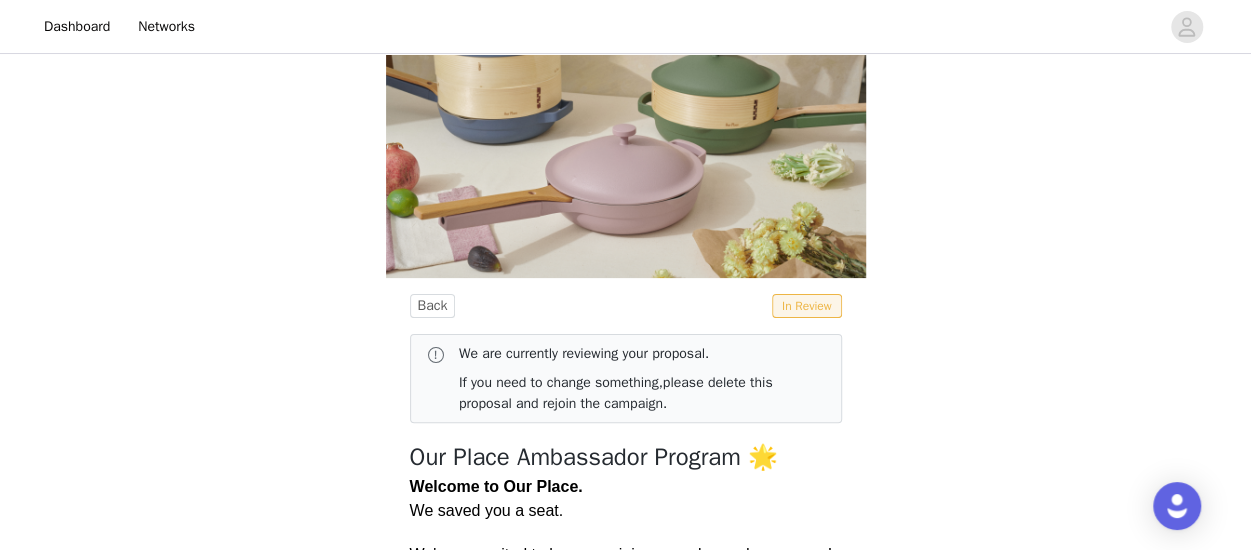 drag, startPoint x: 460, startPoint y: 356, endPoint x: 674, endPoint y: 402, distance: 218.88809 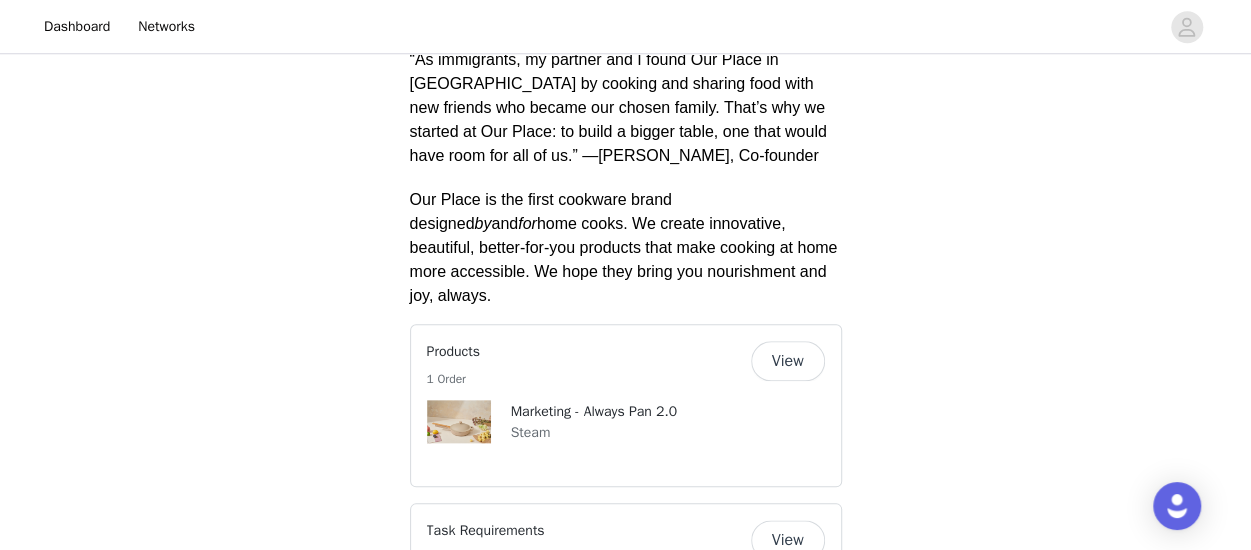 scroll, scrollTop: 1100, scrollLeft: 0, axis: vertical 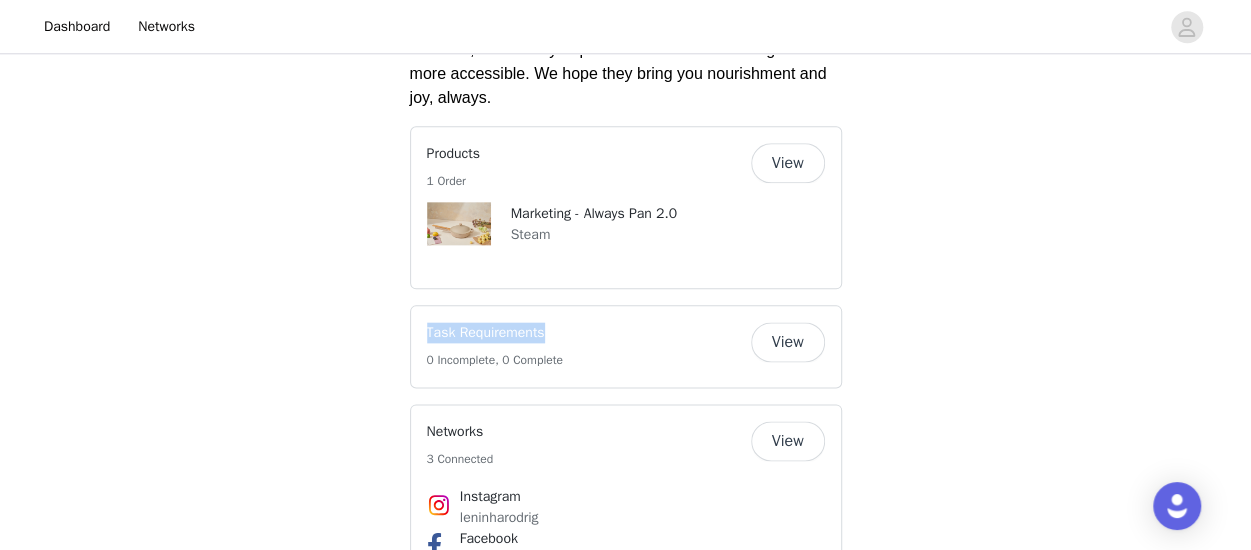 drag, startPoint x: 428, startPoint y: 311, endPoint x: 550, endPoint y: 314, distance: 122.03688 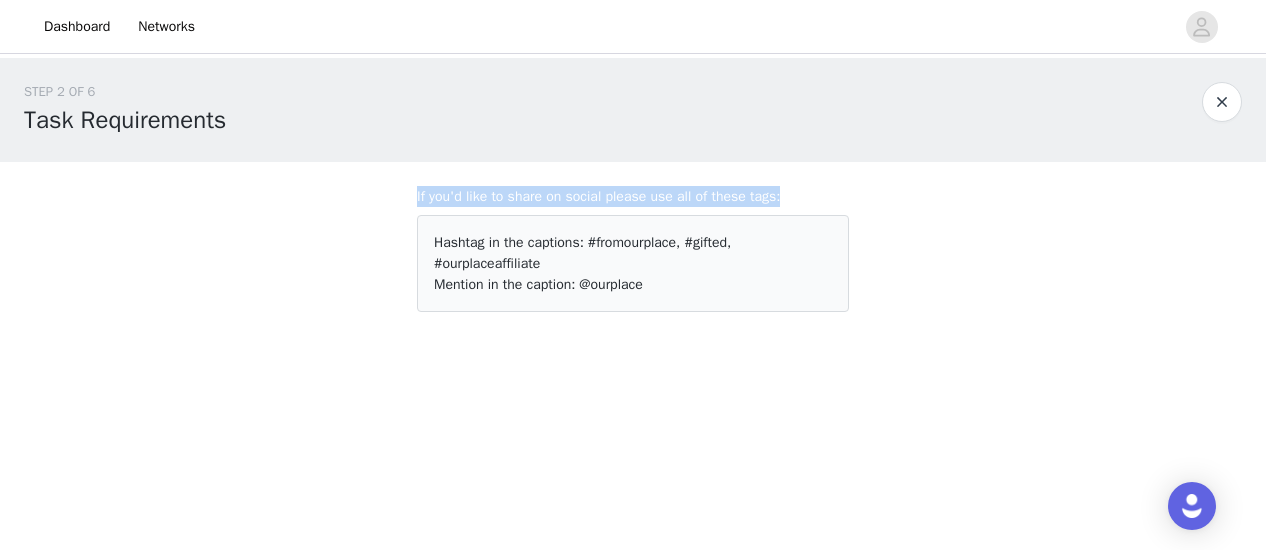 drag, startPoint x: 418, startPoint y: 198, endPoint x: 840, endPoint y: 194, distance: 422.01895 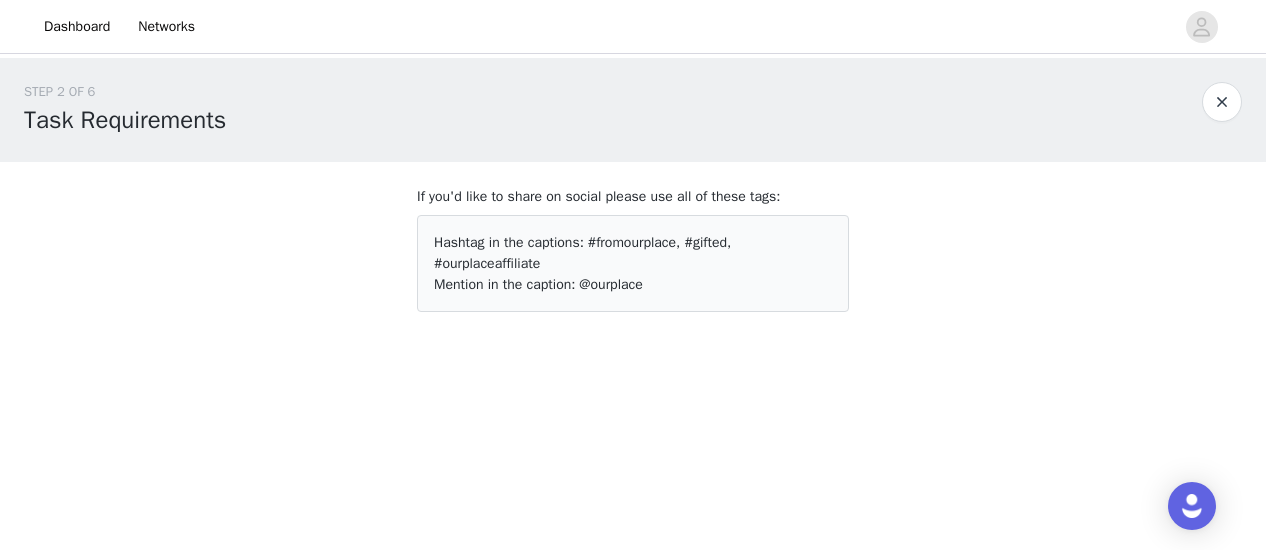 click on "STEP 2 OF 6
Task Requirements
If you'd like to share on social please use all of these tags:    Hashtag in the captions:    #fromourplace, #gifted, #ourplaceaffiliate    Mention in the caption:    @ourplace" at bounding box center (633, 209) 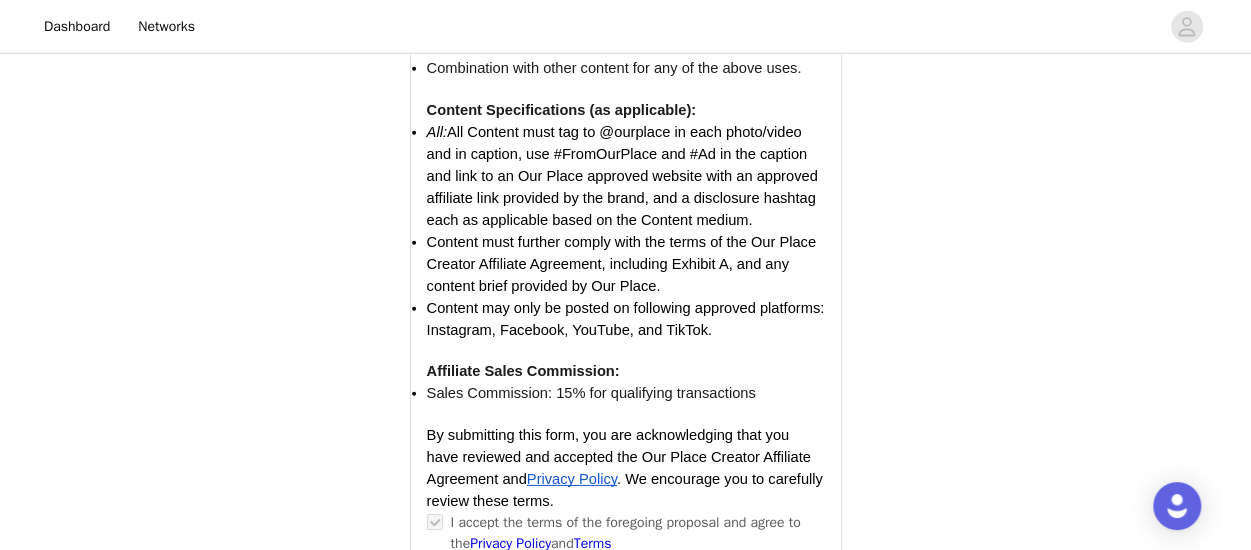 scroll, scrollTop: 2910, scrollLeft: 0, axis: vertical 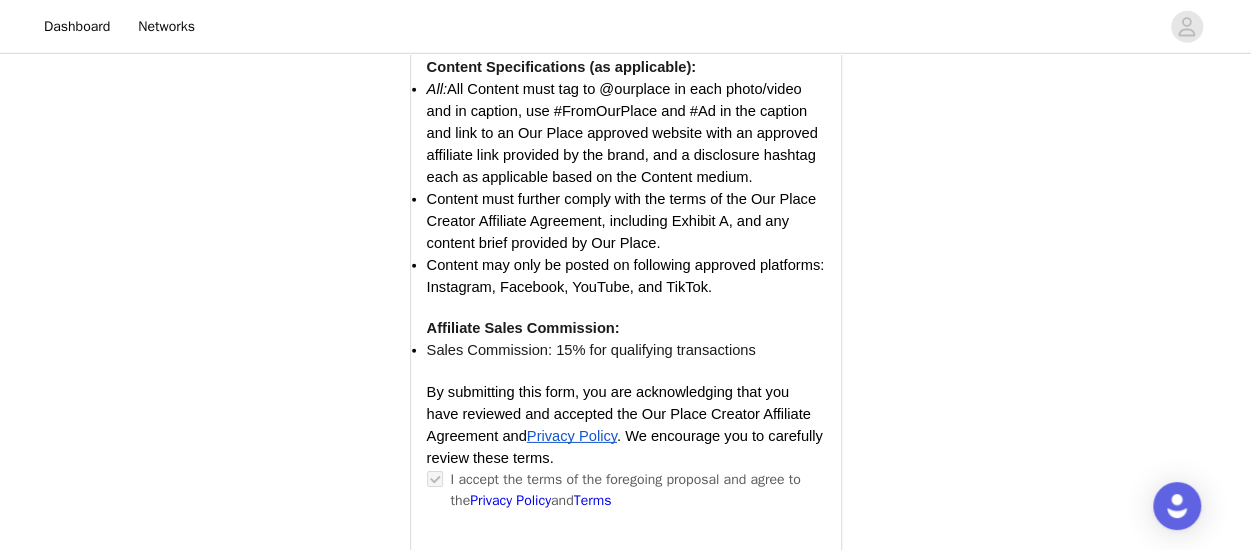 drag, startPoint x: 421, startPoint y: 19, endPoint x: 815, endPoint y: 18, distance: 394.00128 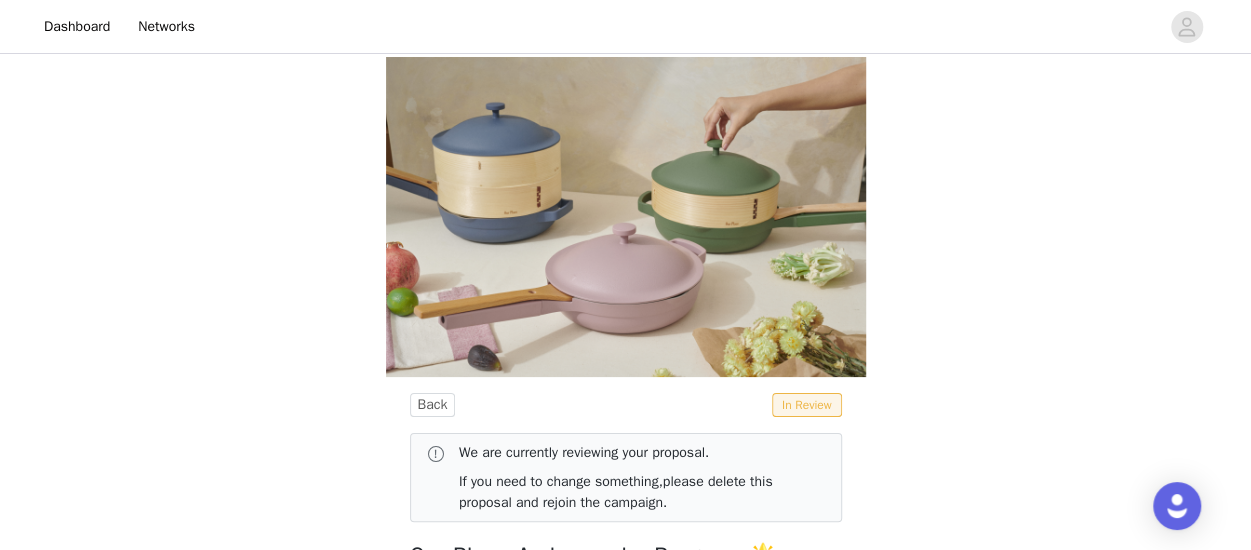 scroll, scrollTop: 0, scrollLeft: 0, axis: both 